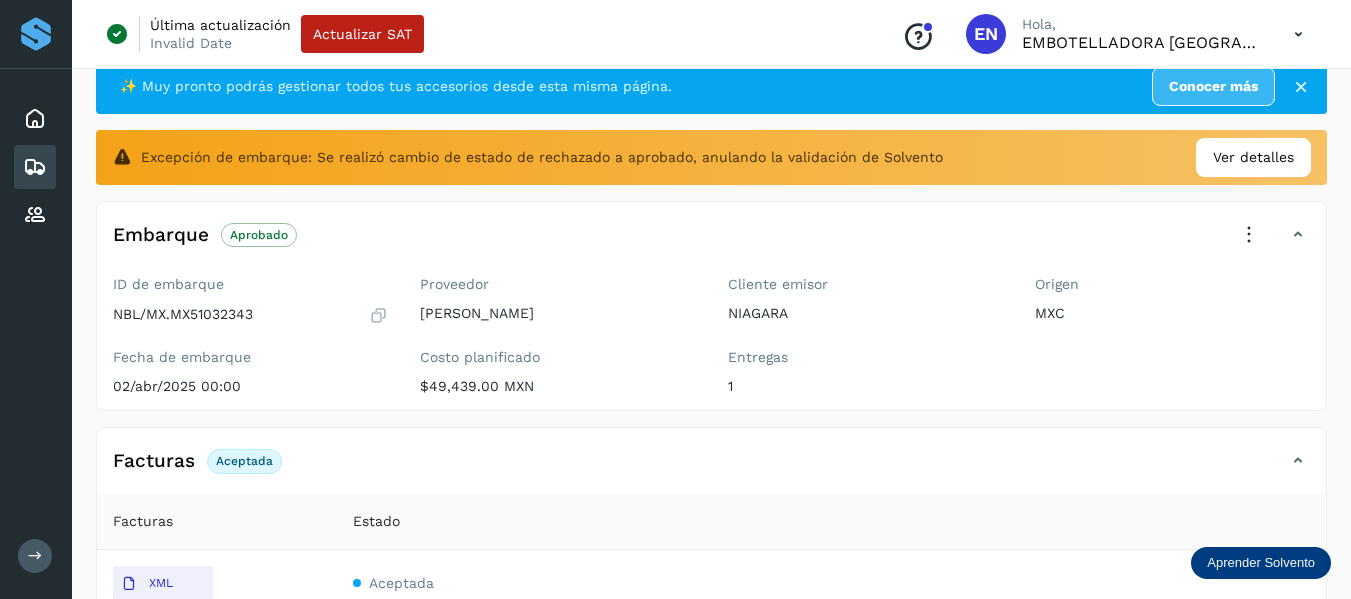 click on "Embarques y entregas" 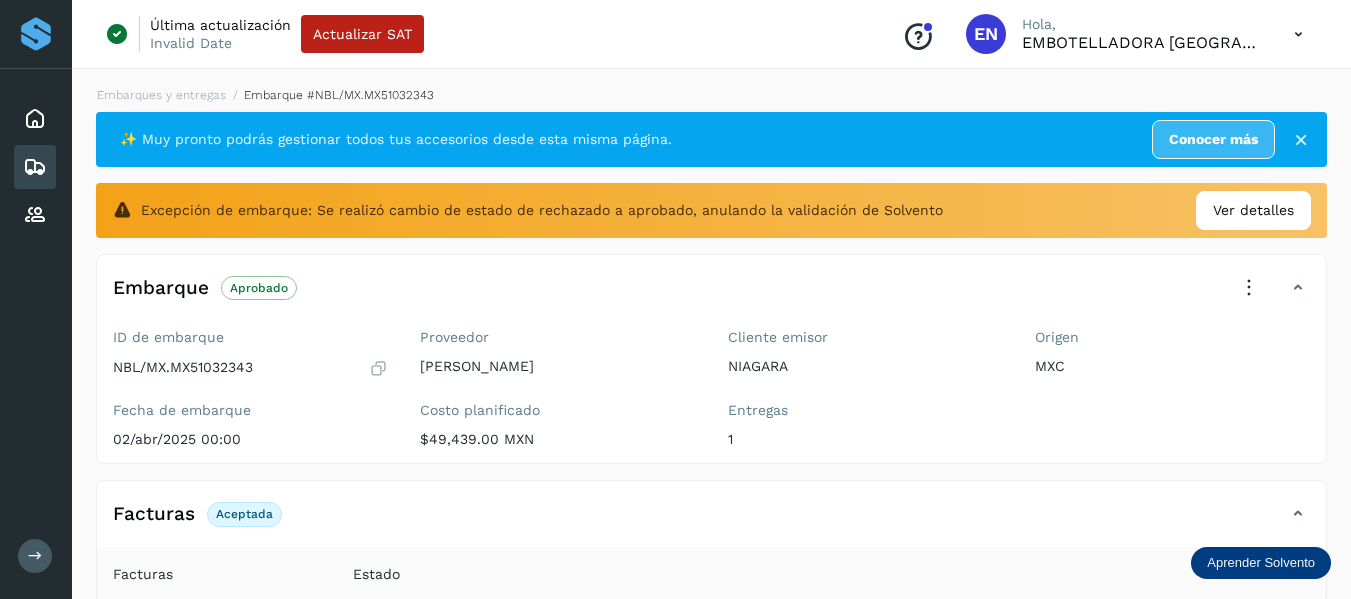 scroll, scrollTop: 0, scrollLeft: 0, axis: both 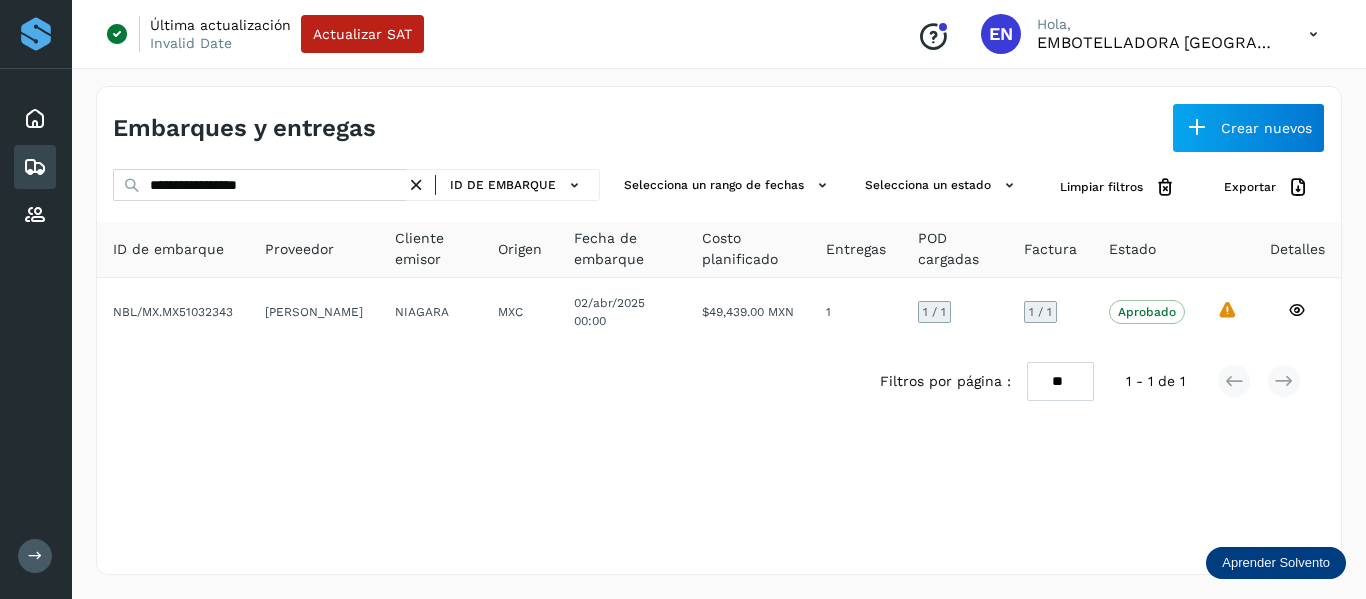 click at bounding box center [416, 185] 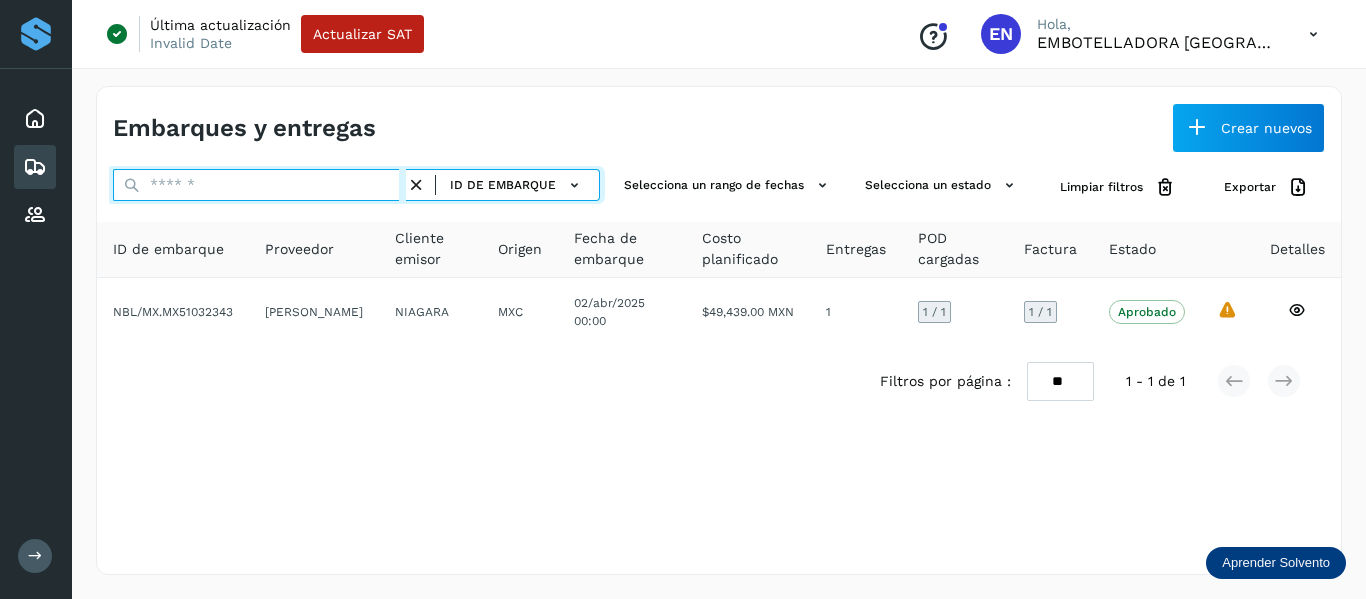 click at bounding box center (259, 185) 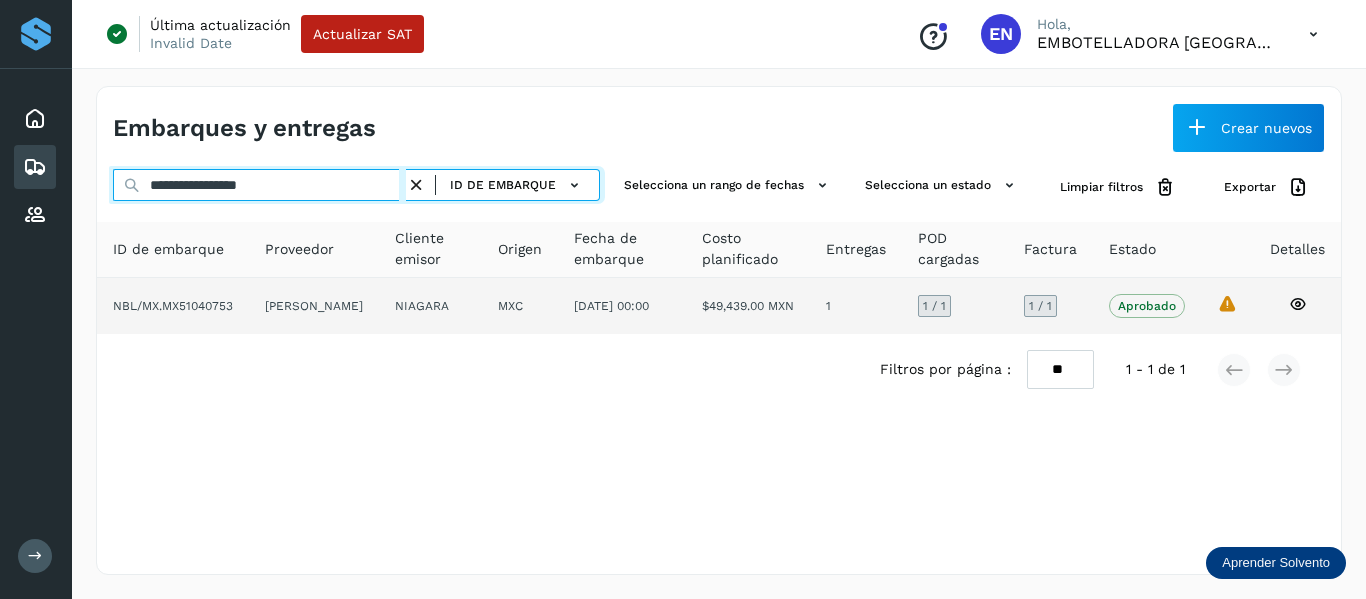 type on "**********" 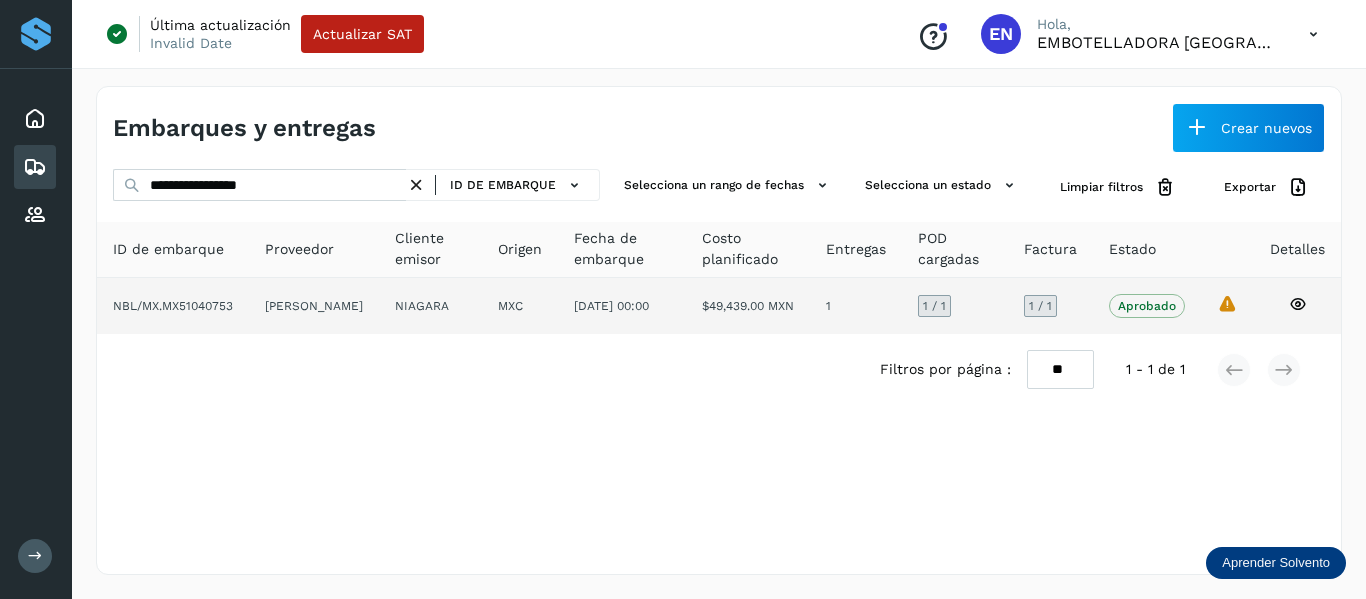 click 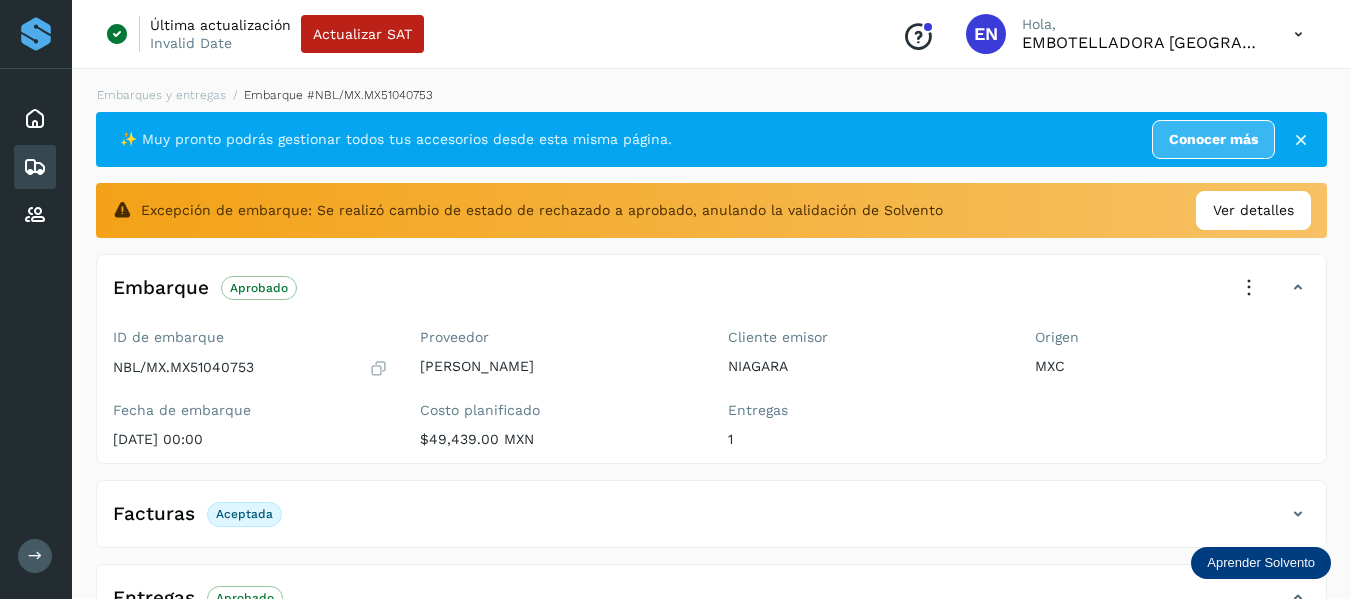 click on "Facturas Aceptada" at bounding box center [711, 522] 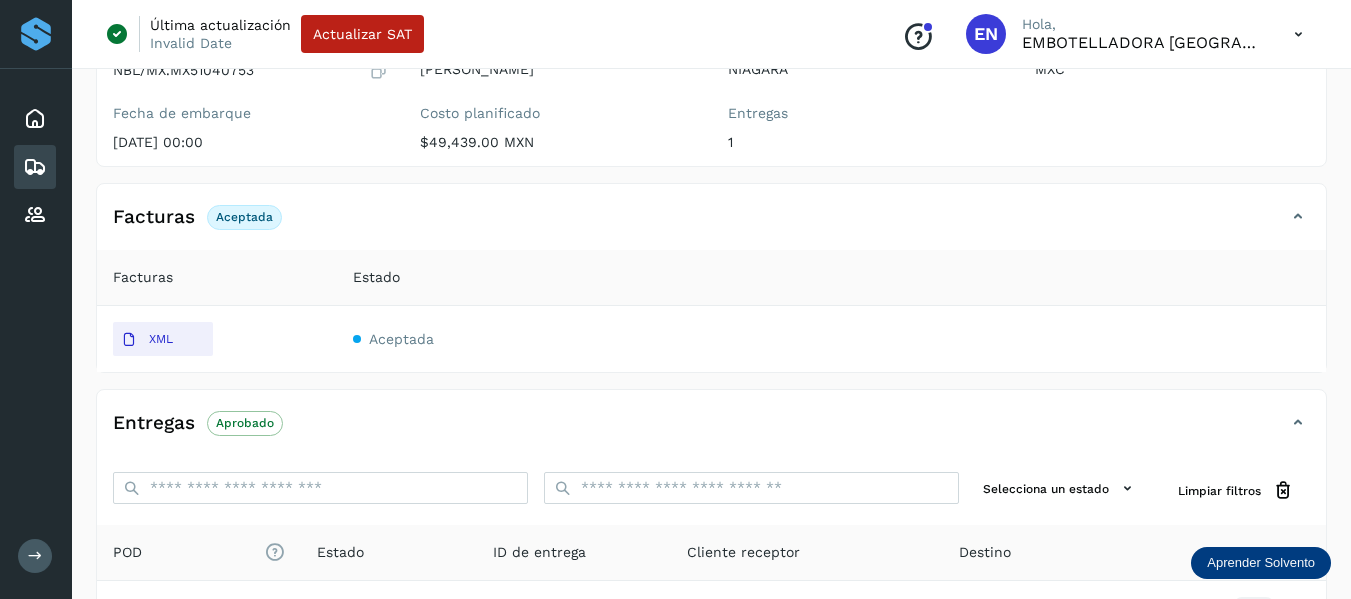 scroll, scrollTop: 300, scrollLeft: 0, axis: vertical 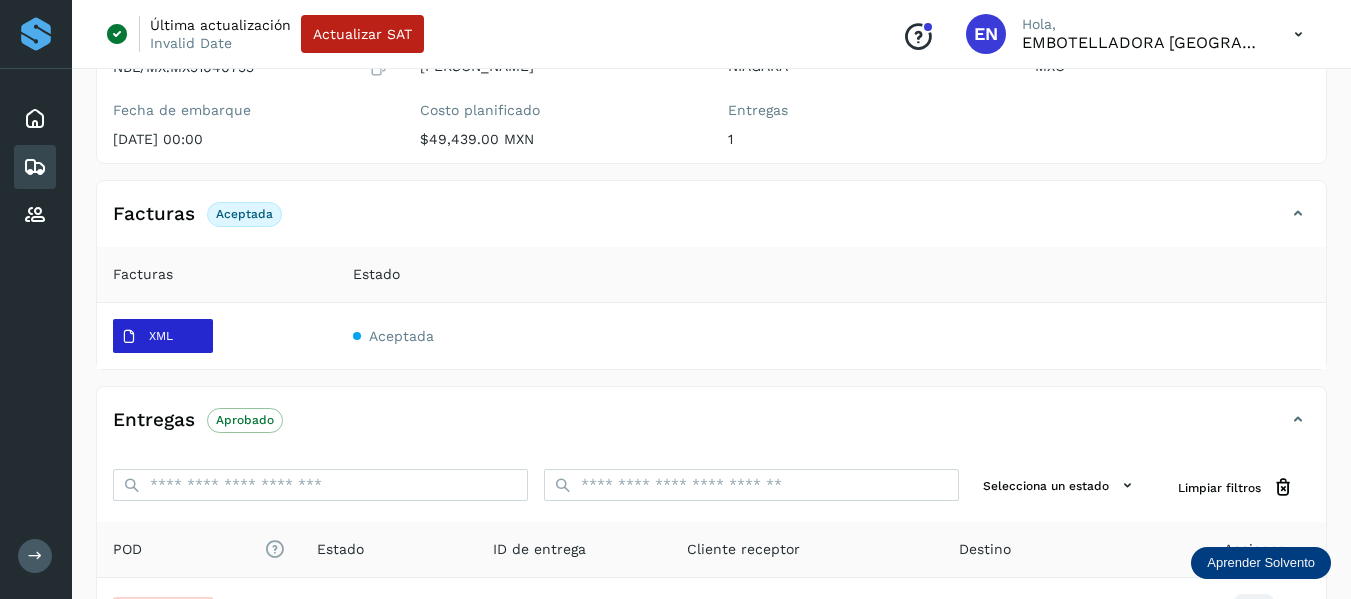 click on "XML" at bounding box center [161, 336] 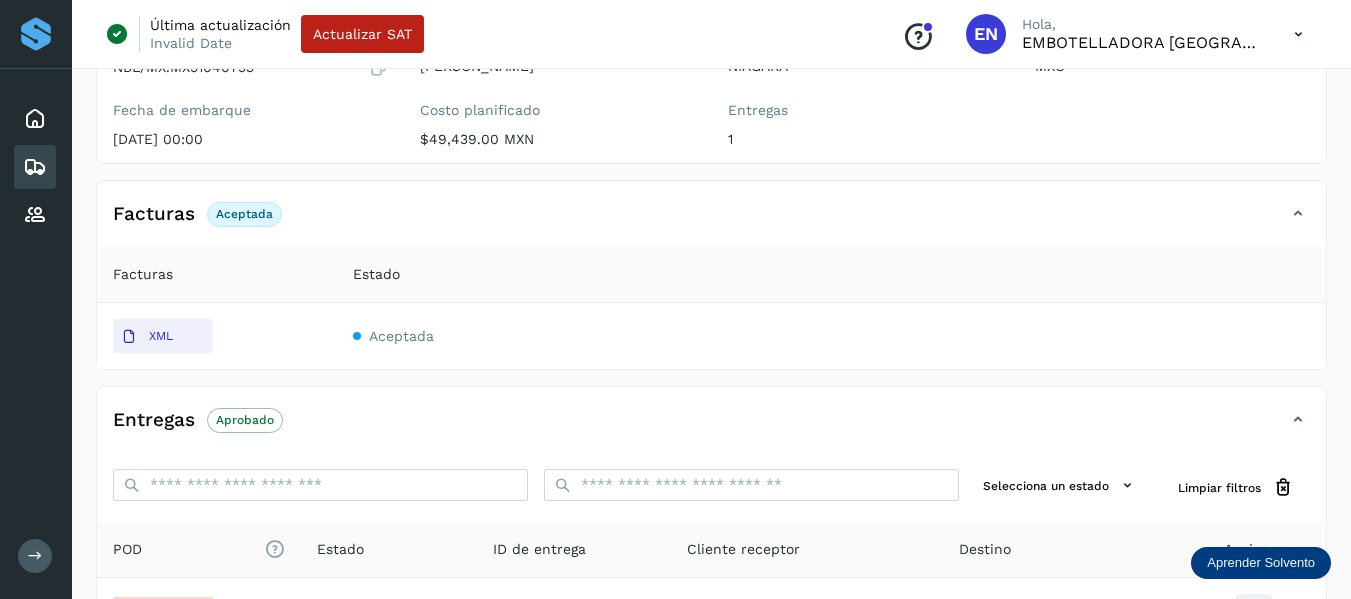 click on "Embarques y entregas" 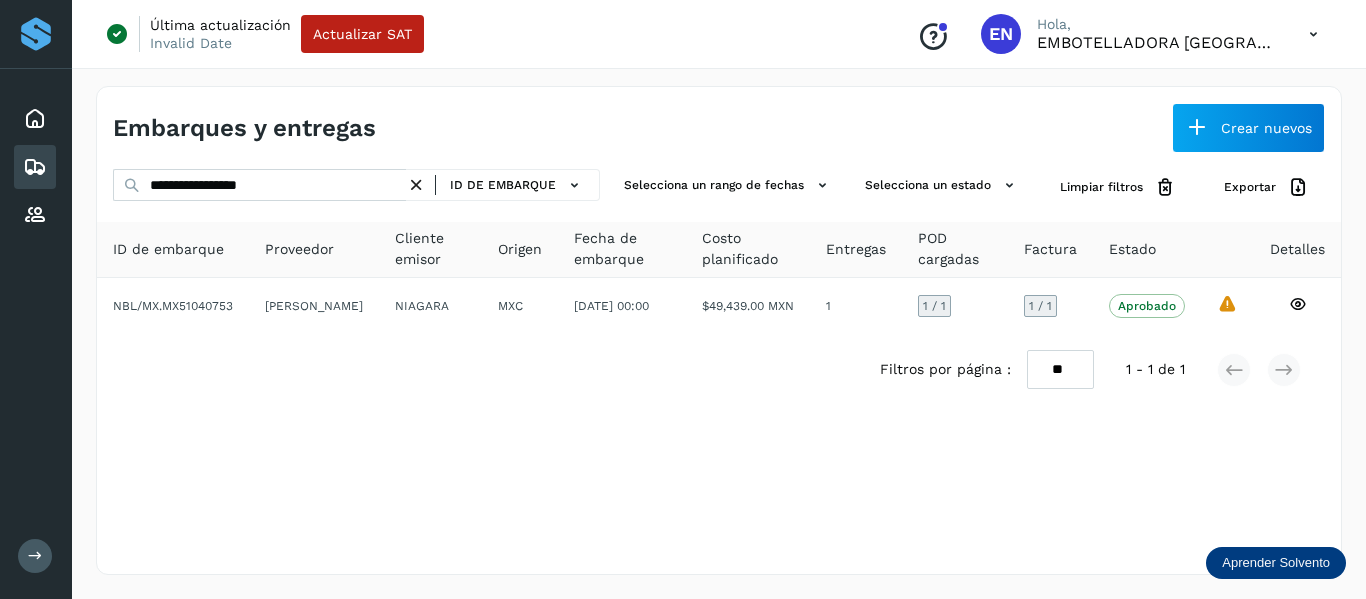 click at bounding box center (416, 185) 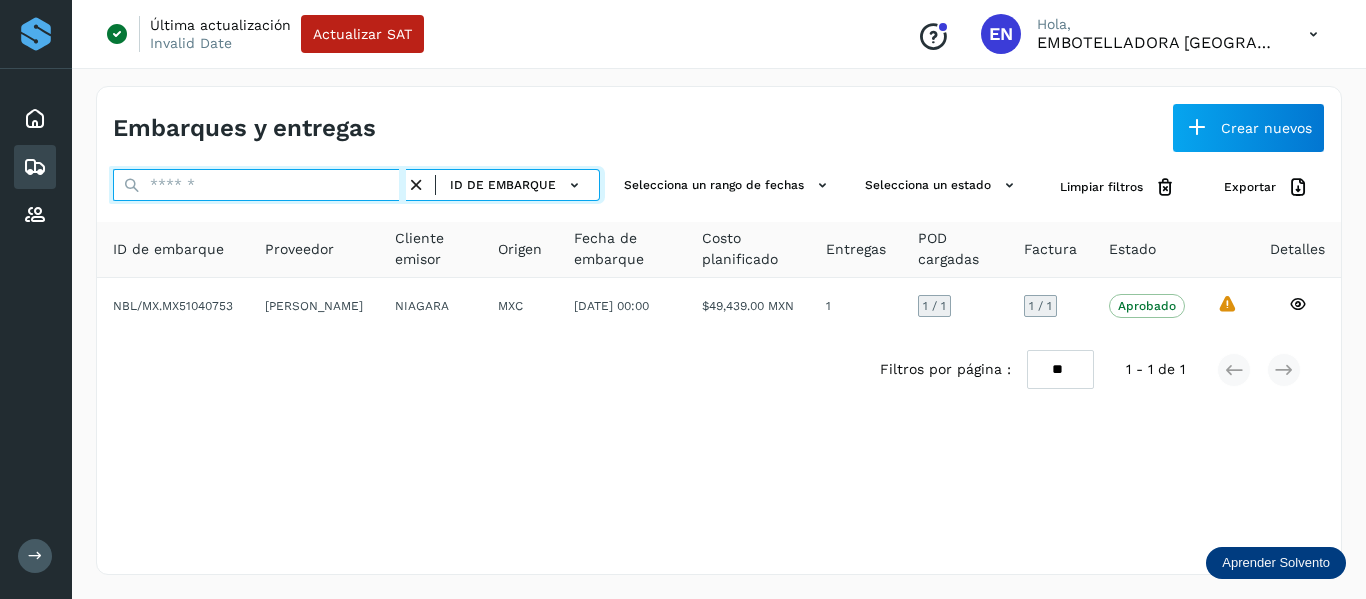 click at bounding box center [259, 185] 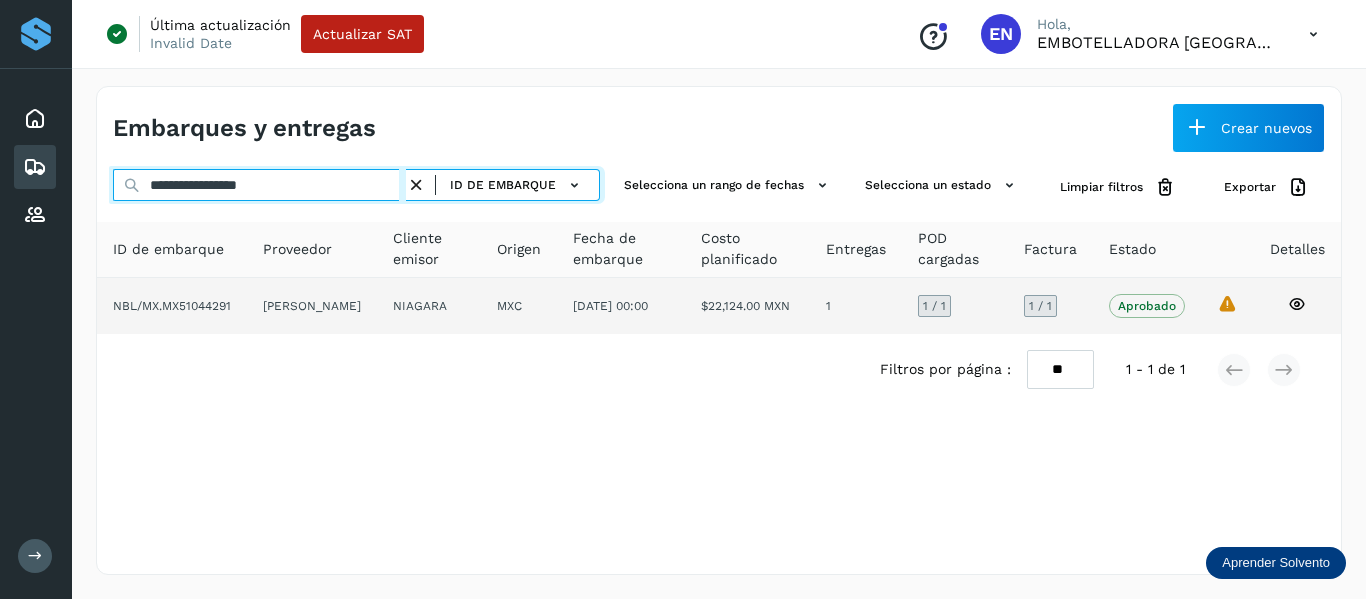 type on "**********" 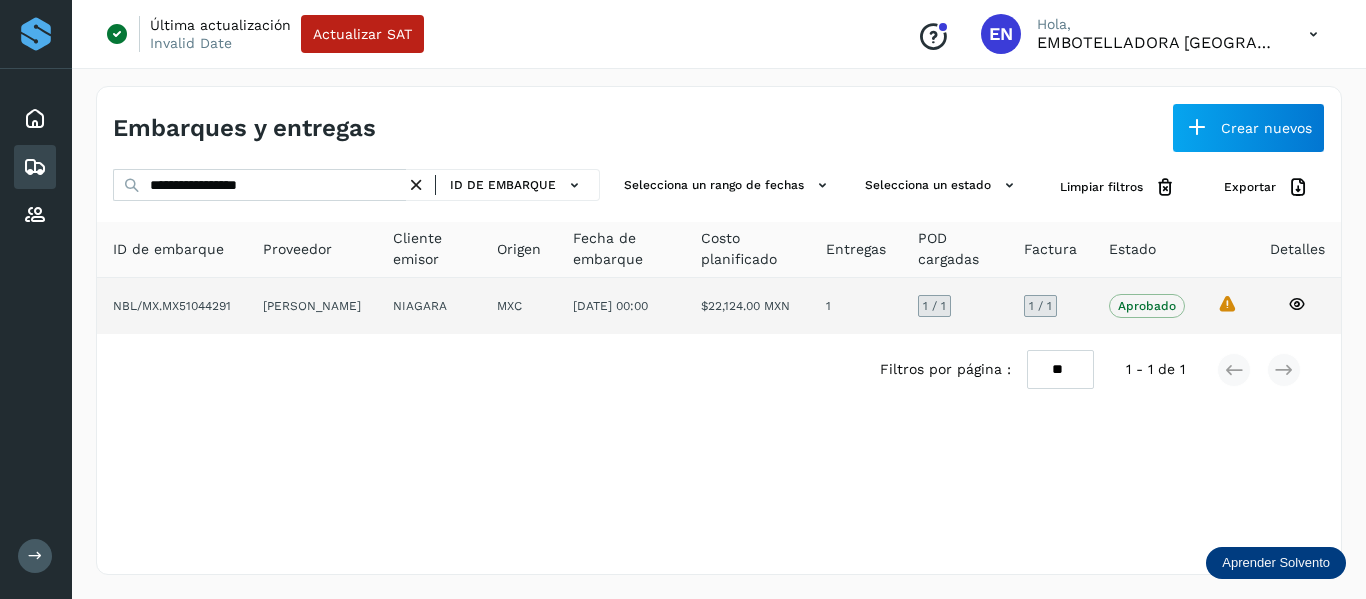 click 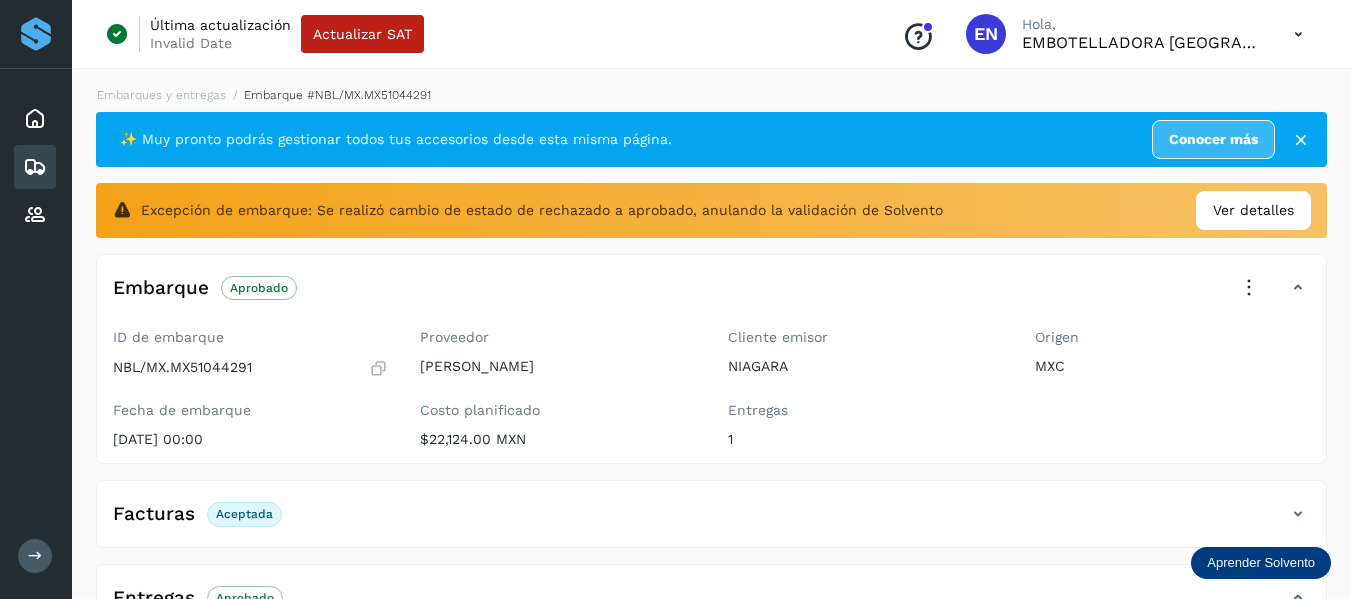 click on "Facturas Aceptada" 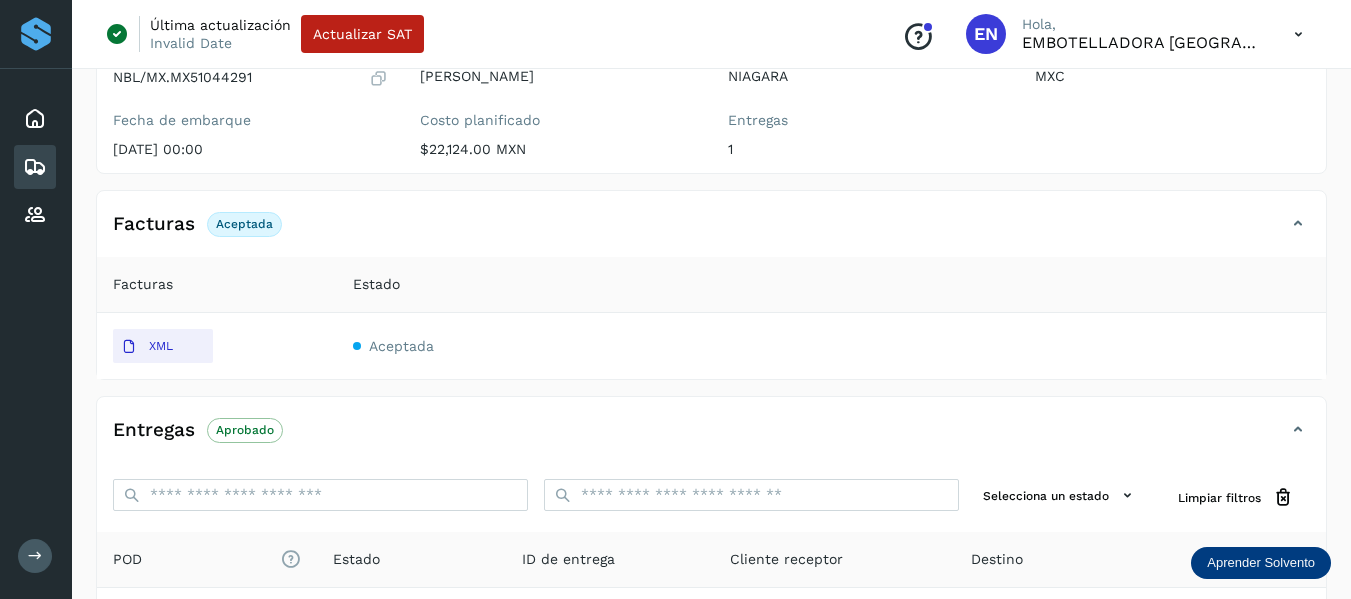 scroll, scrollTop: 300, scrollLeft: 0, axis: vertical 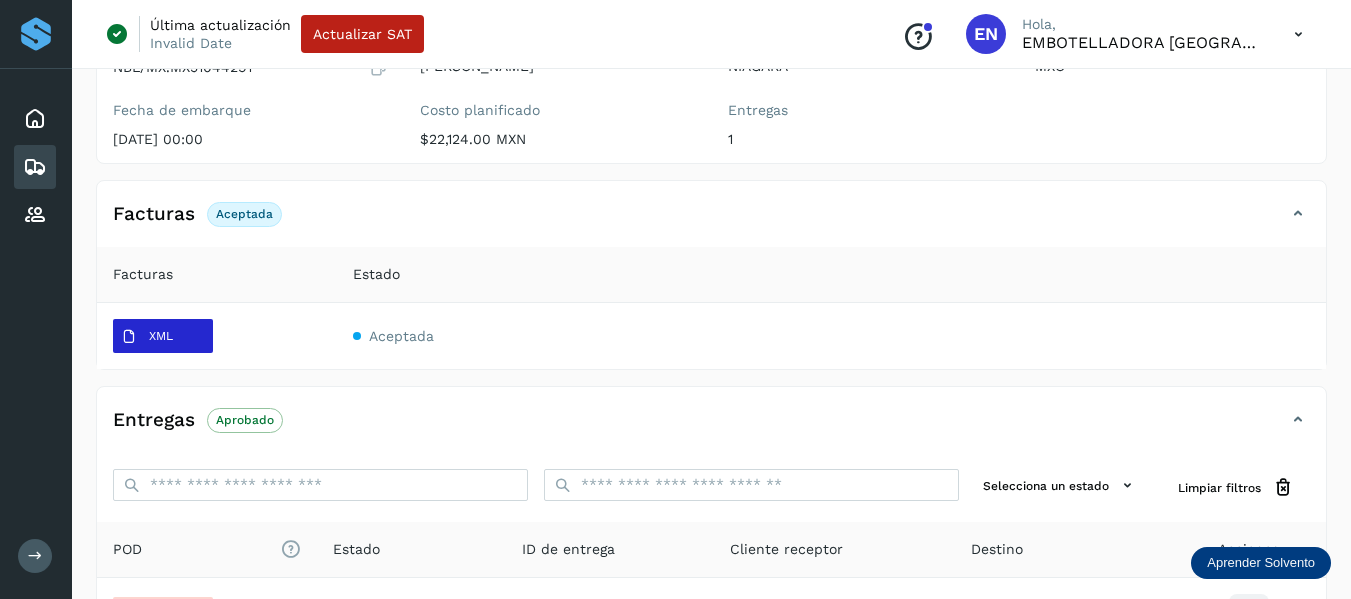 click on "XML" at bounding box center [147, 337] 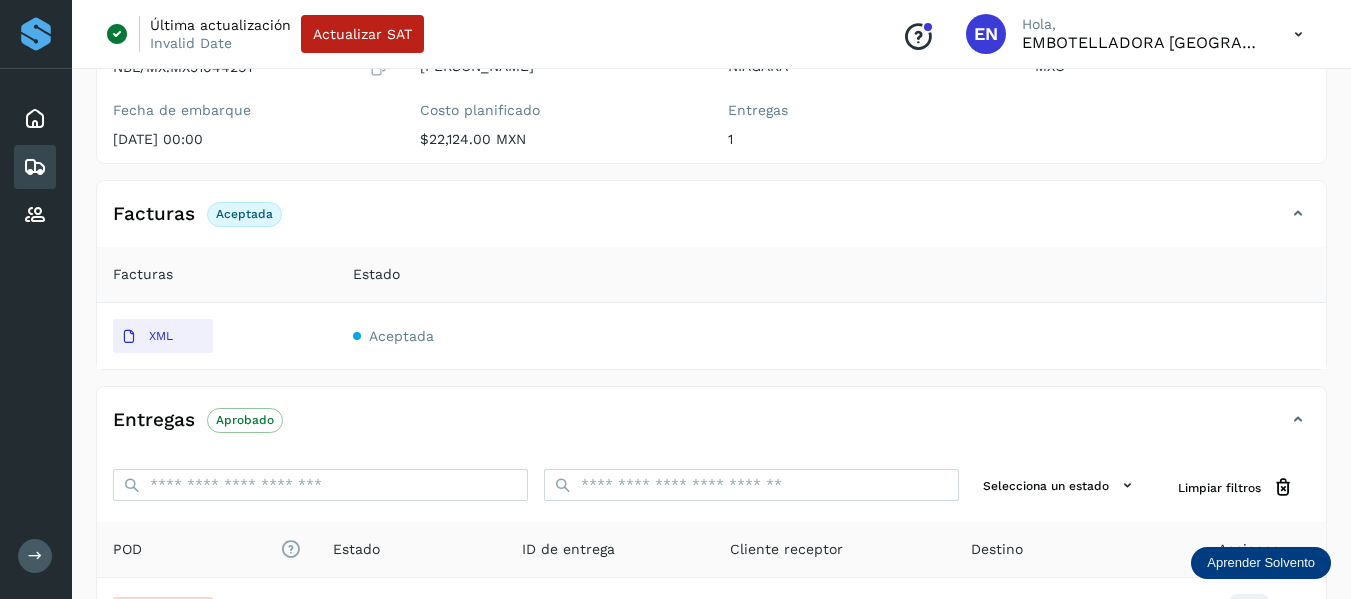 click at bounding box center (35, 167) 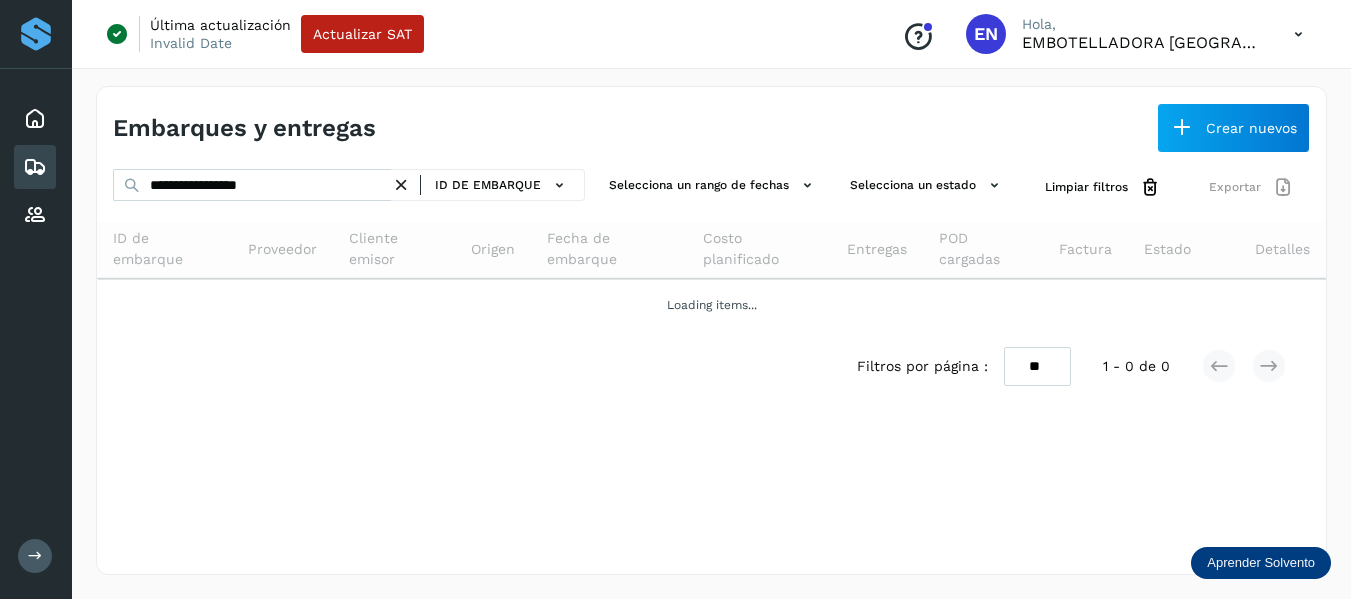 scroll, scrollTop: 0, scrollLeft: 0, axis: both 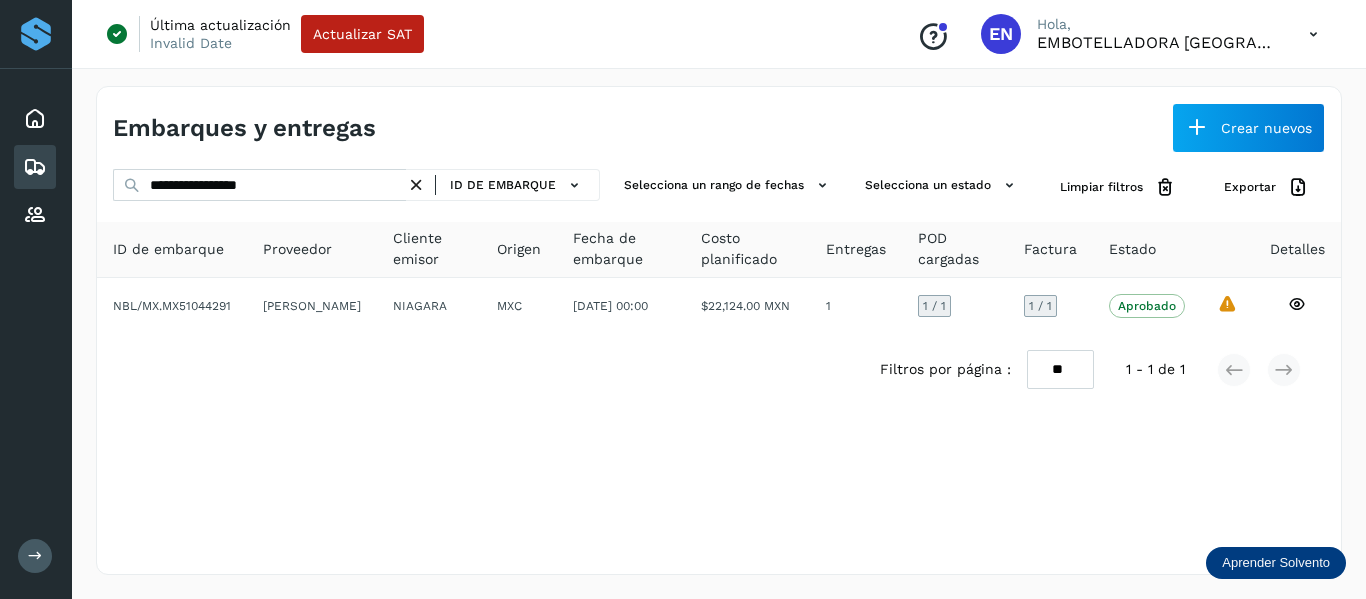 click at bounding box center (416, 185) 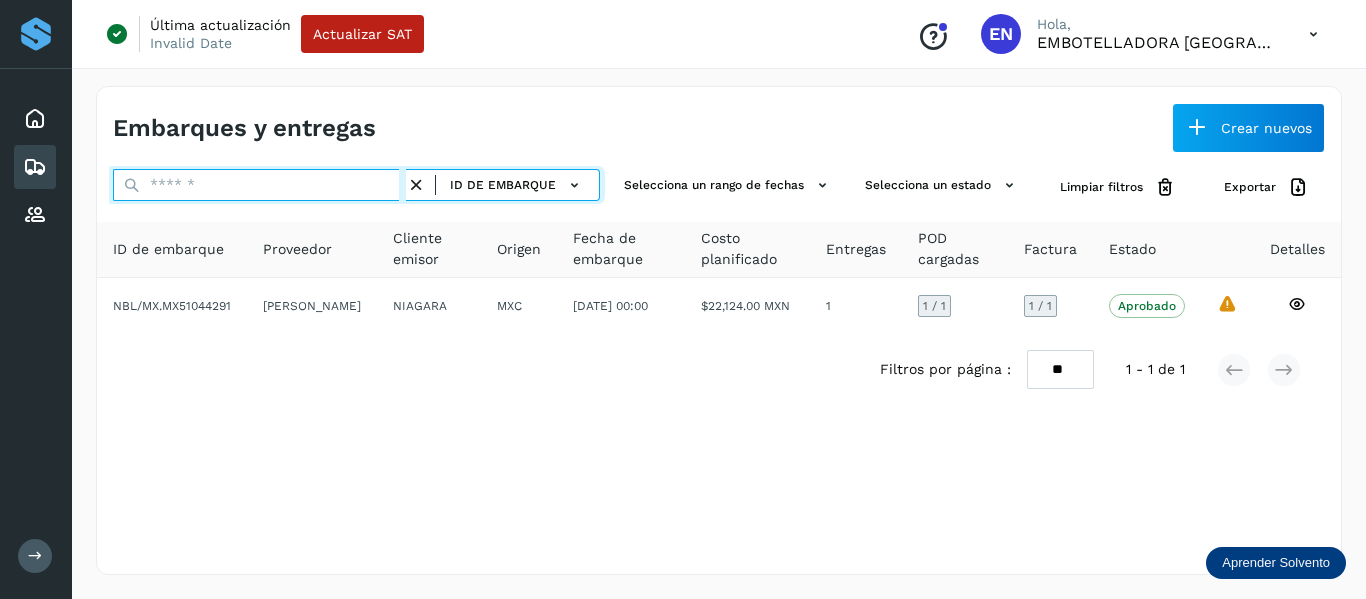 click at bounding box center (259, 185) 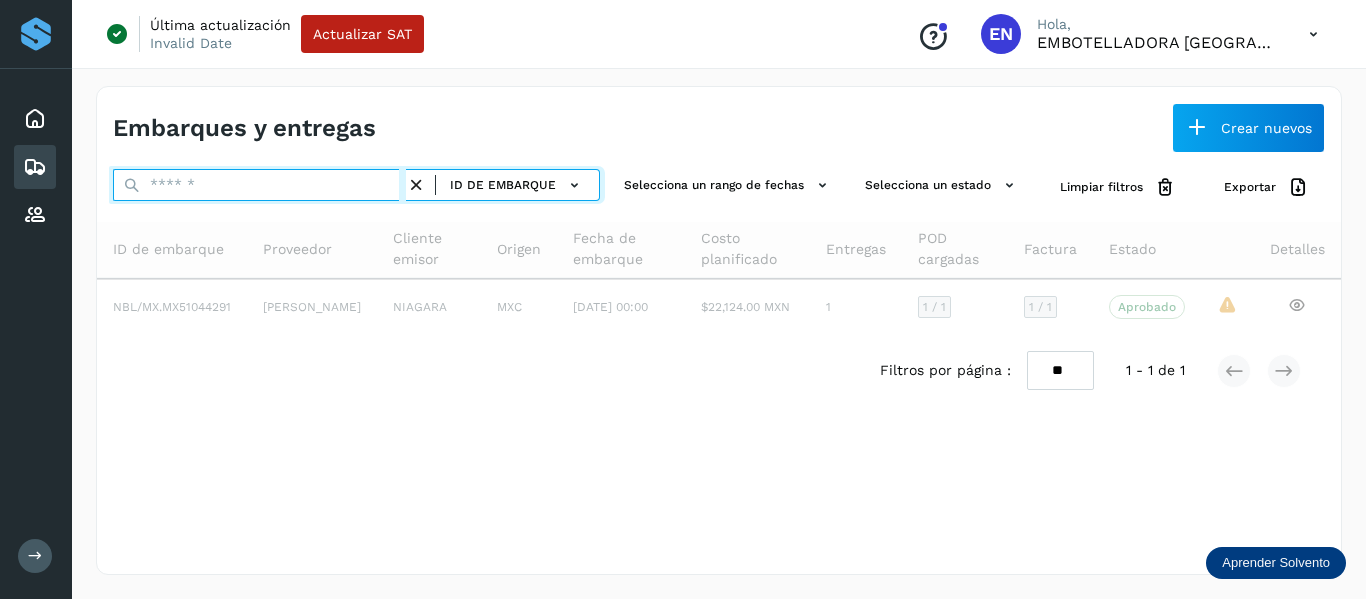 paste on "**********" 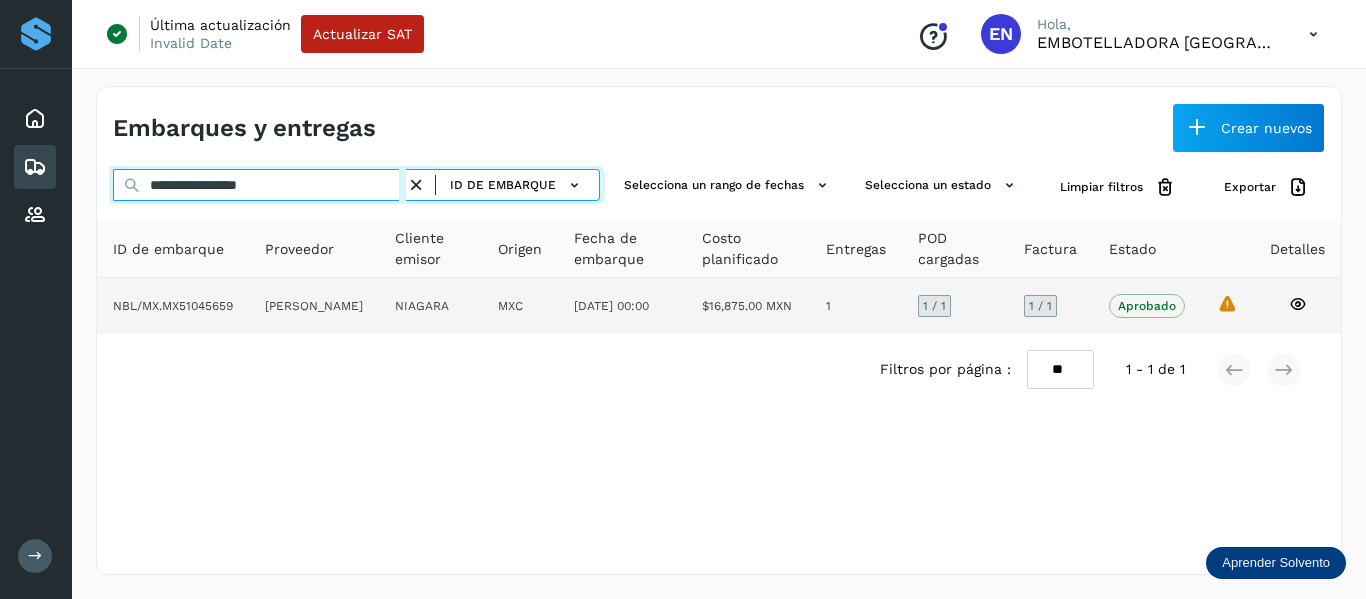 type on "**********" 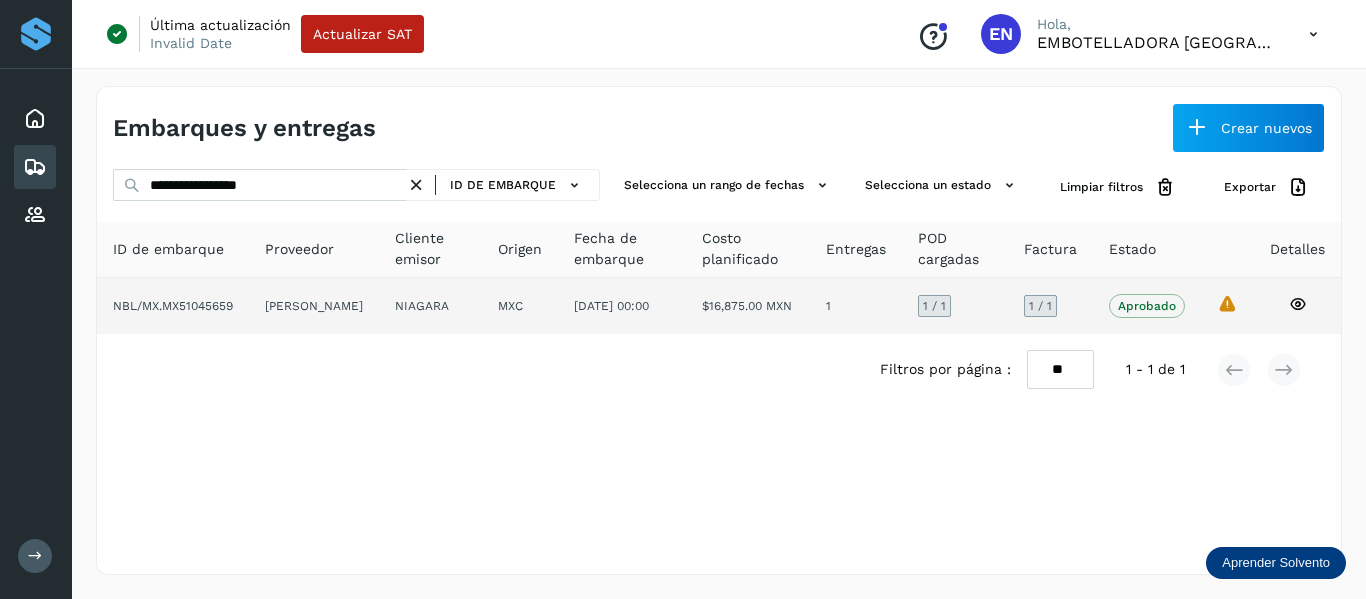 click 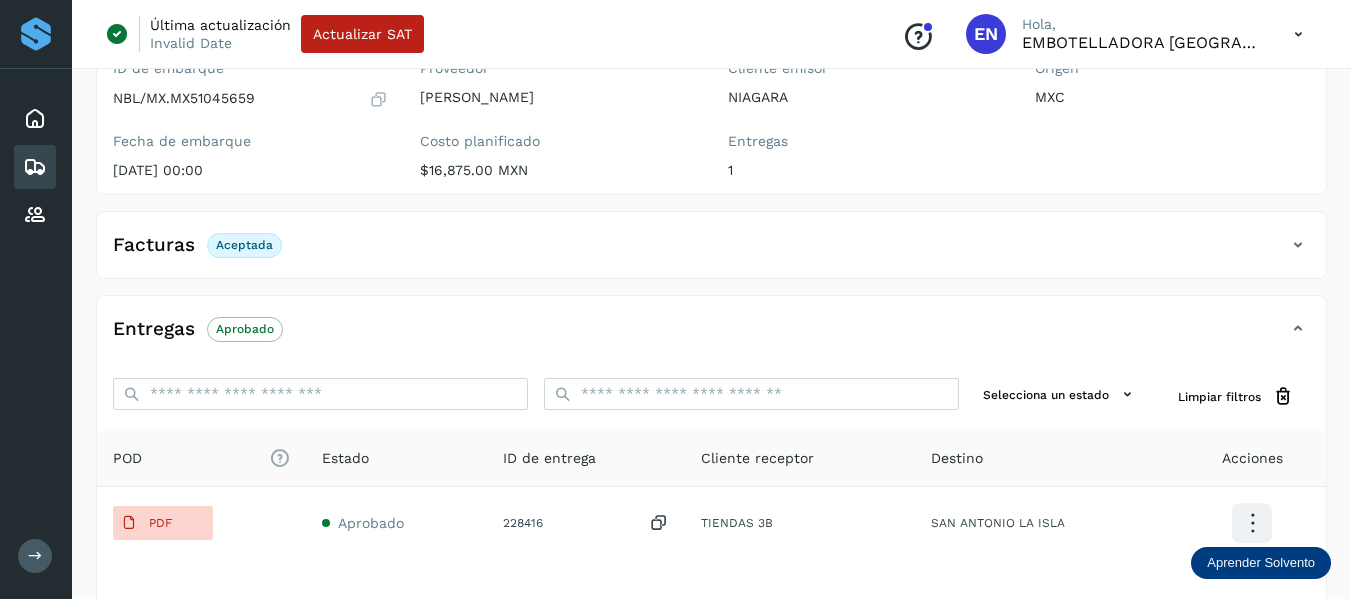 scroll, scrollTop: 400, scrollLeft: 0, axis: vertical 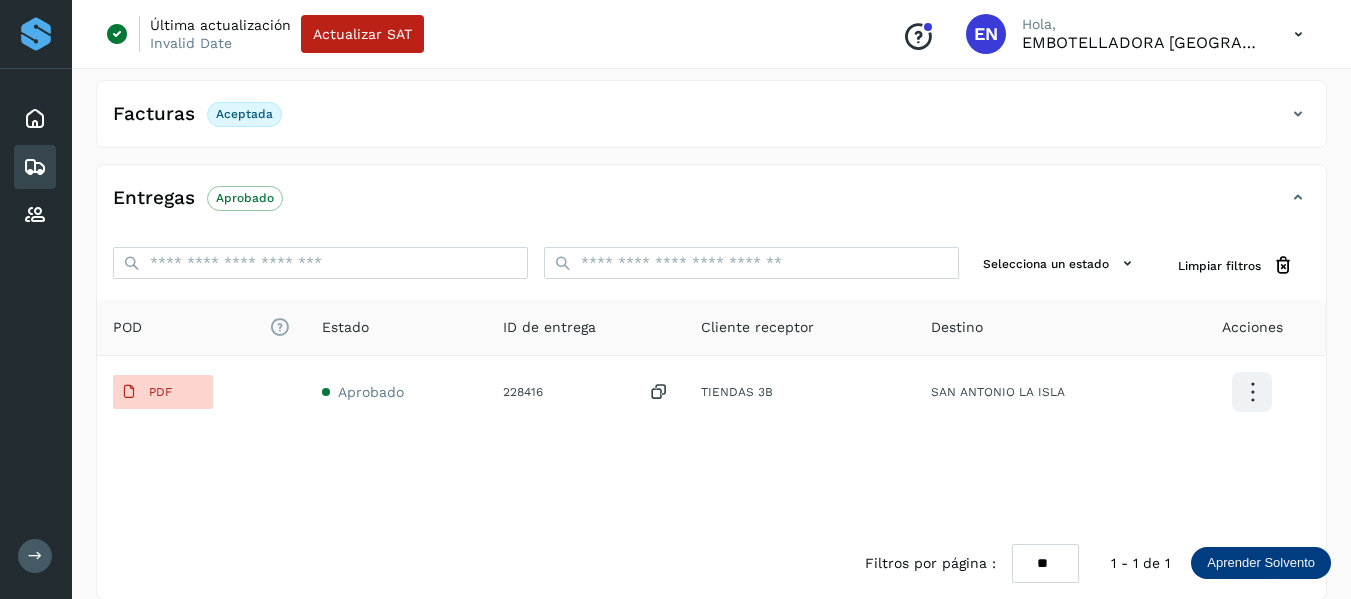 click on "Facturas Aceptada" 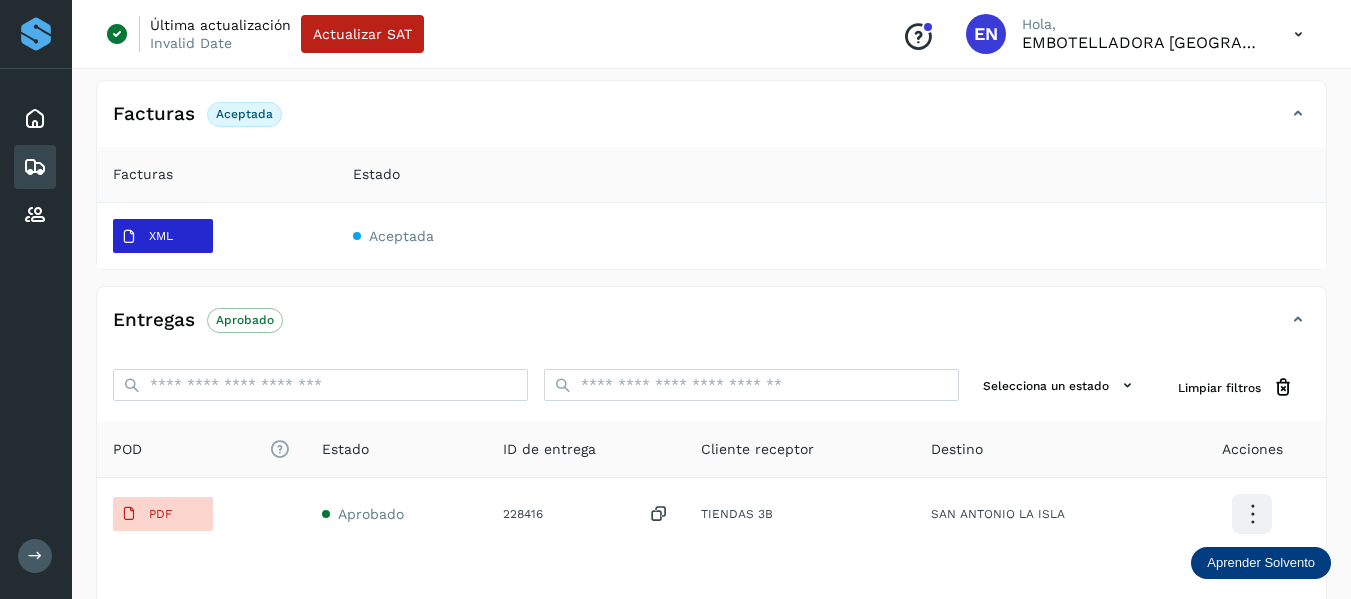 click on "XML" at bounding box center (161, 236) 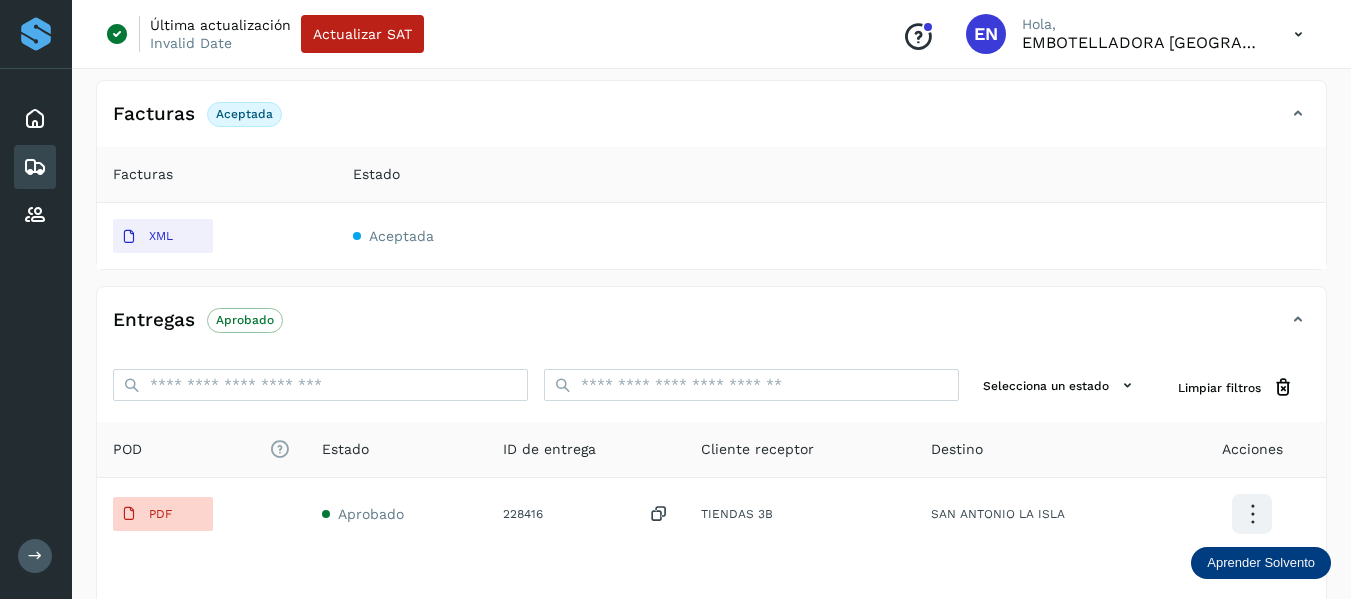 click on "Embarques y entregas" 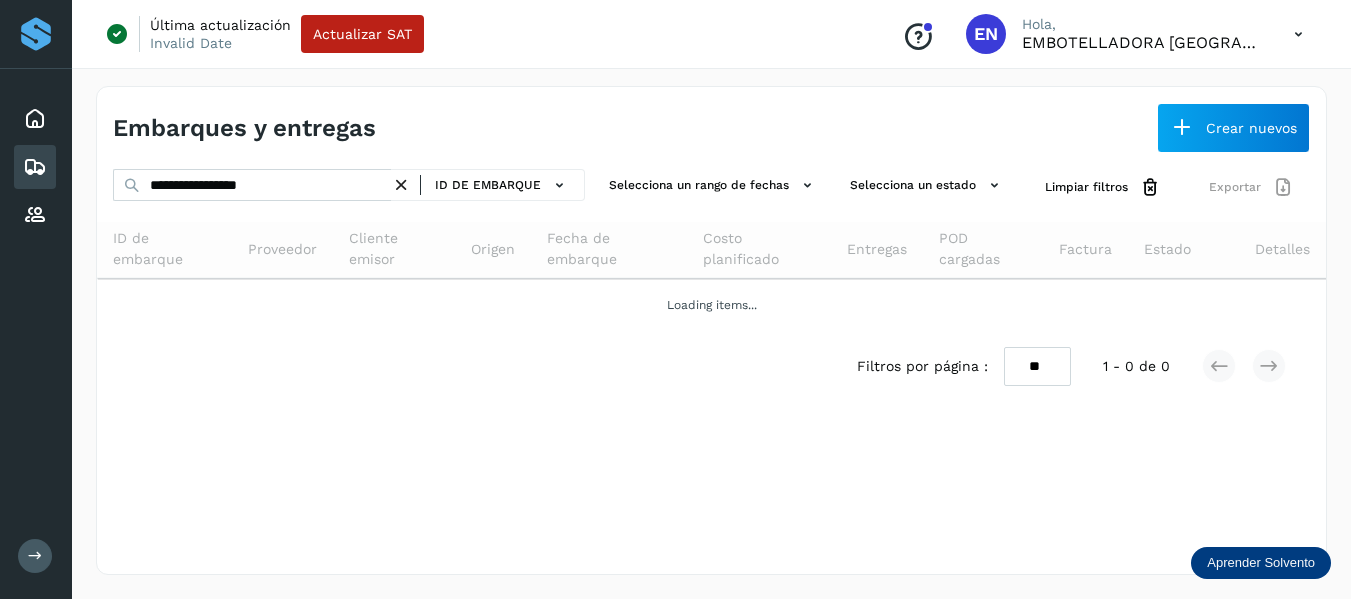 scroll, scrollTop: 0, scrollLeft: 0, axis: both 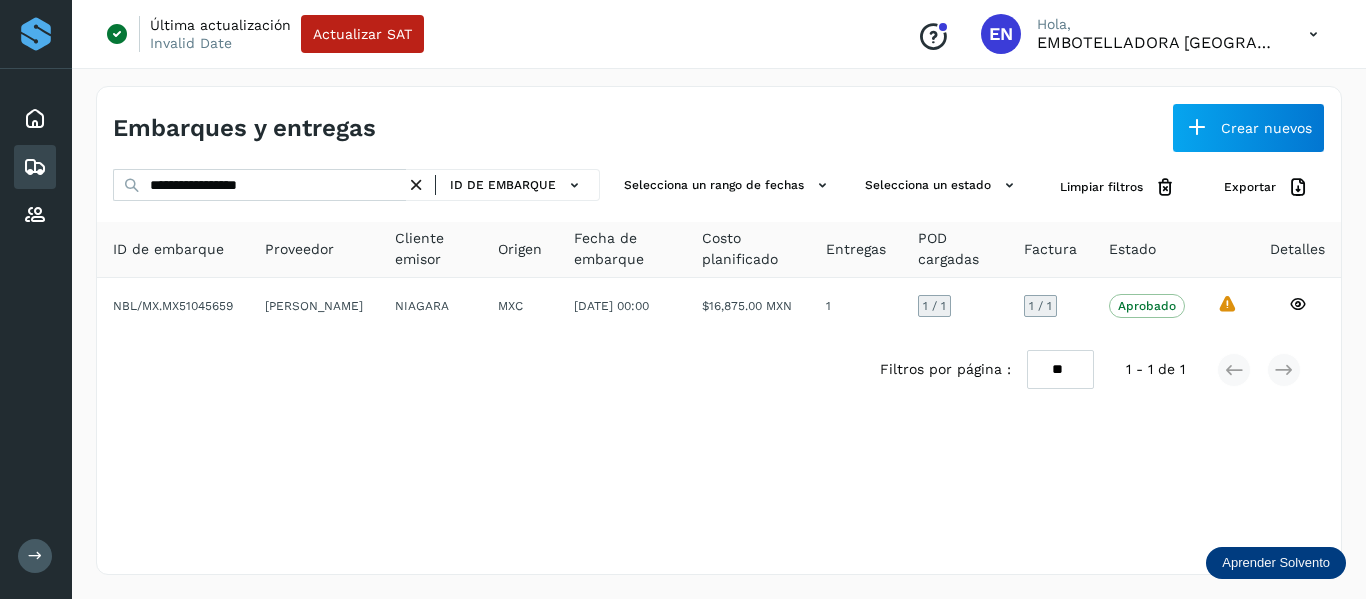 click at bounding box center (416, 185) 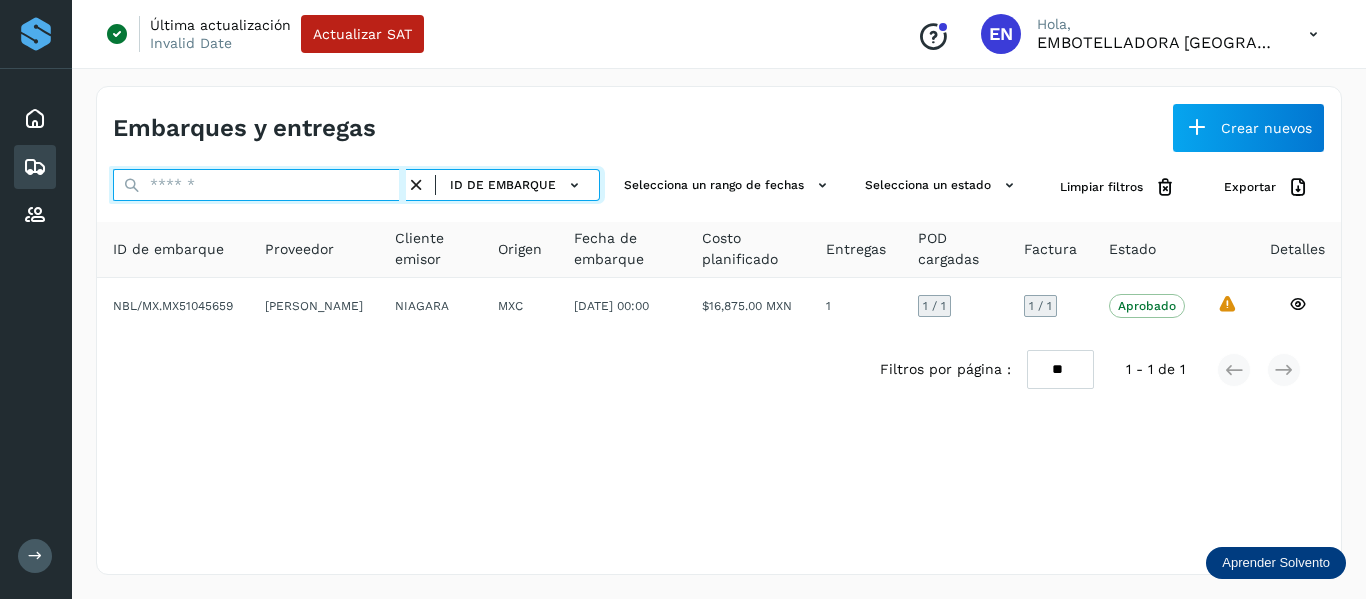 click at bounding box center [259, 185] 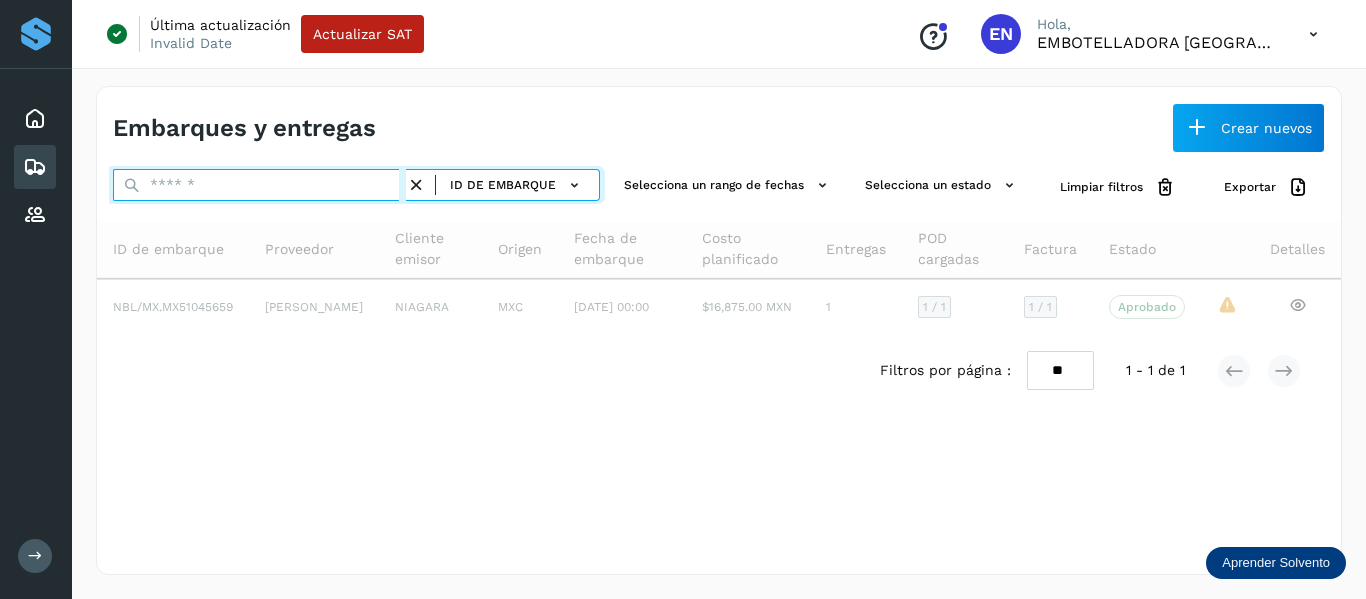 paste on "**********" 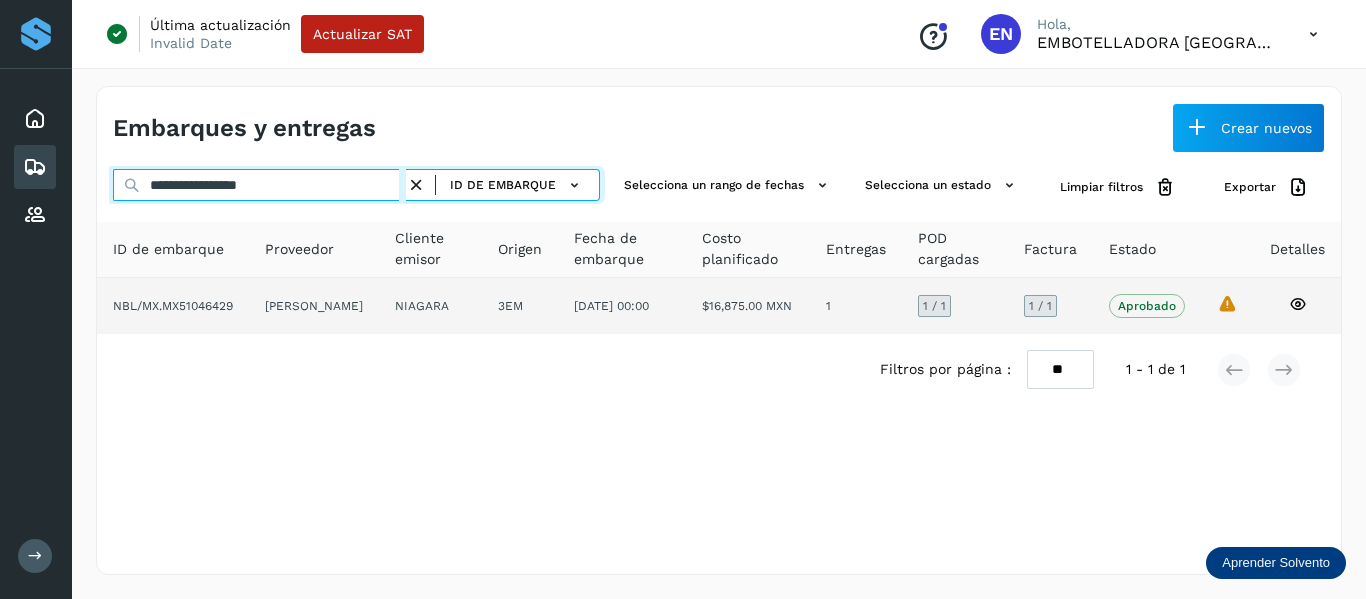 type on "**********" 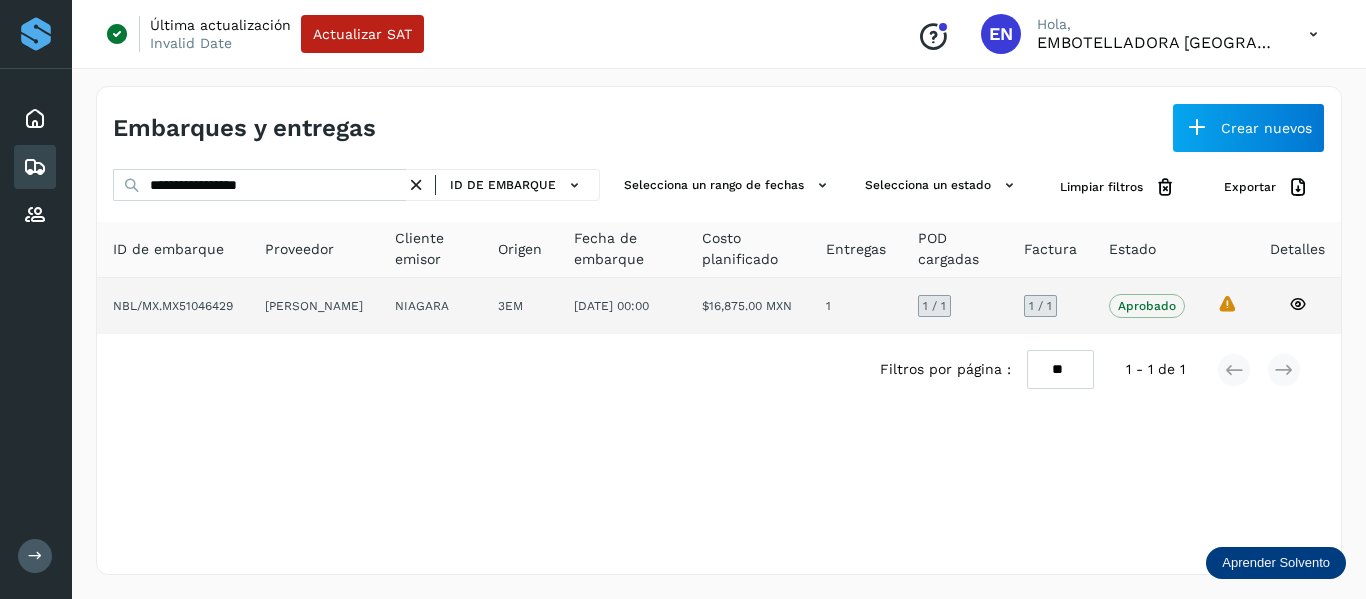 click 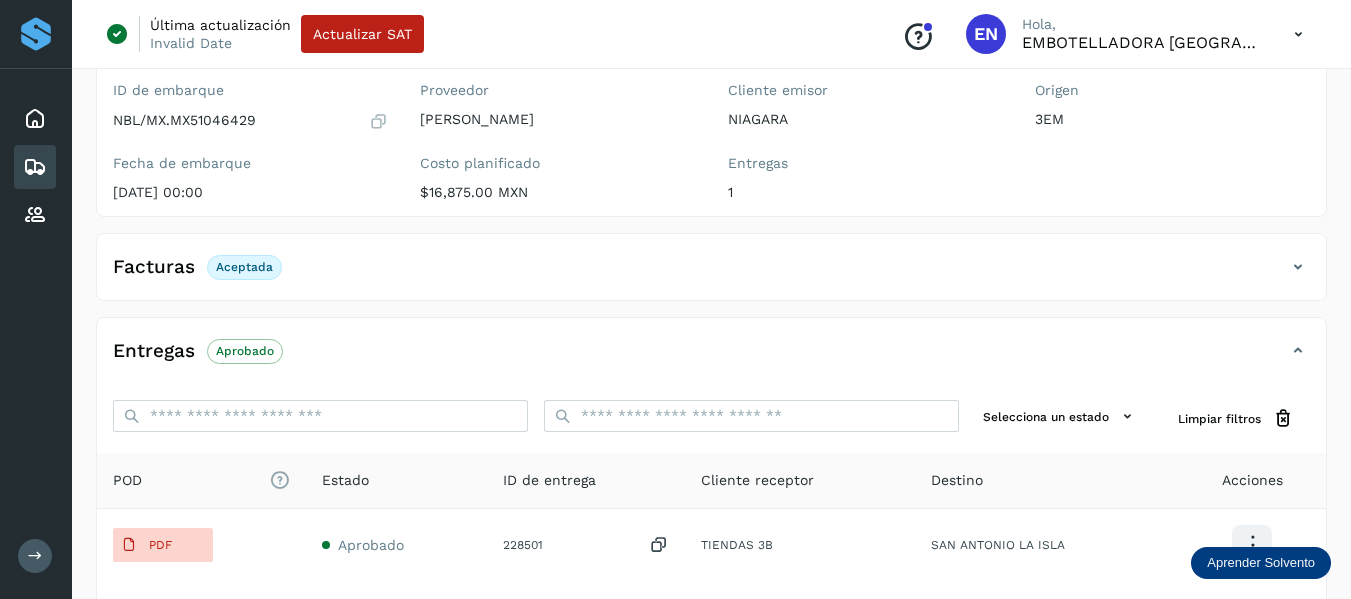 scroll, scrollTop: 300, scrollLeft: 0, axis: vertical 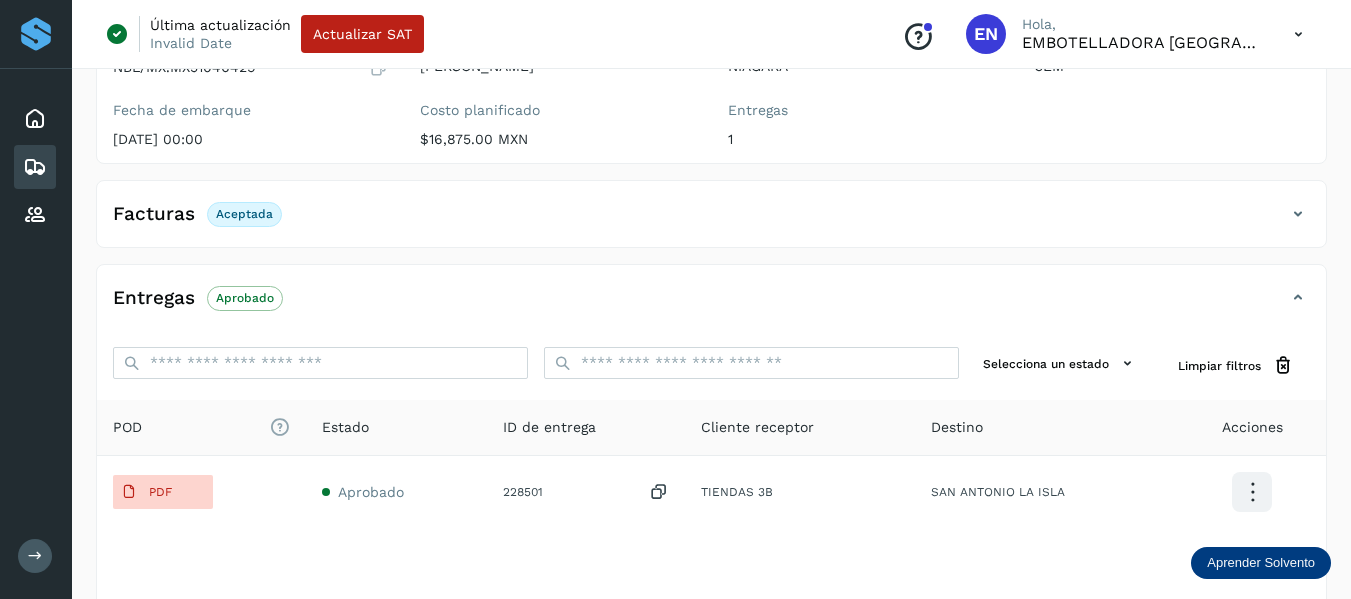 click on "Facturas Aceptada" 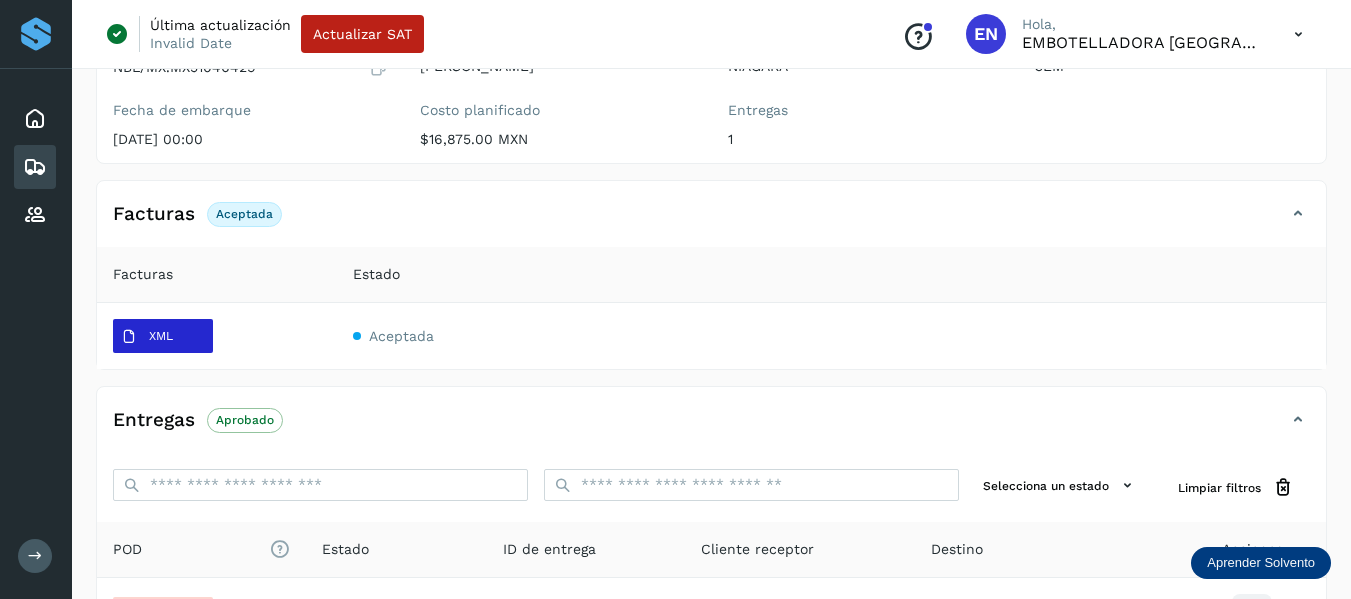 click on "XML" at bounding box center (161, 336) 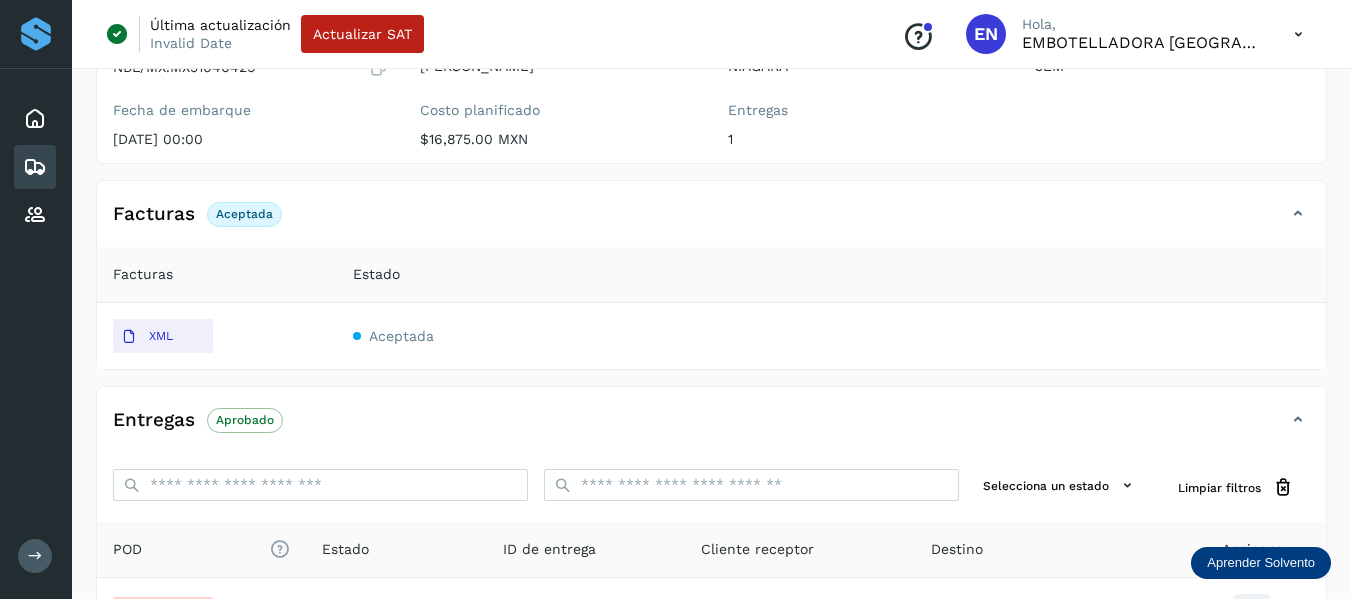 click at bounding box center (35, 167) 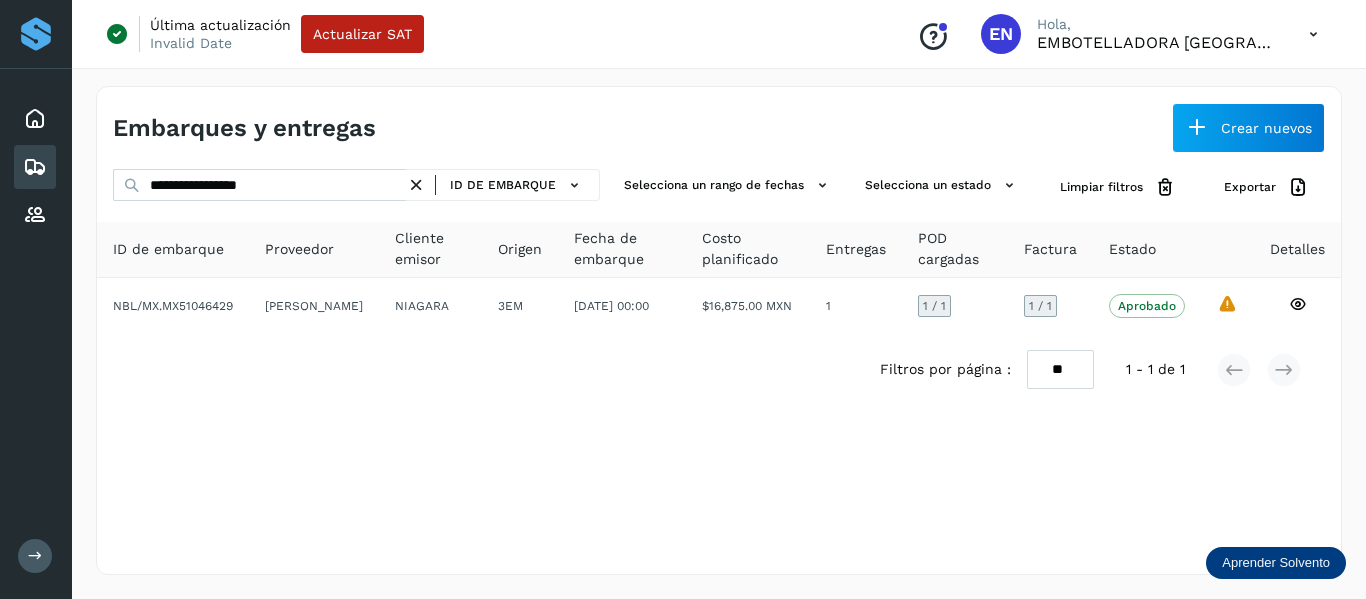 click at bounding box center [416, 185] 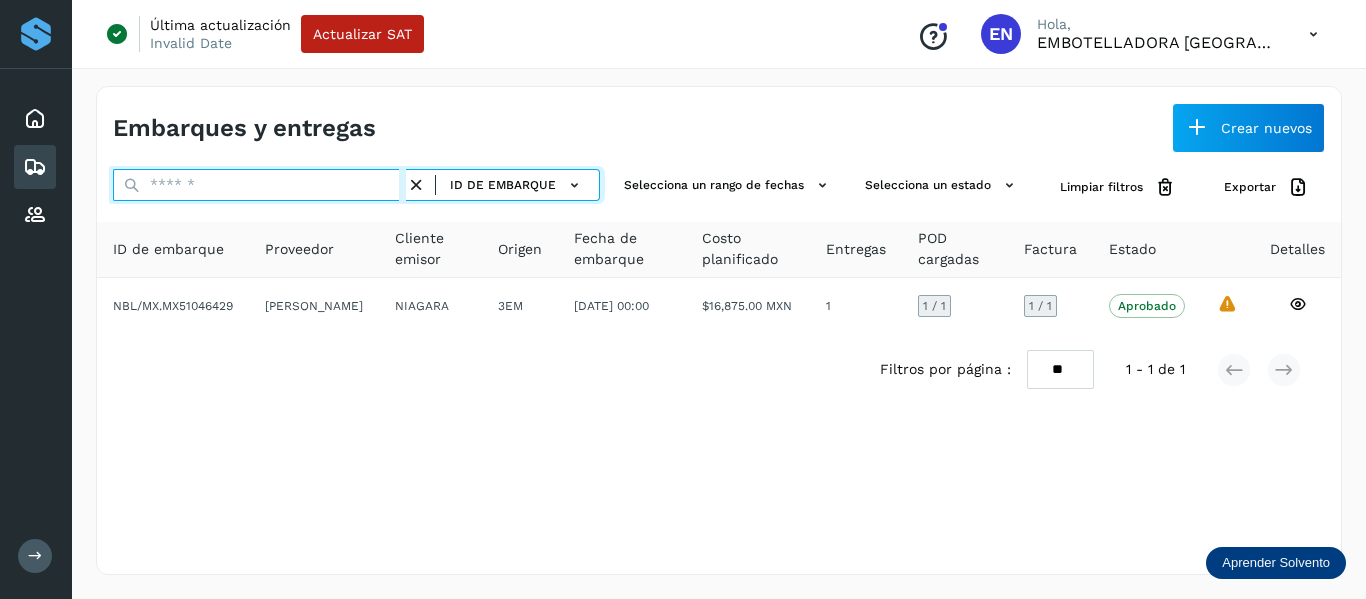 click at bounding box center (259, 185) 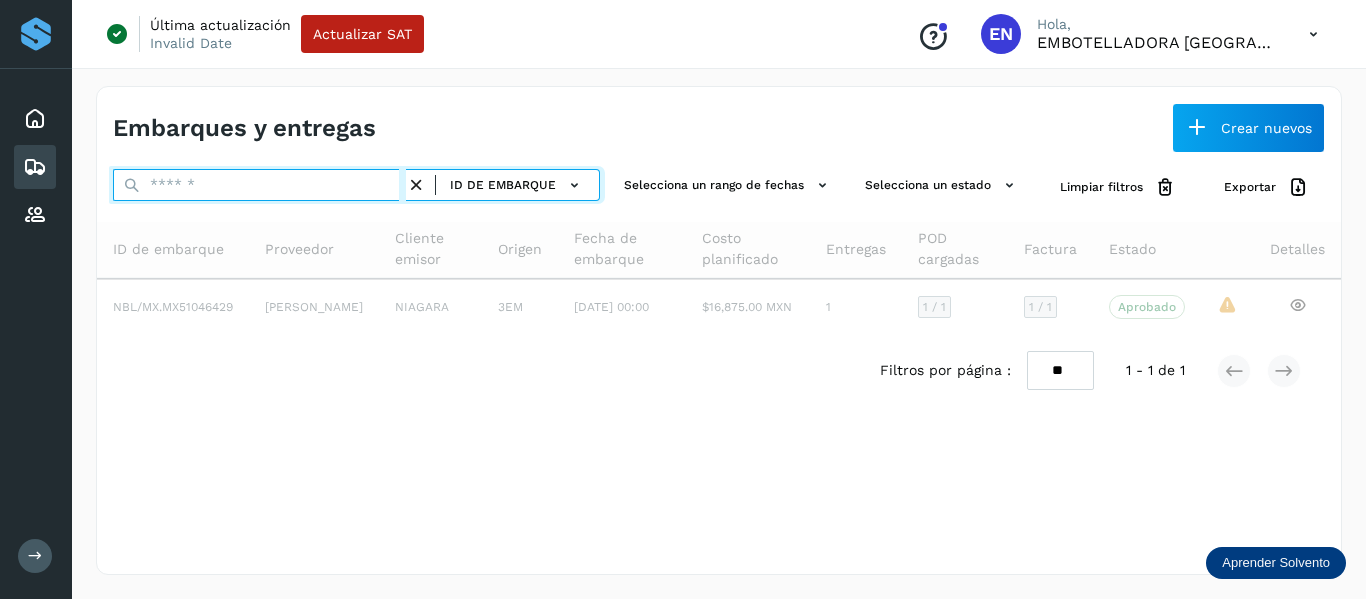 paste on "**********" 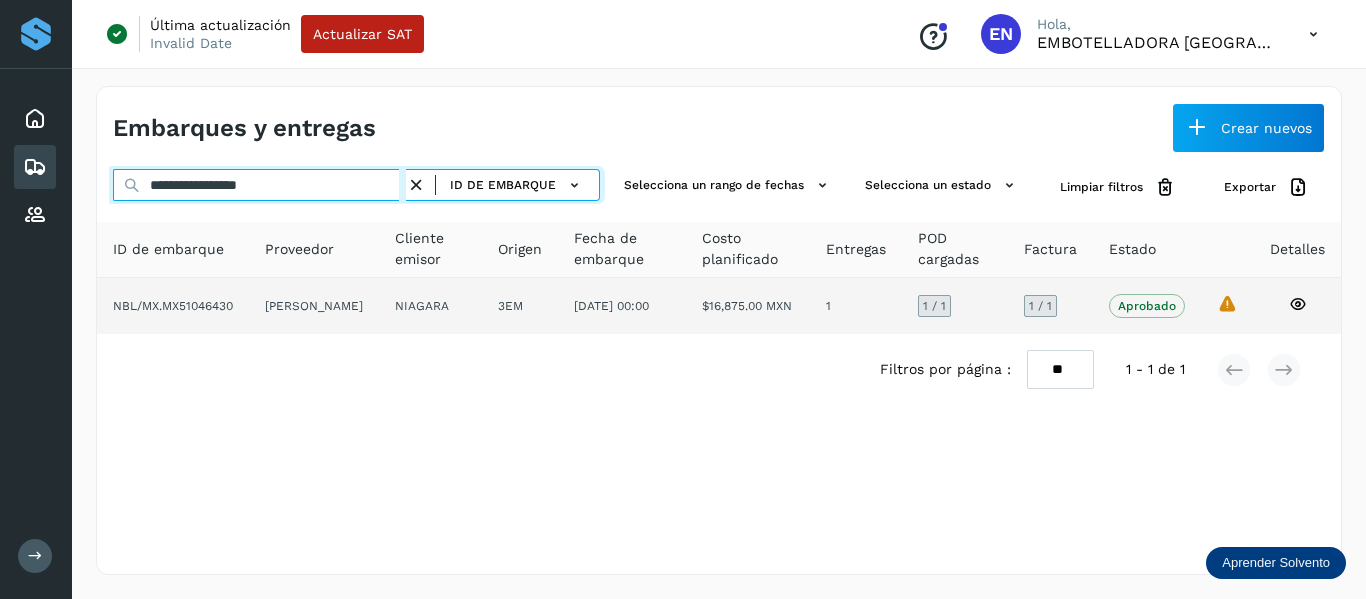 type on "**********" 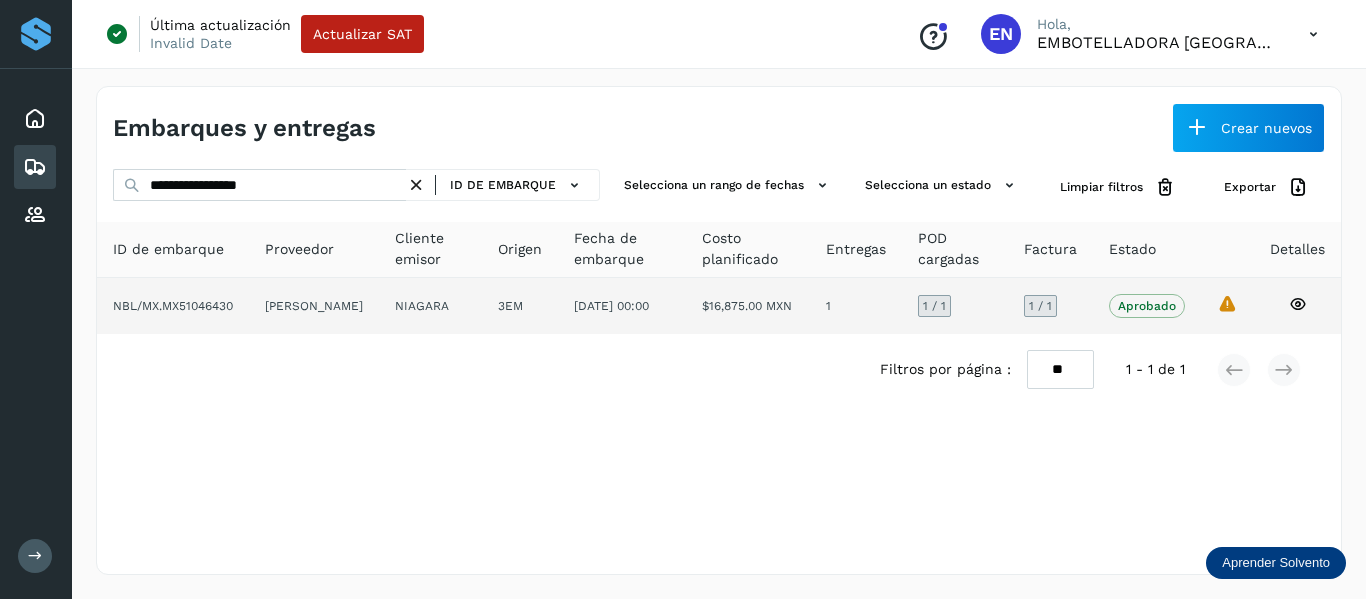 click 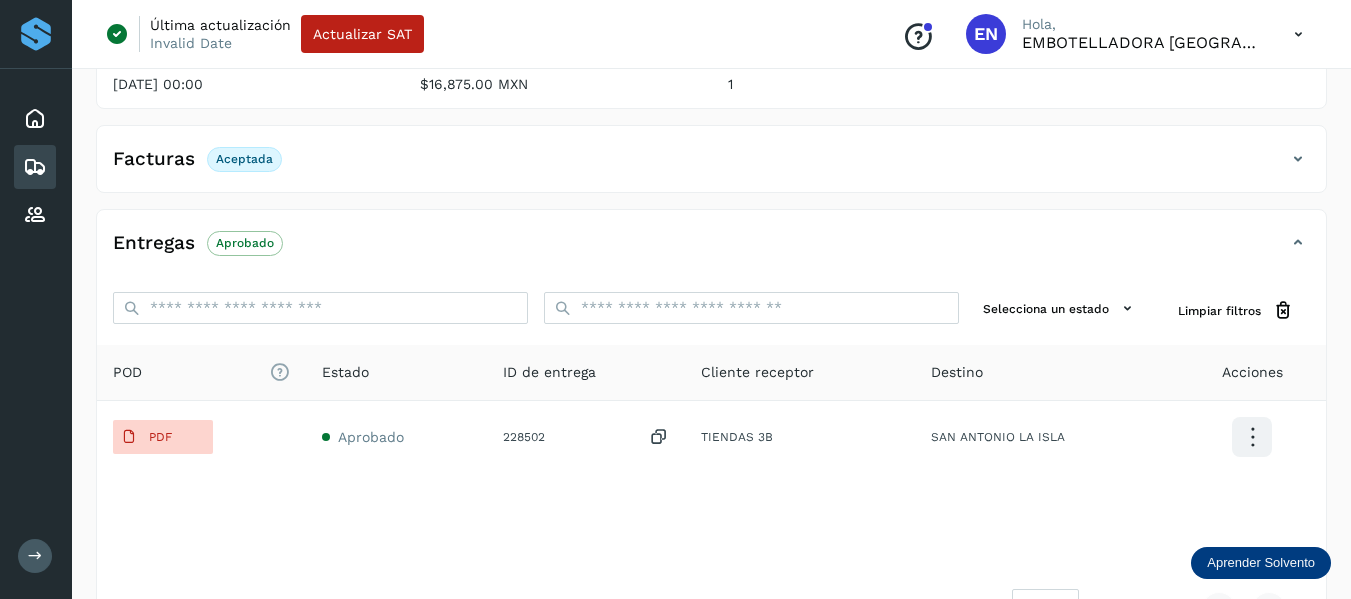 scroll, scrollTop: 400, scrollLeft: 0, axis: vertical 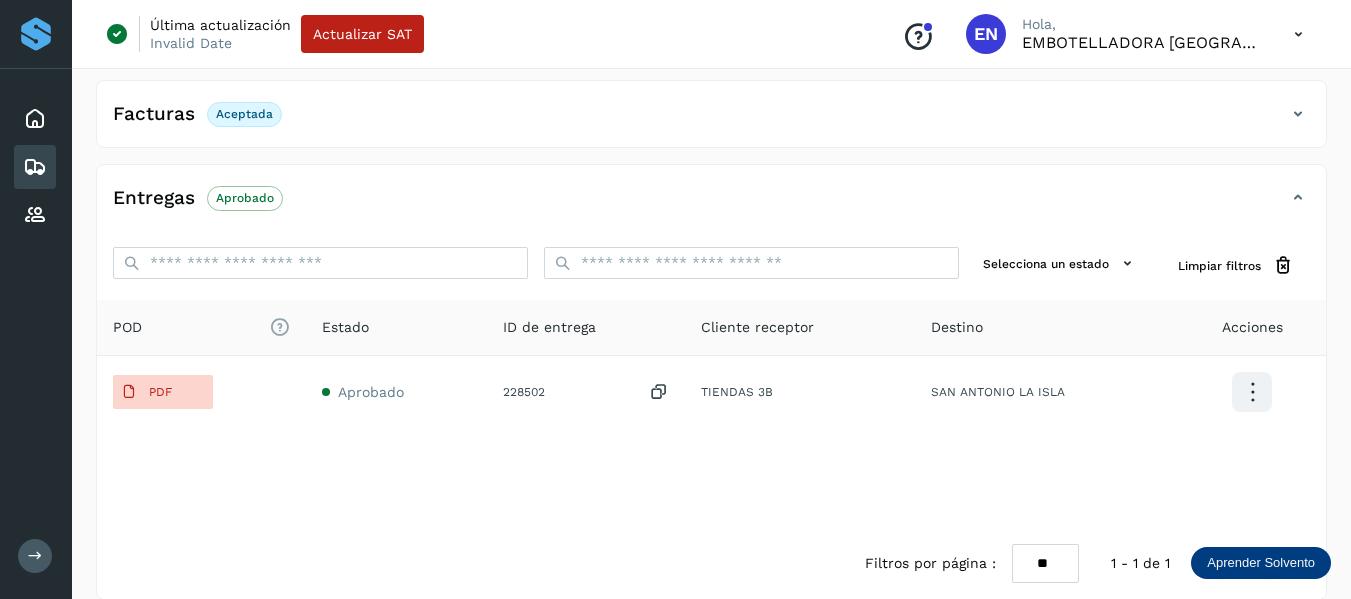 click on "Entregas Aprobado" 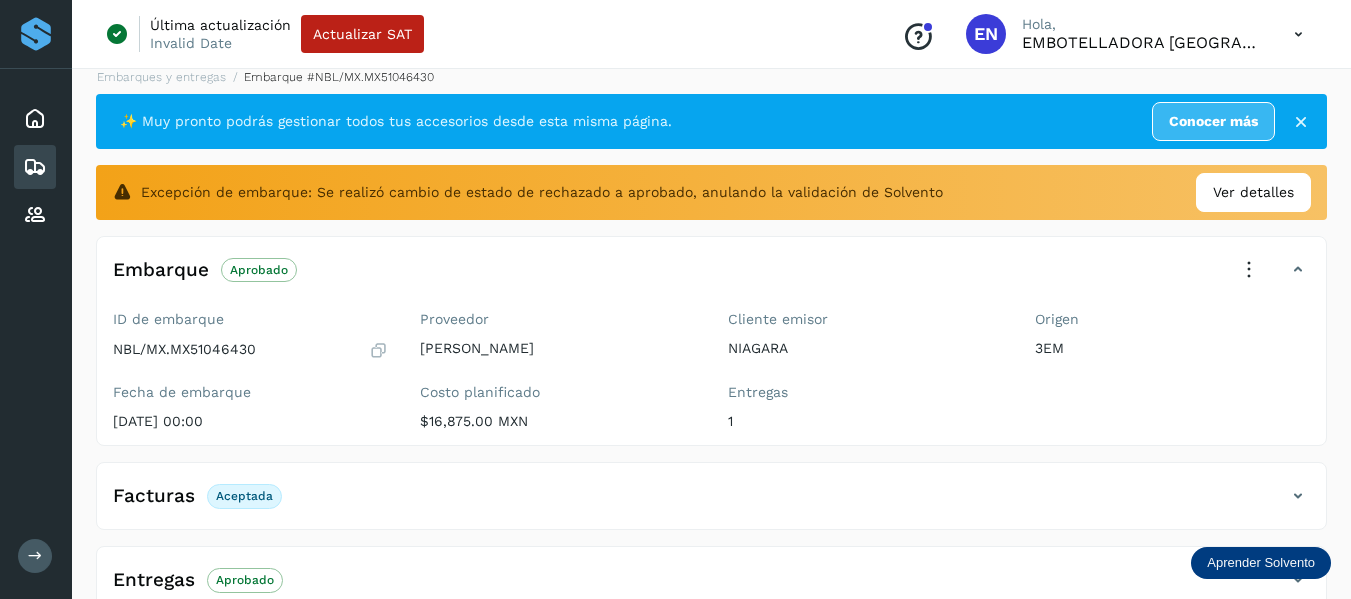 scroll, scrollTop: 0, scrollLeft: 0, axis: both 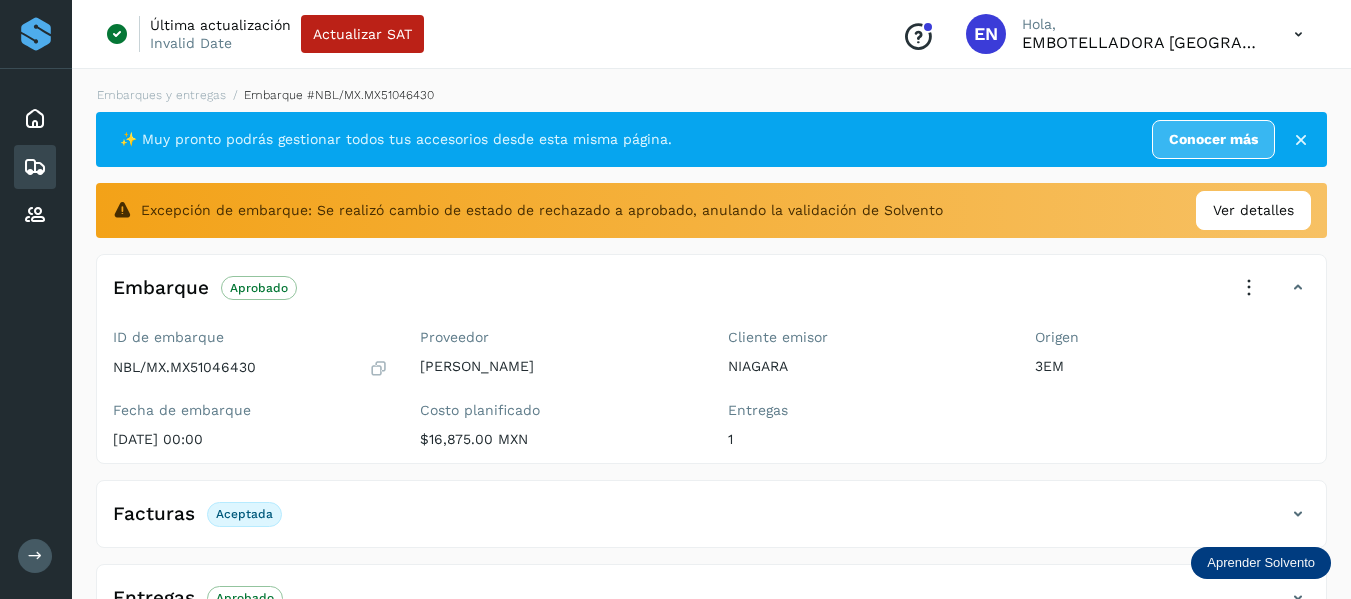 click on "Facturas Aceptada" 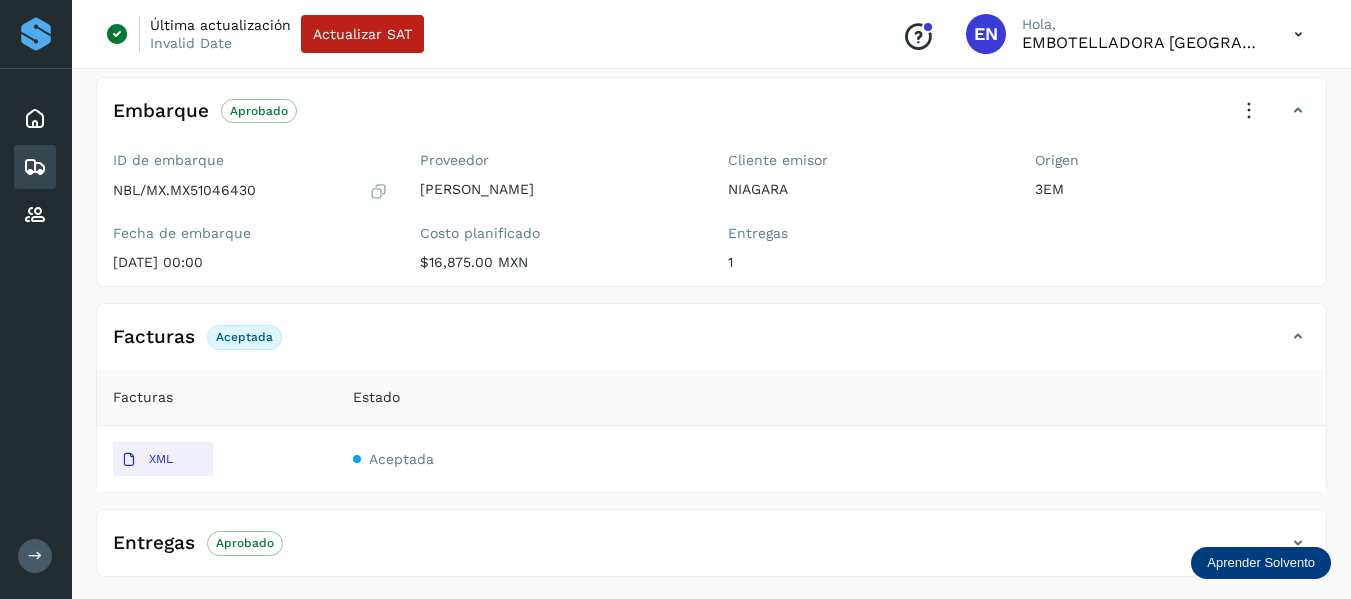 scroll, scrollTop: 179, scrollLeft: 0, axis: vertical 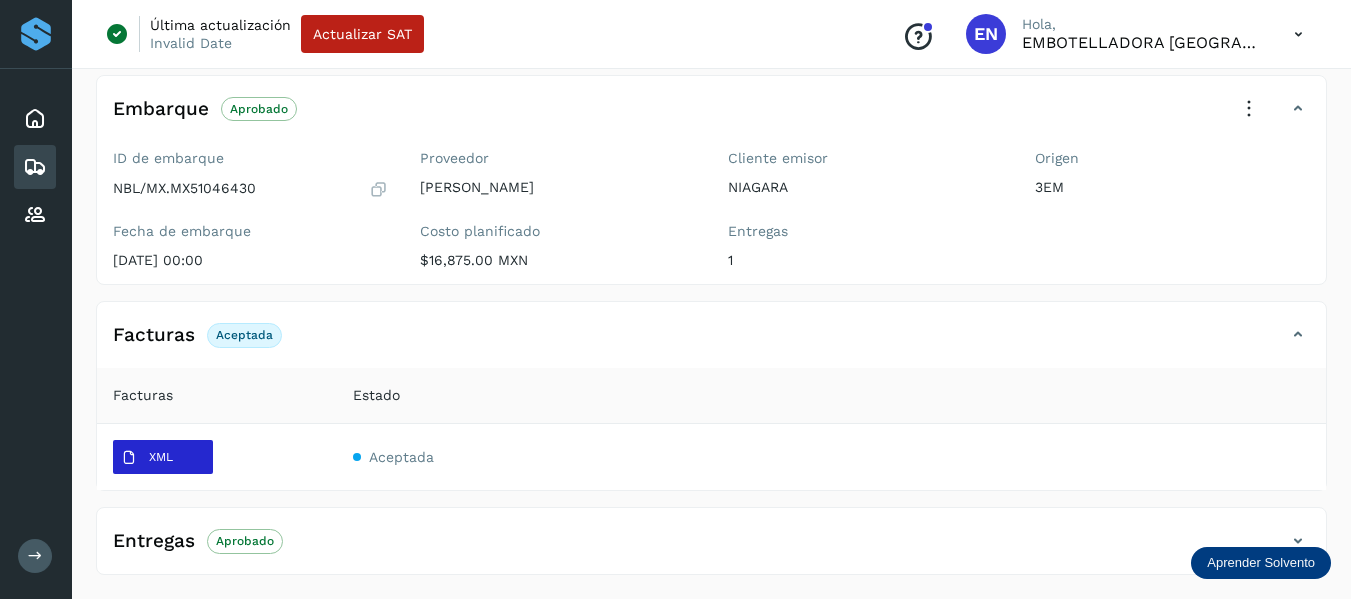 click on "XML" at bounding box center (161, 457) 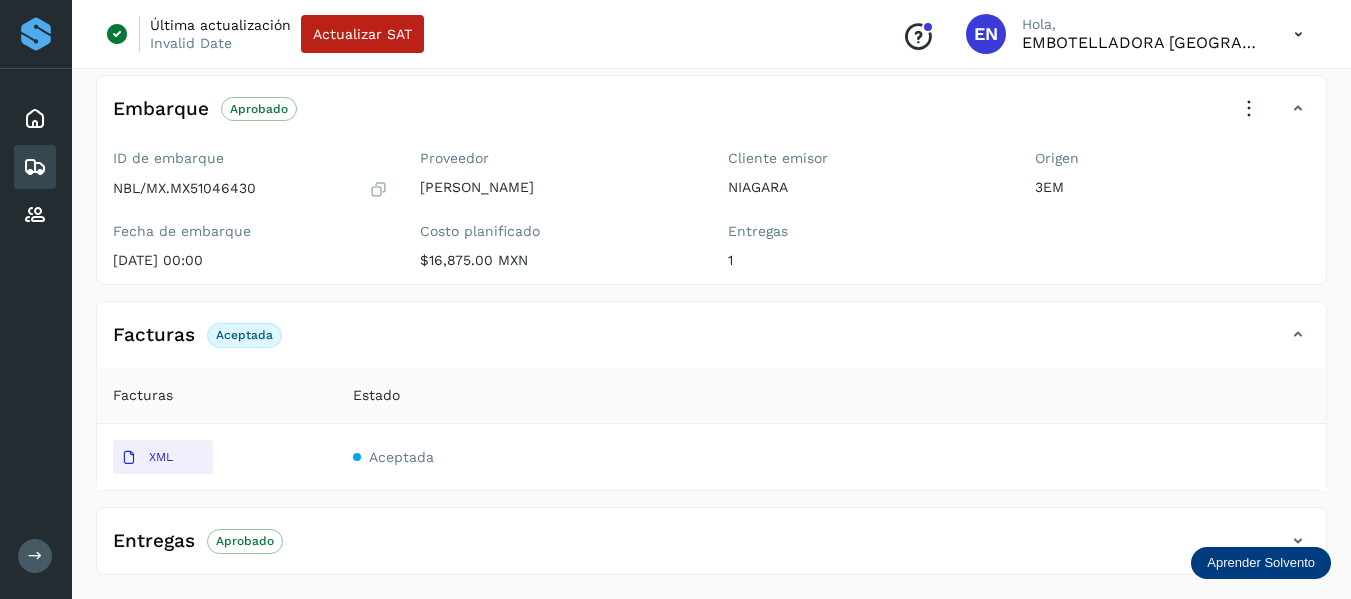 click at bounding box center (35, 167) 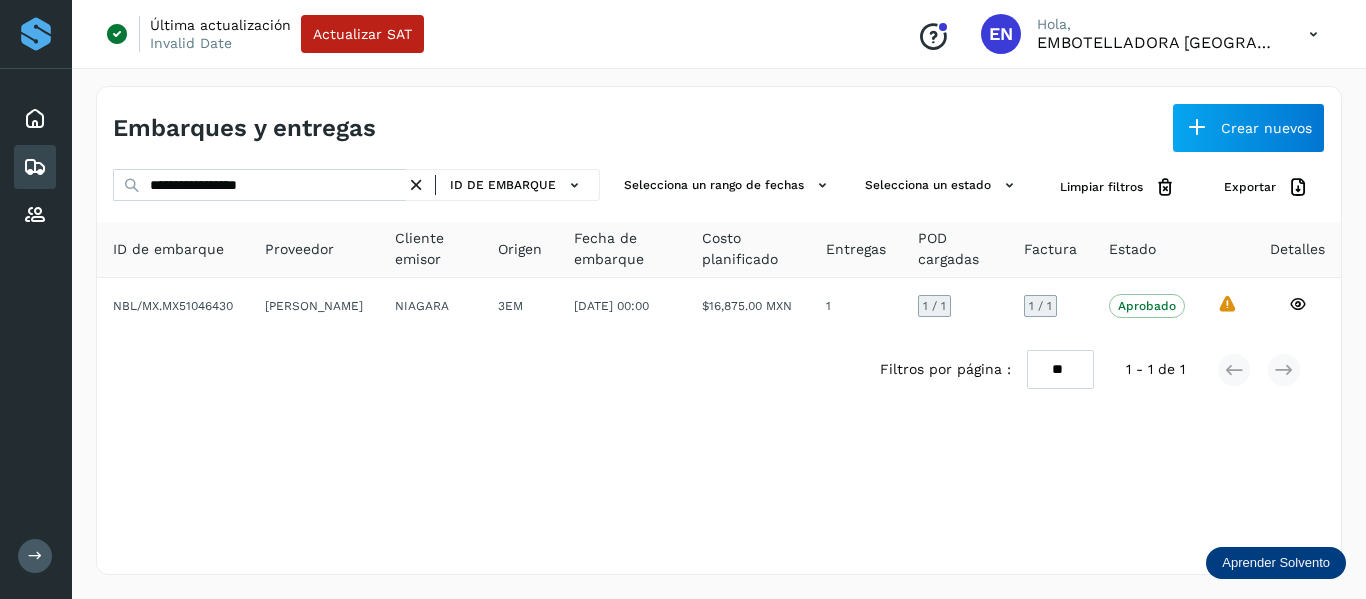 click at bounding box center [416, 185] 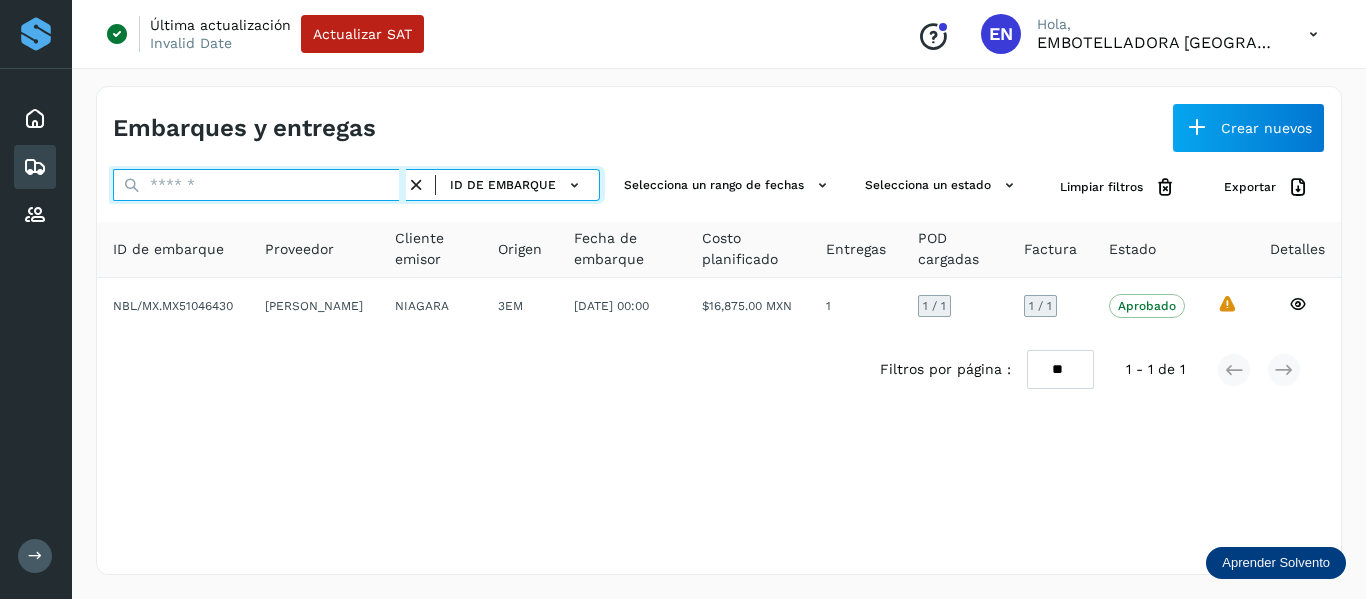 click at bounding box center (259, 185) 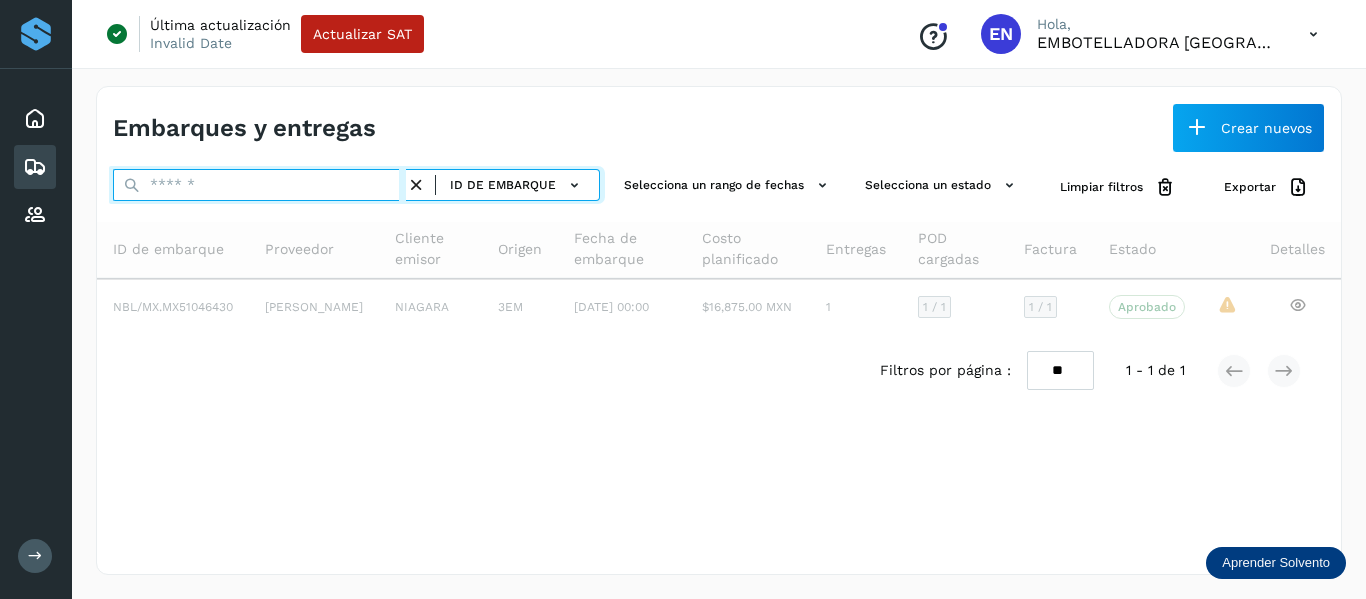 paste on "**********" 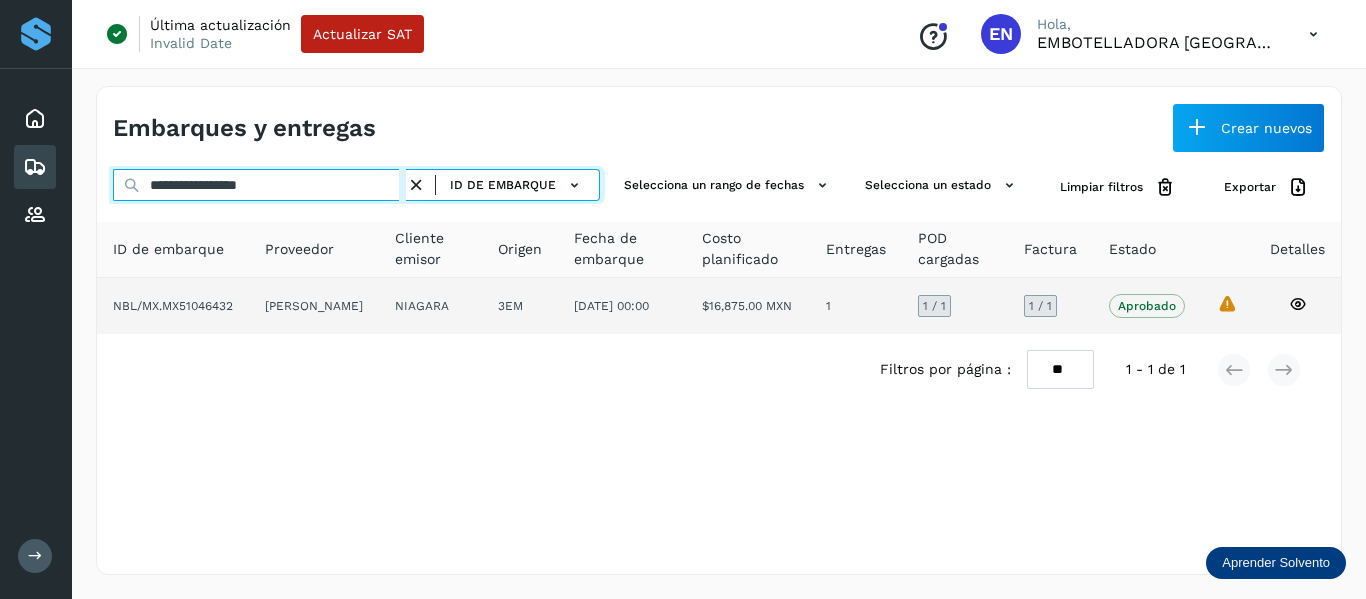 type on "**********" 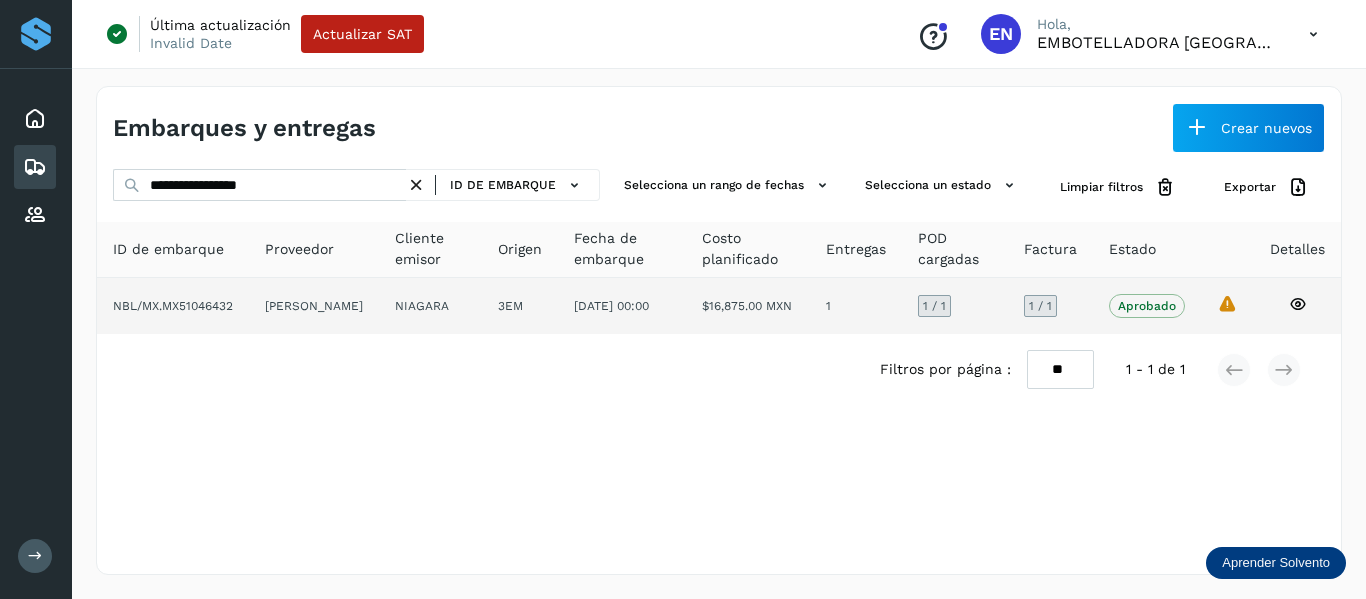 click 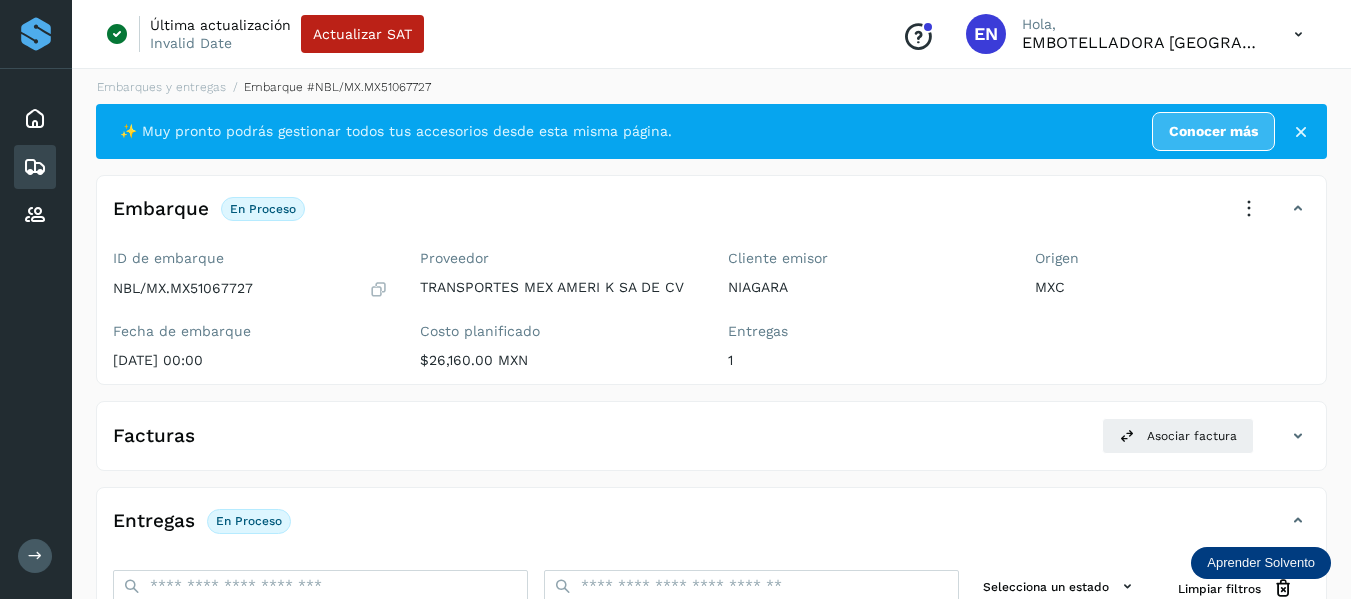 scroll, scrollTop: 0, scrollLeft: 0, axis: both 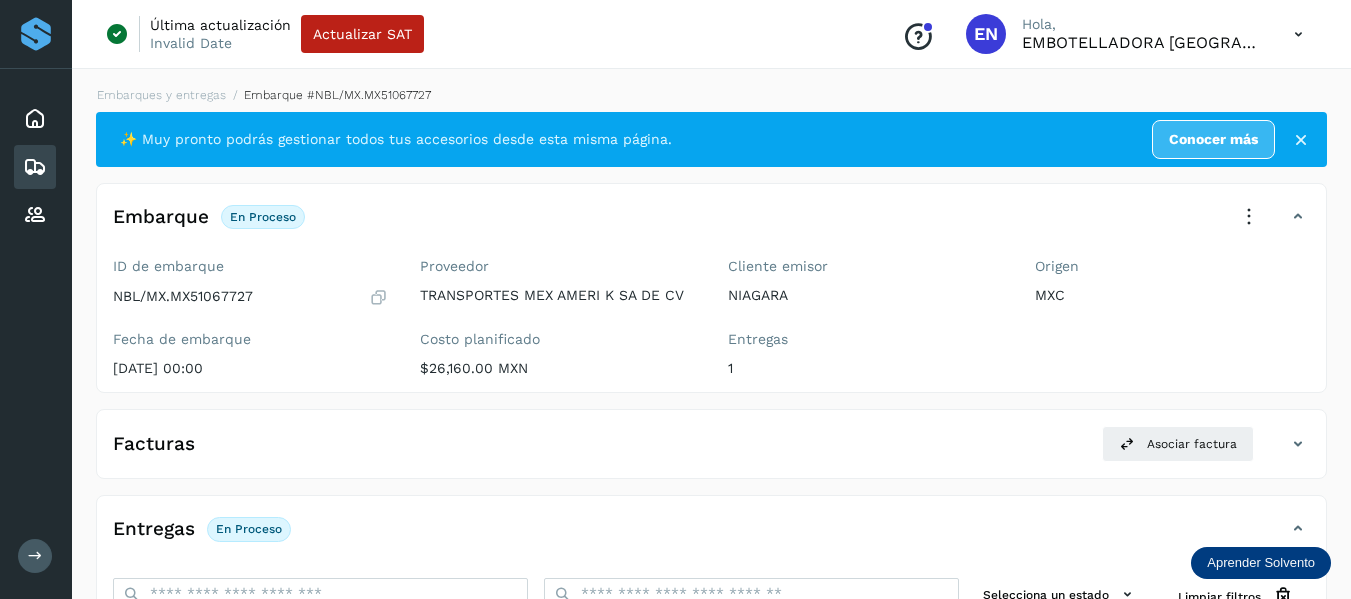 click on "Embarques y entregas" 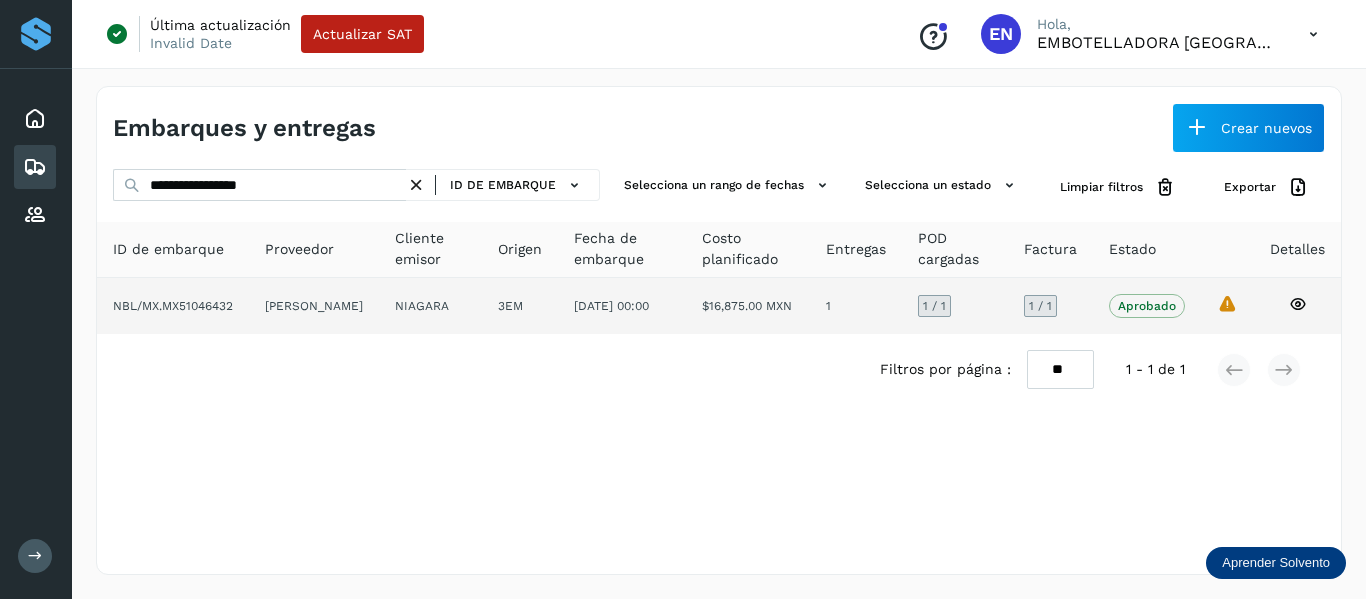 click 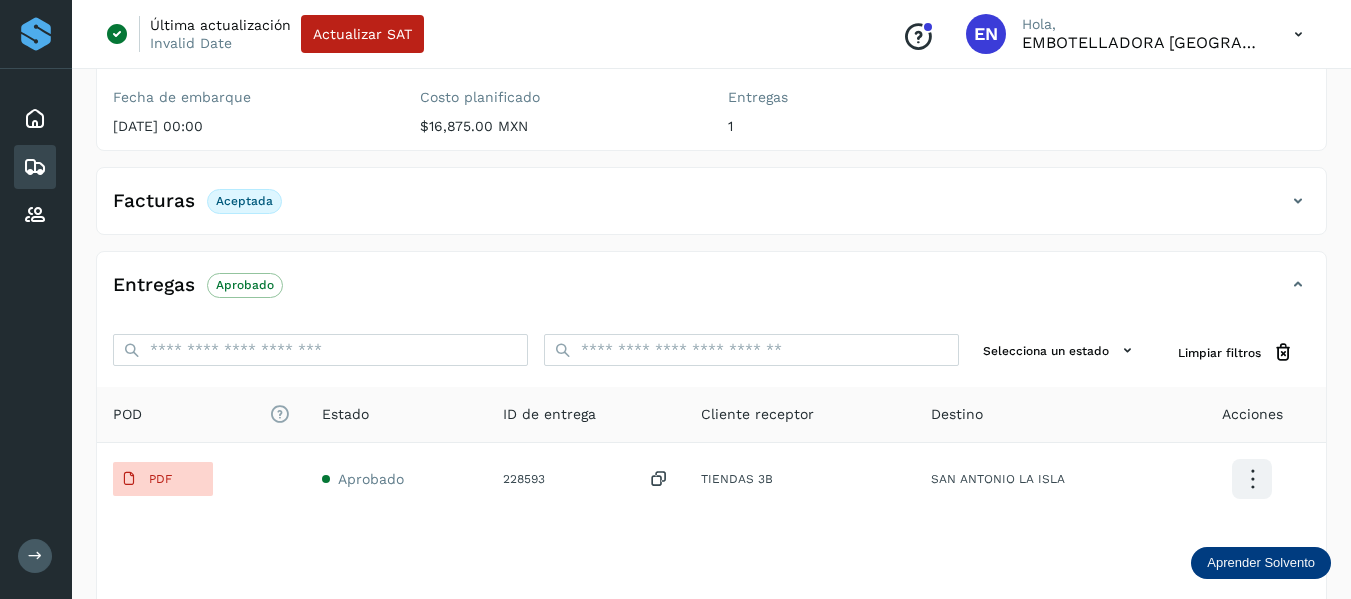 scroll, scrollTop: 200, scrollLeft: 0, axis: vertical 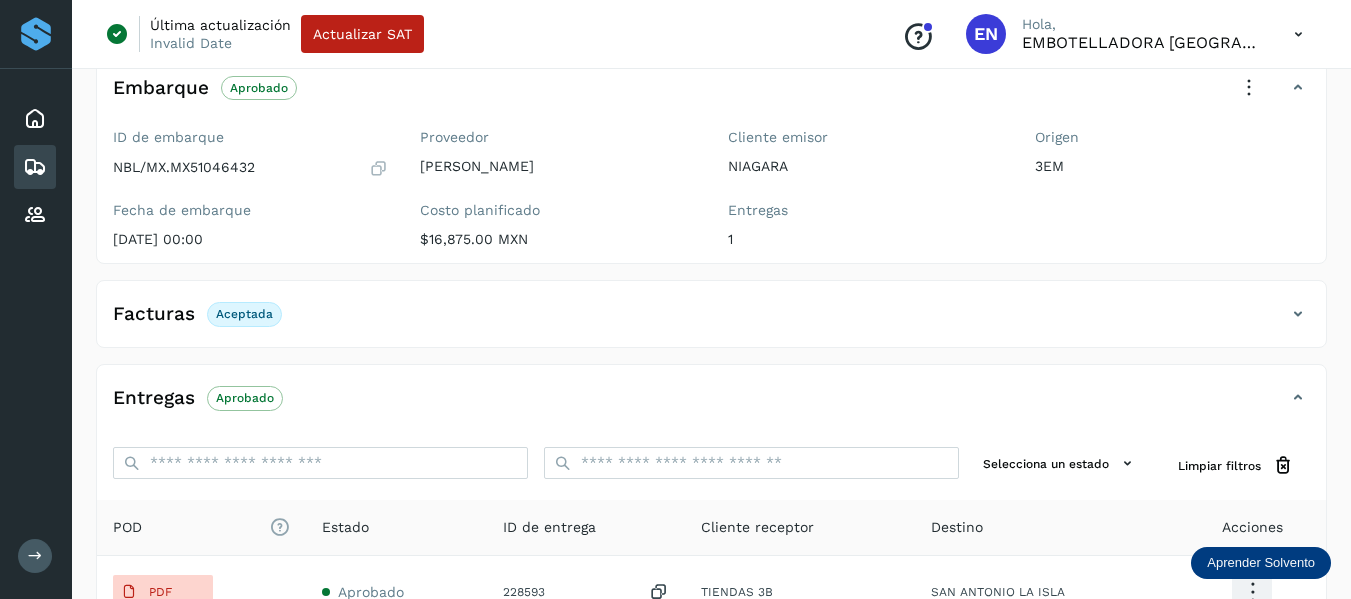 click on "Facturas Aceptada" 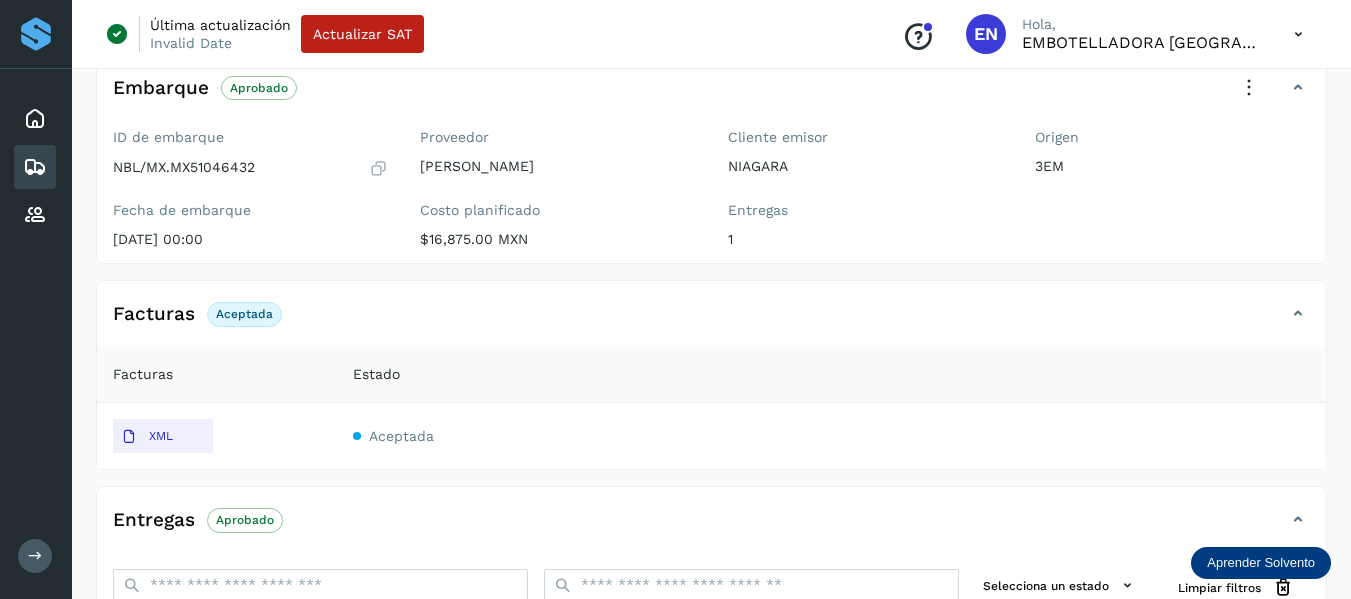 click on "XML" 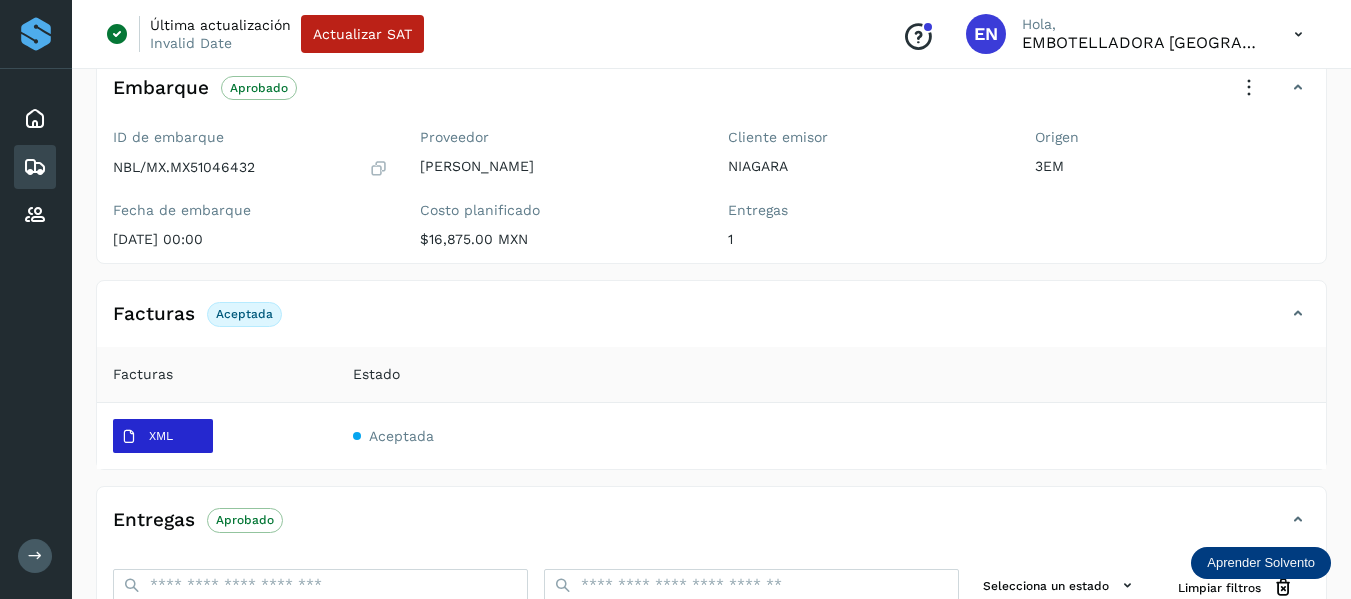 click on "XML" at bounding box center [161, 436] 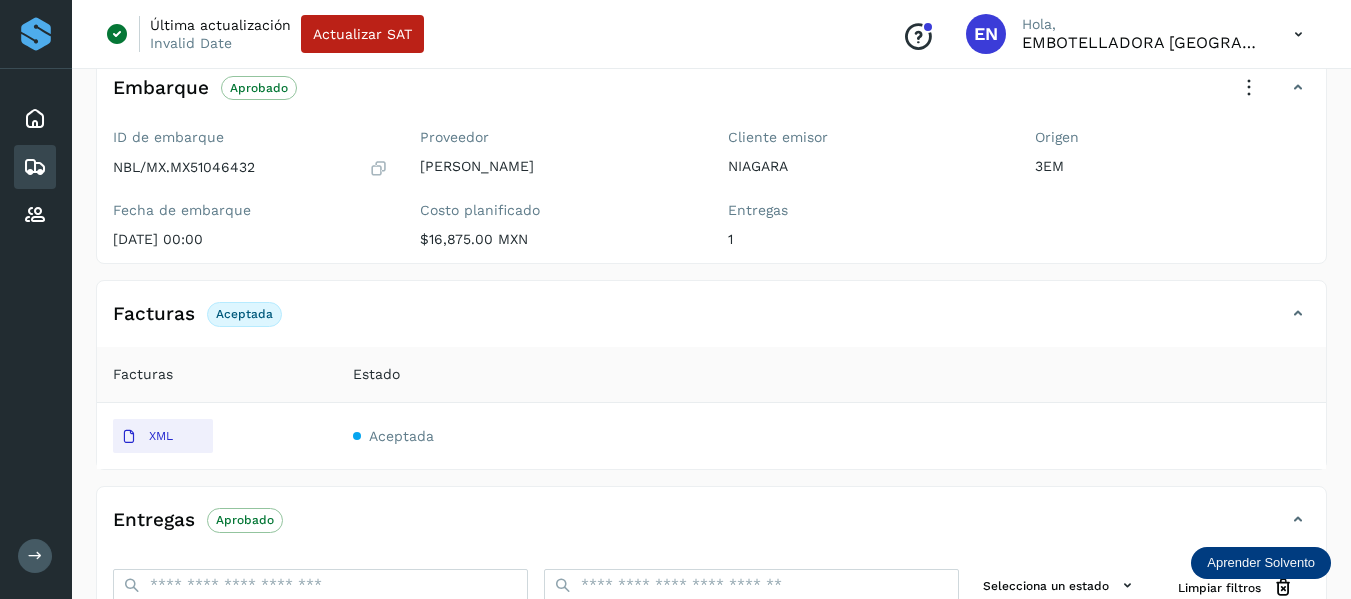 click at bounding box center (35, 167) 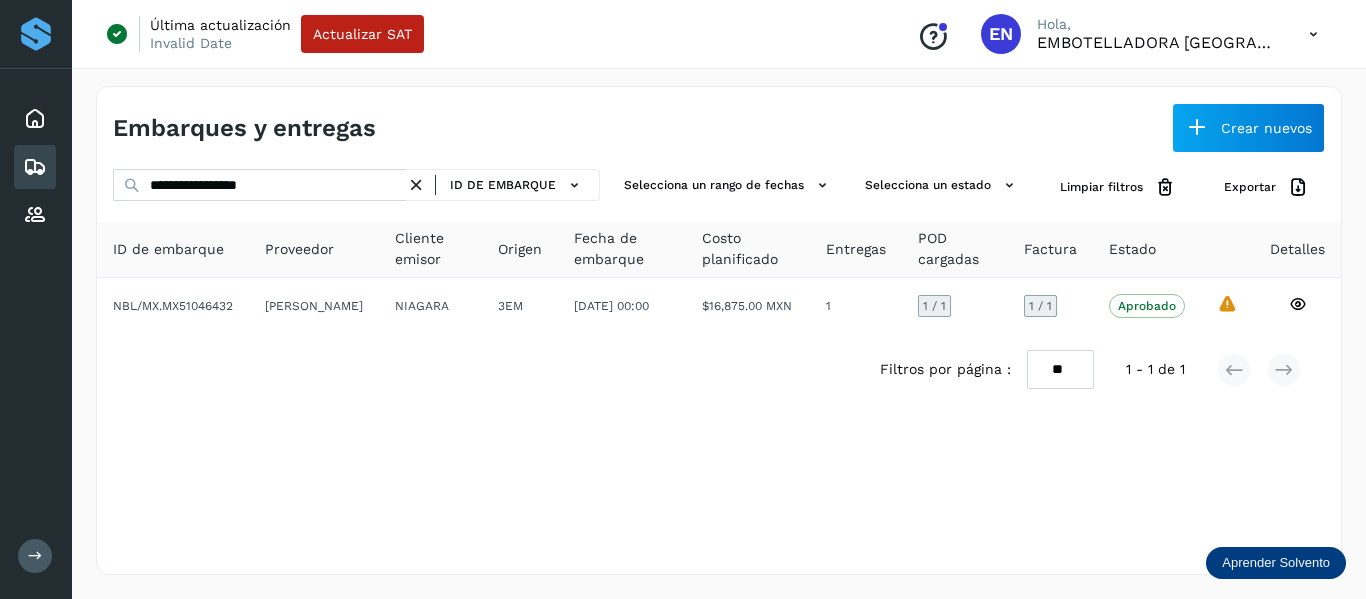 click at bounding box center [416, 185] 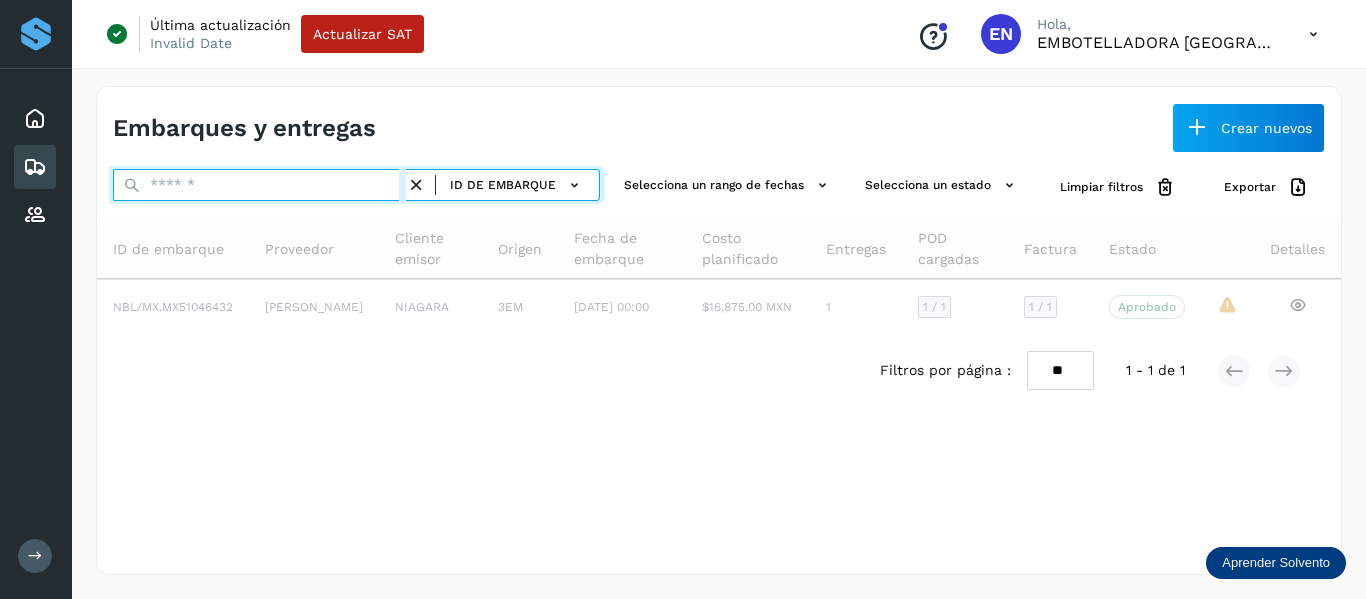 click at bounding box center [259, 185] 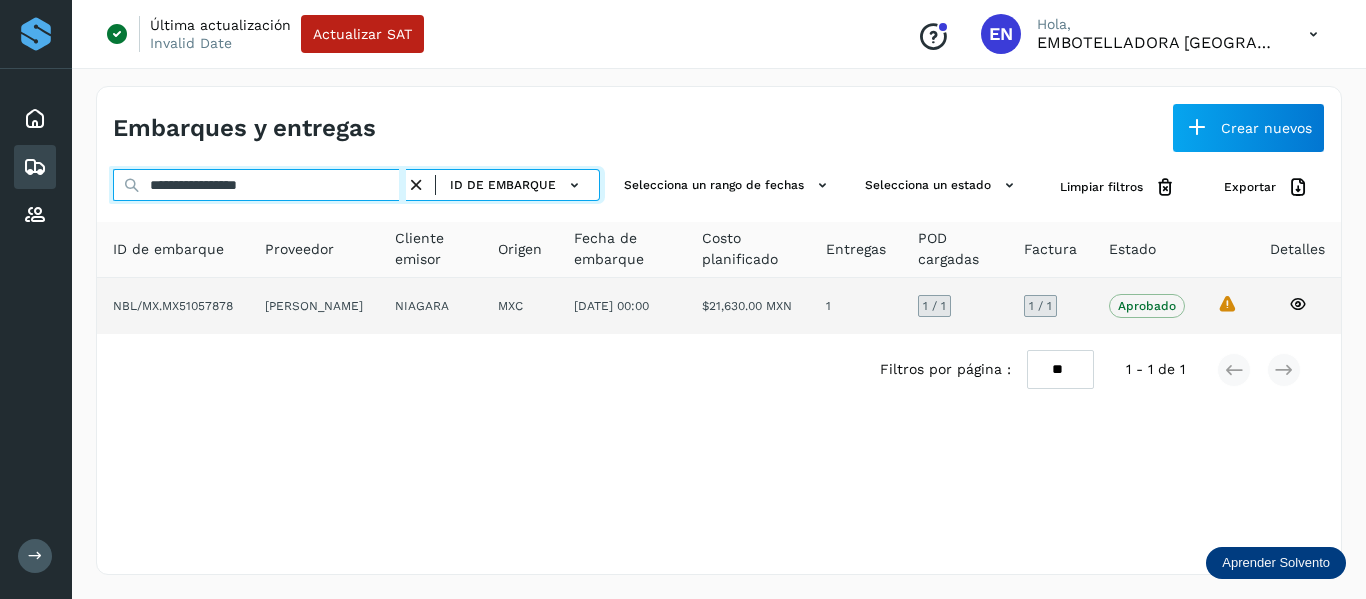type on "**********" 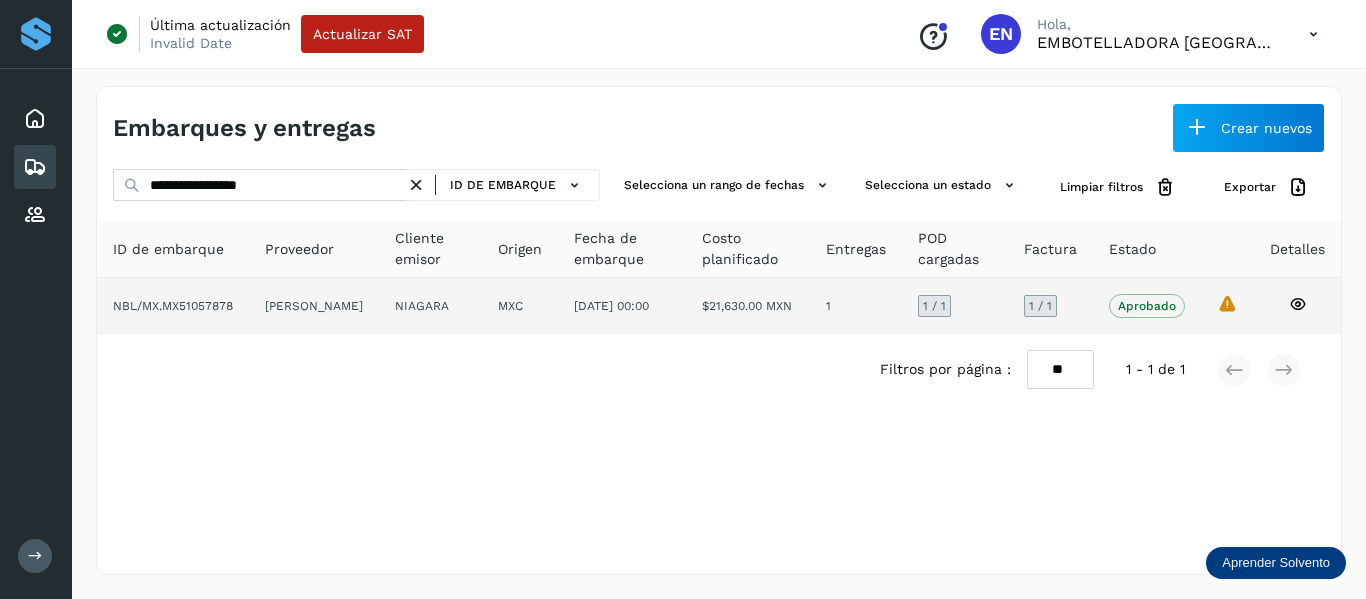 click 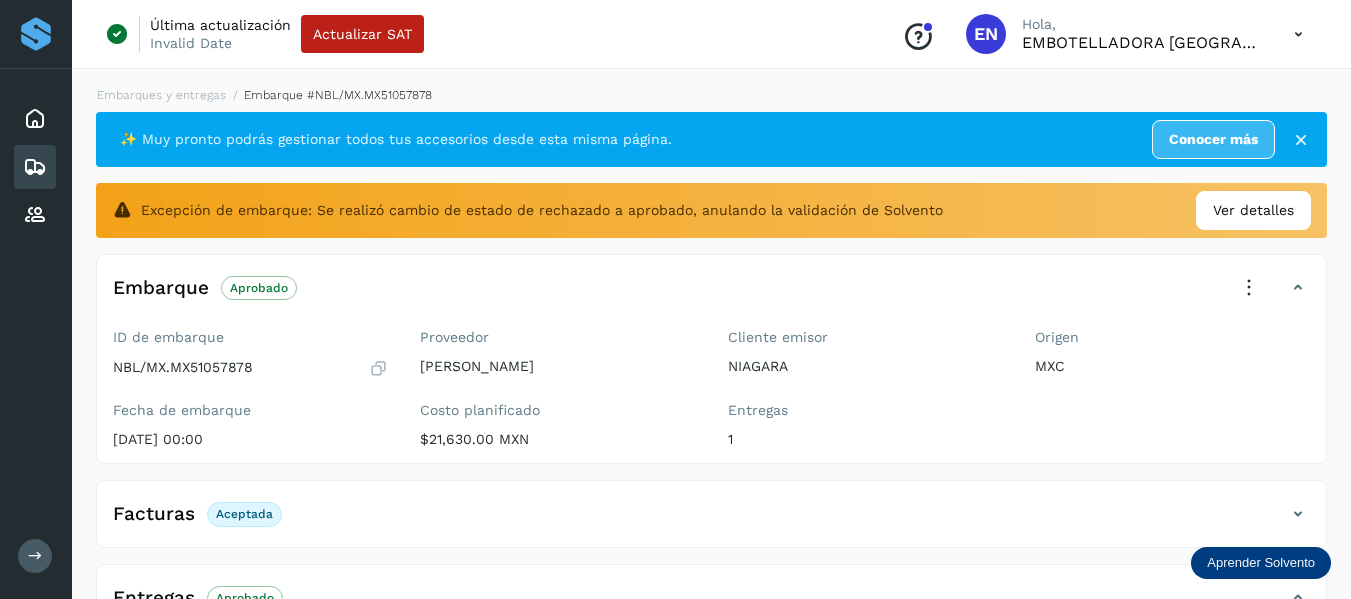 click on "Facturas Aceptada" 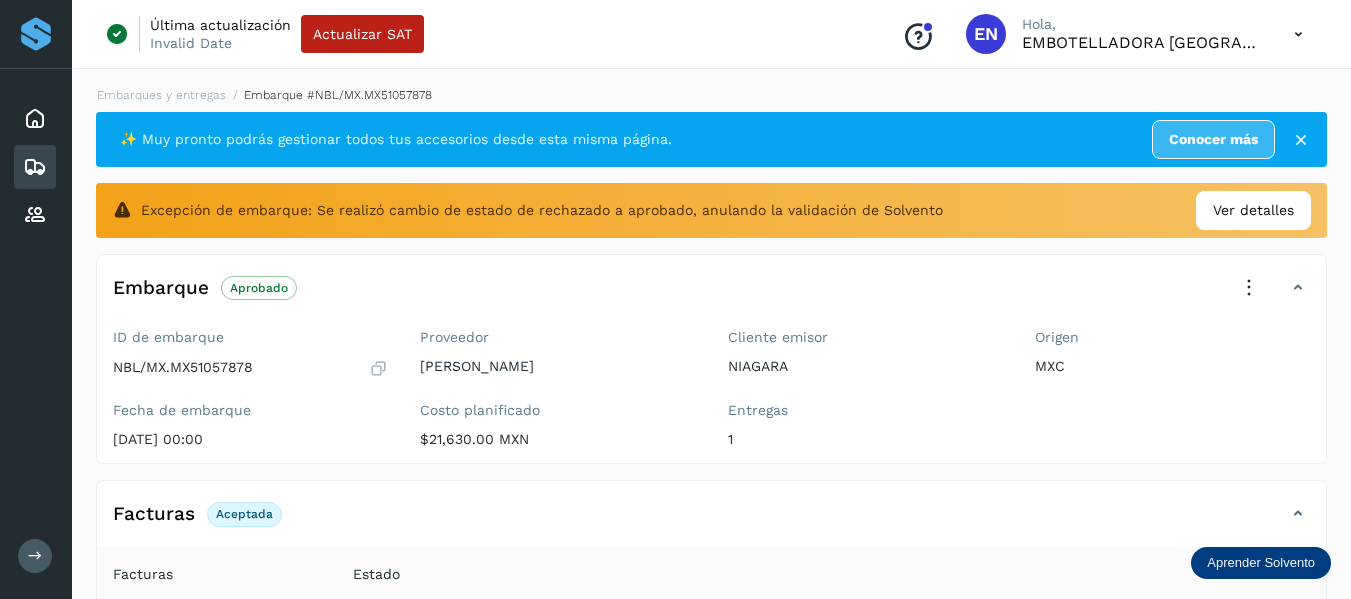 click on "Facturas" 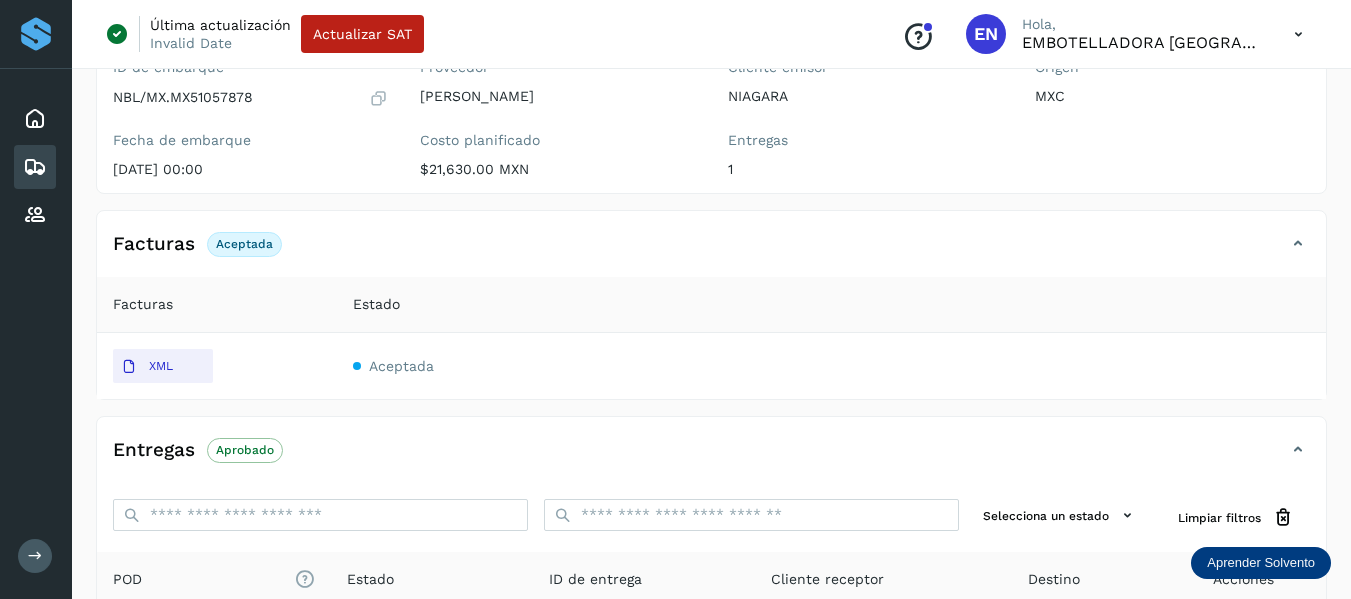 scroll, scrollTop: 300, scrollLeft: 0, axis: vertical 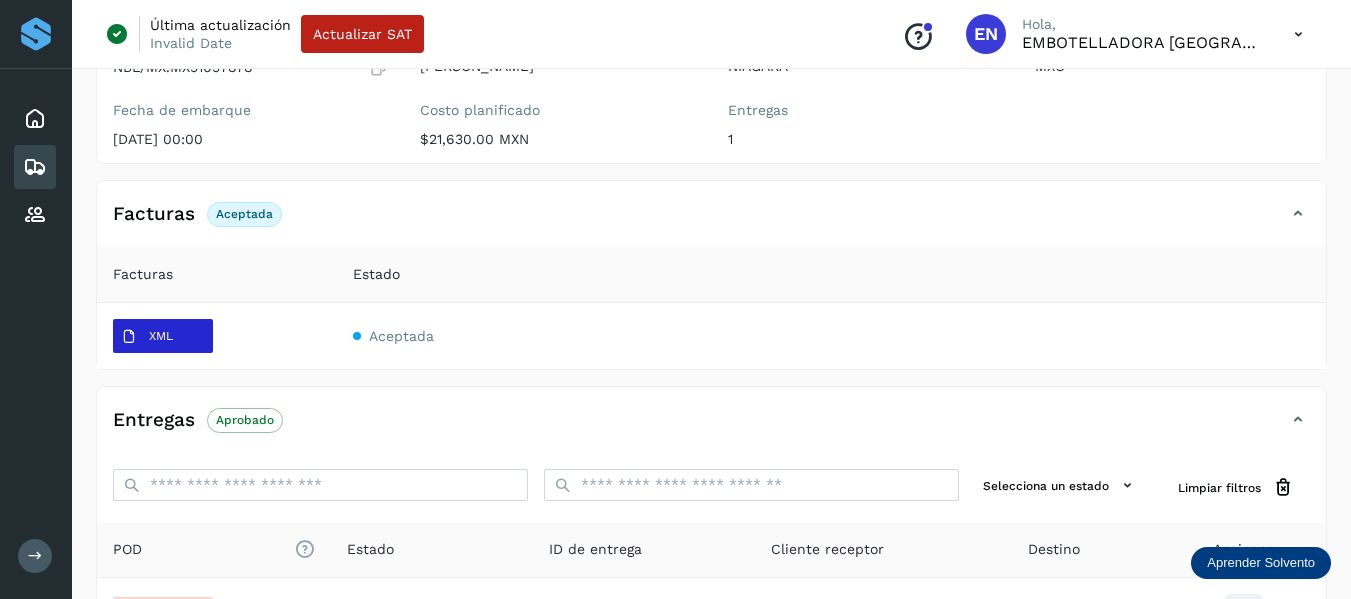 click on "XML" at bounding box center [147, 337] 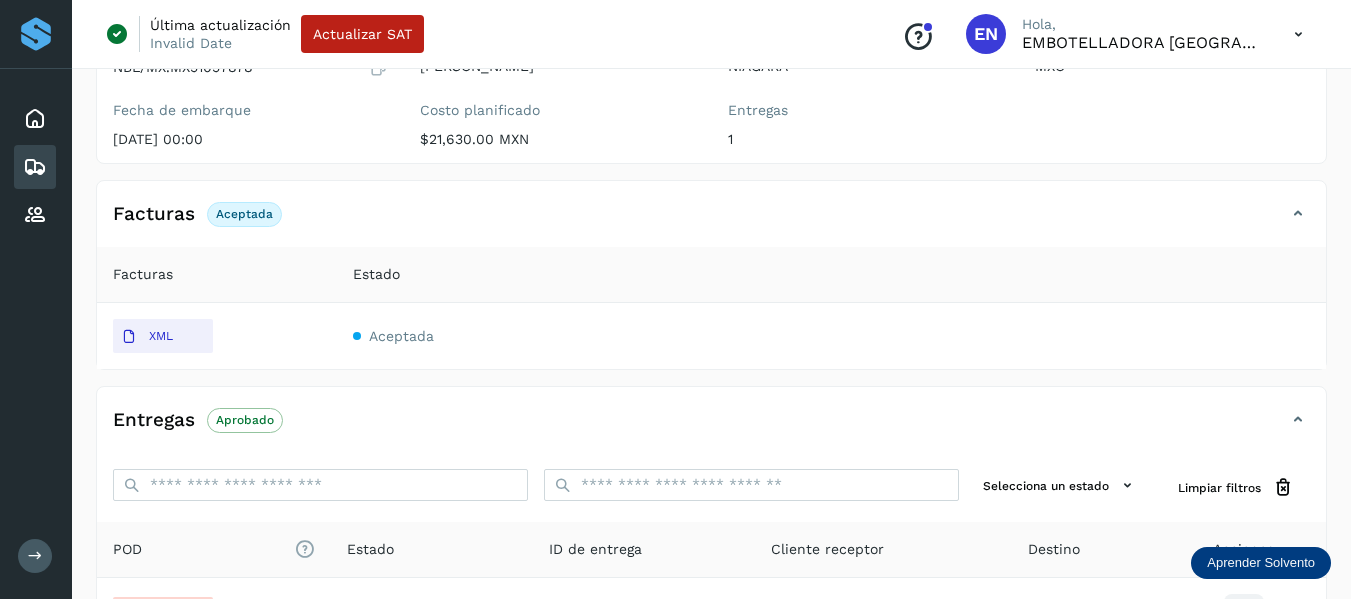 click on "Embarques y entregas" 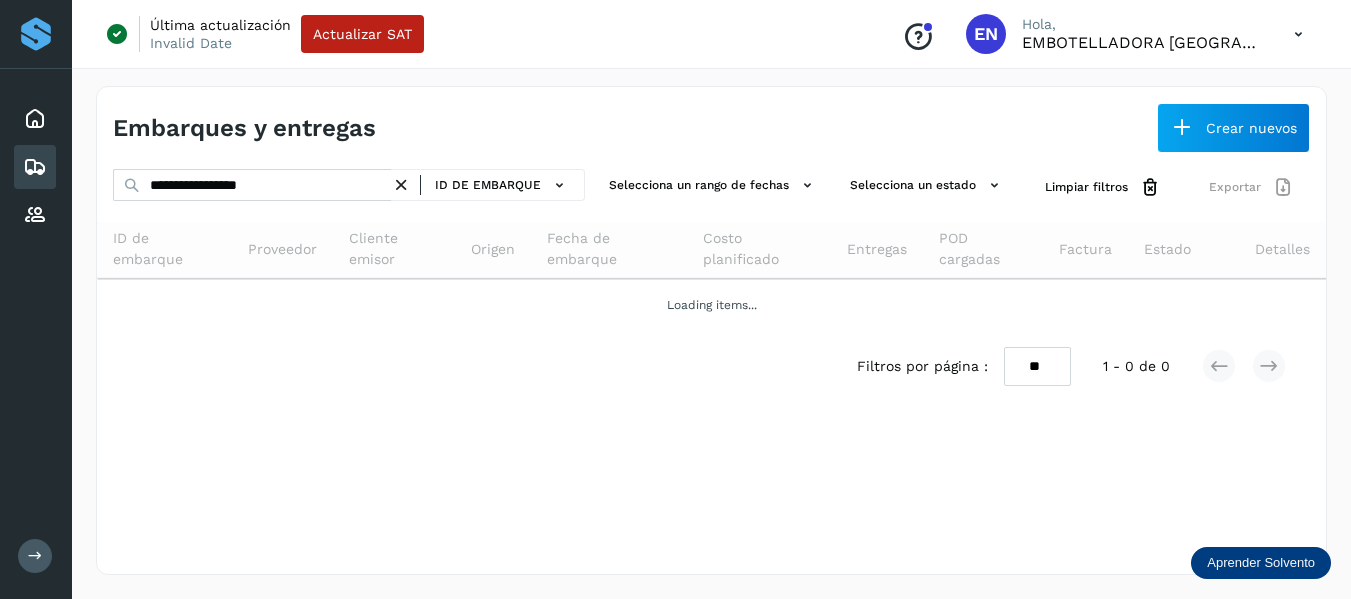 scroll, scrollTop: 0, scrollLeft: 0, axis: both 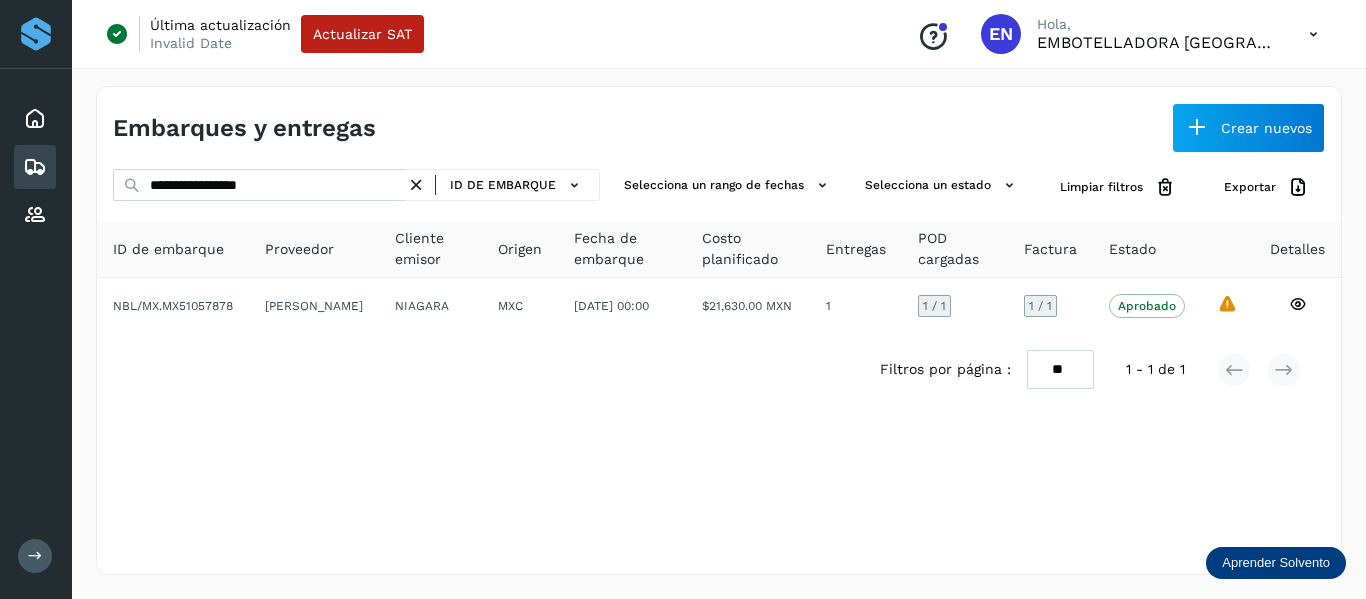 click at bounding box center (416, 185) 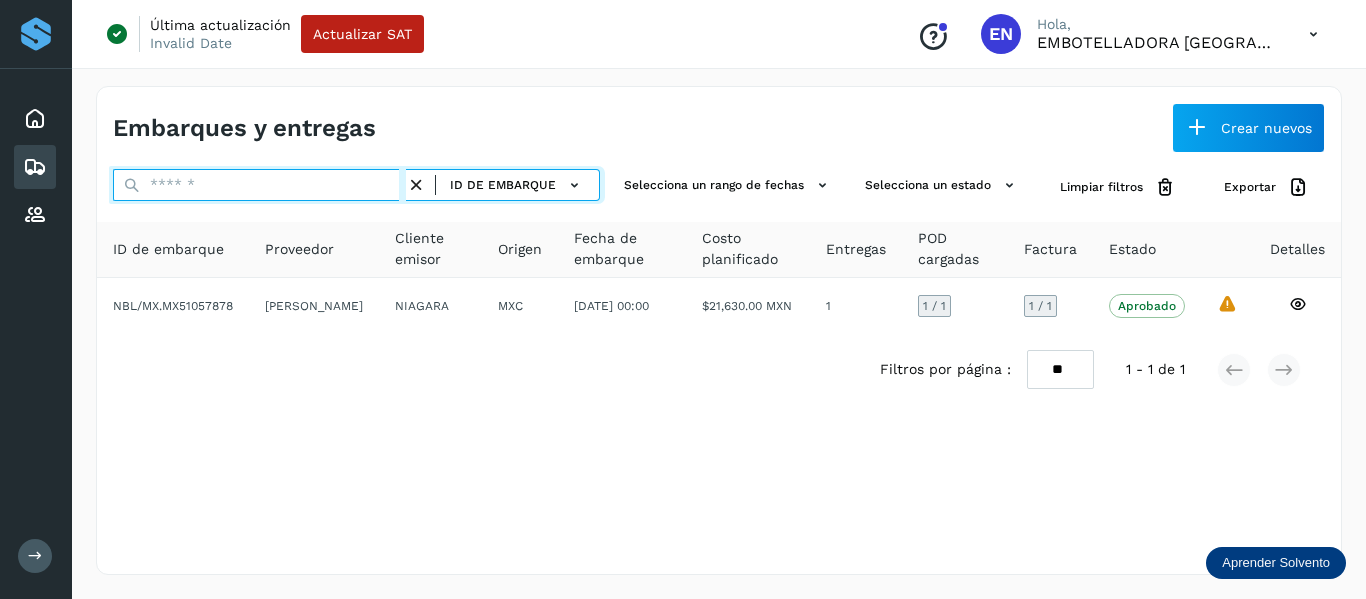 click at bounding box center (259, 185) 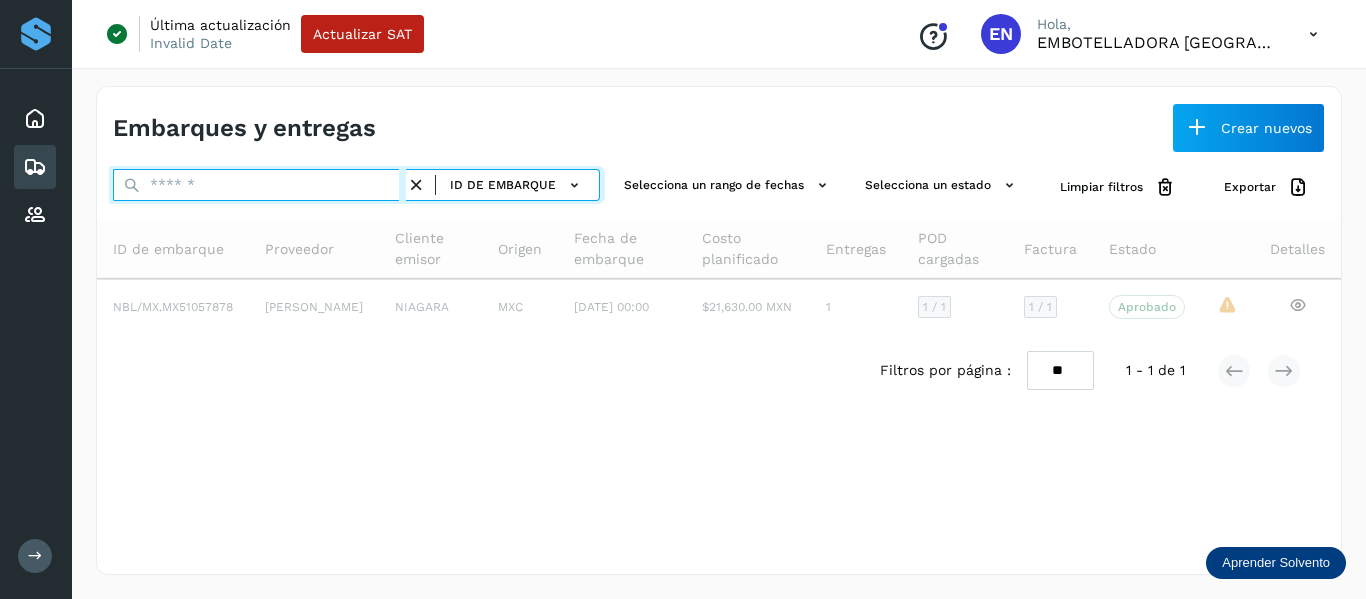 paste on "**********" 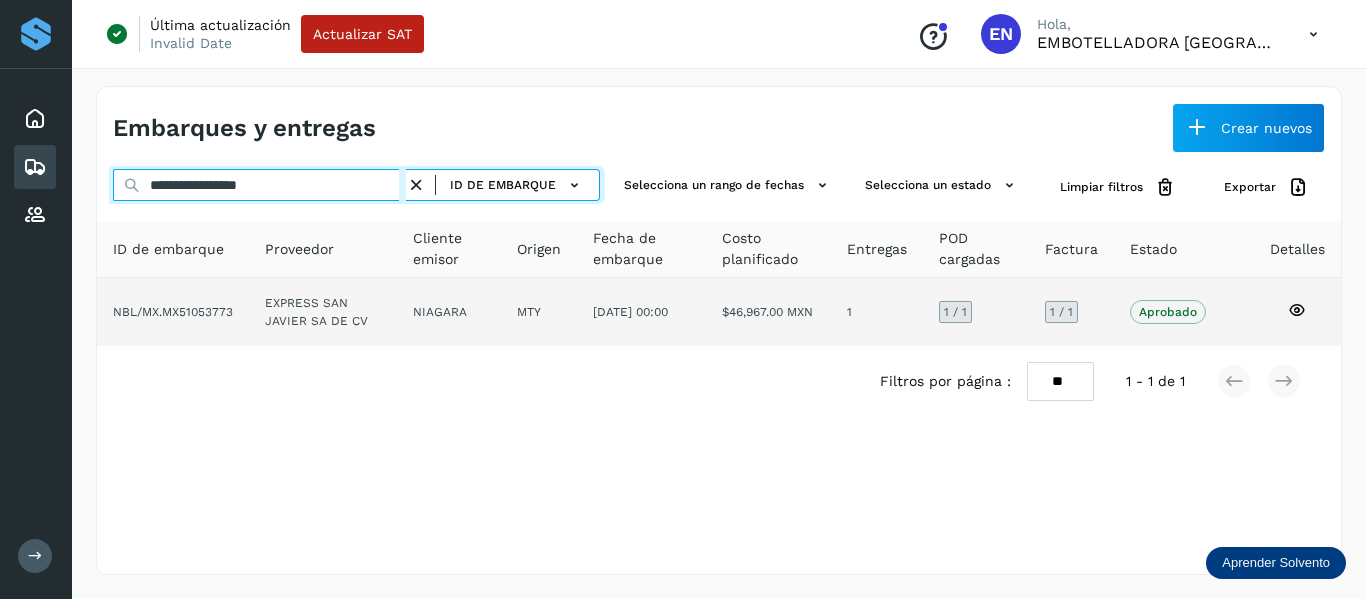type on "**********" 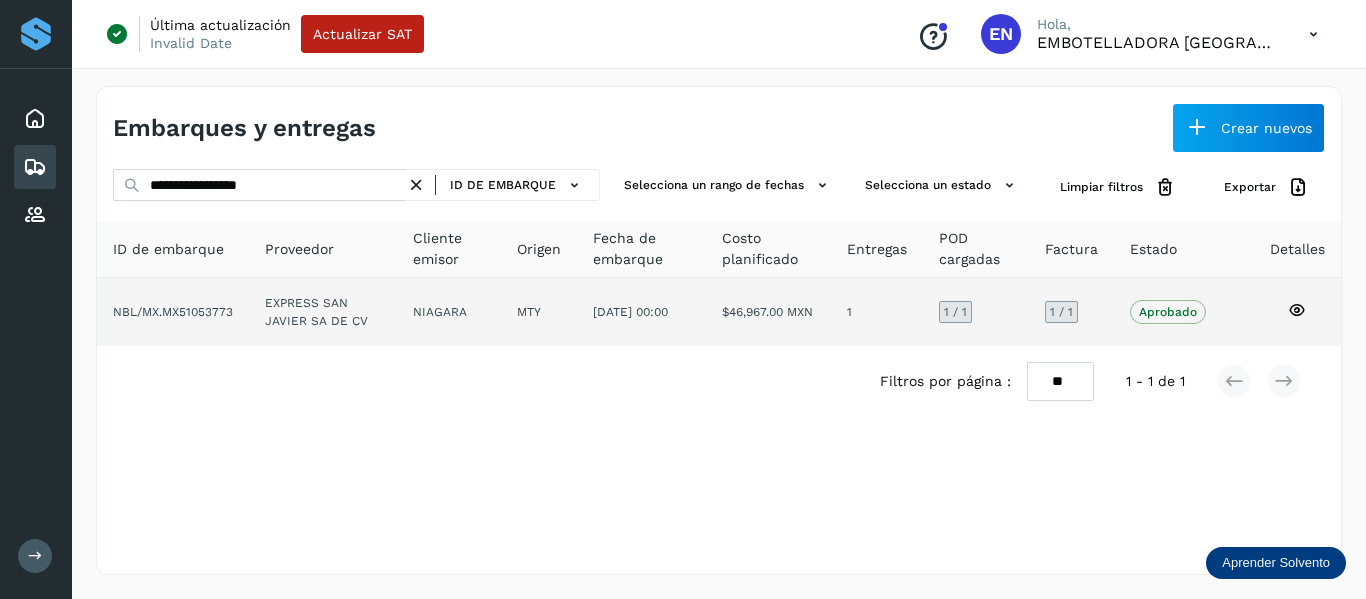 click on "1" 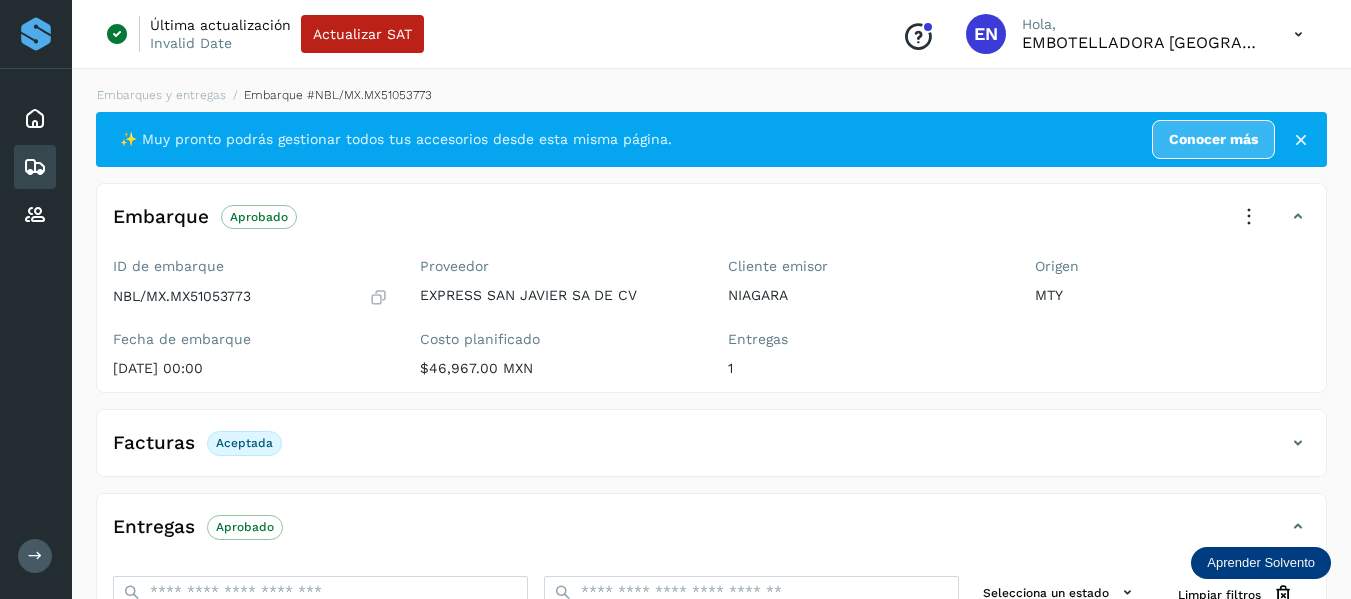 click on "Facturas Aceptada" at bounding box center [197, 443] 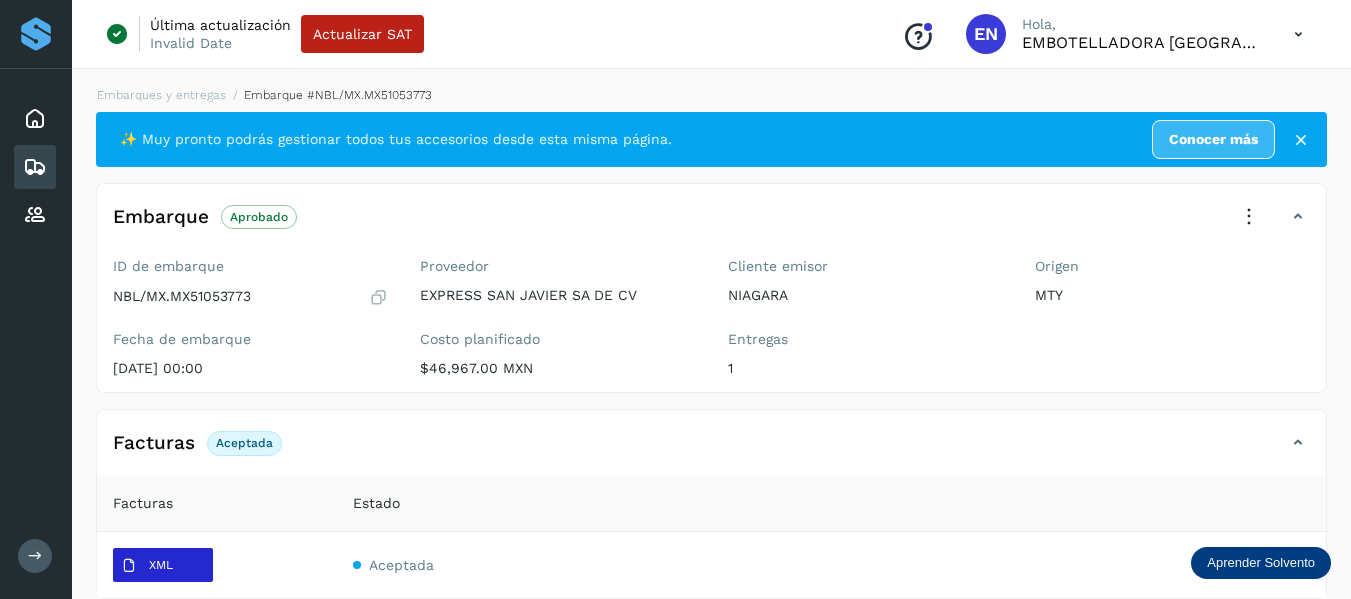 click on "XML" at bounding box center [163, 565] 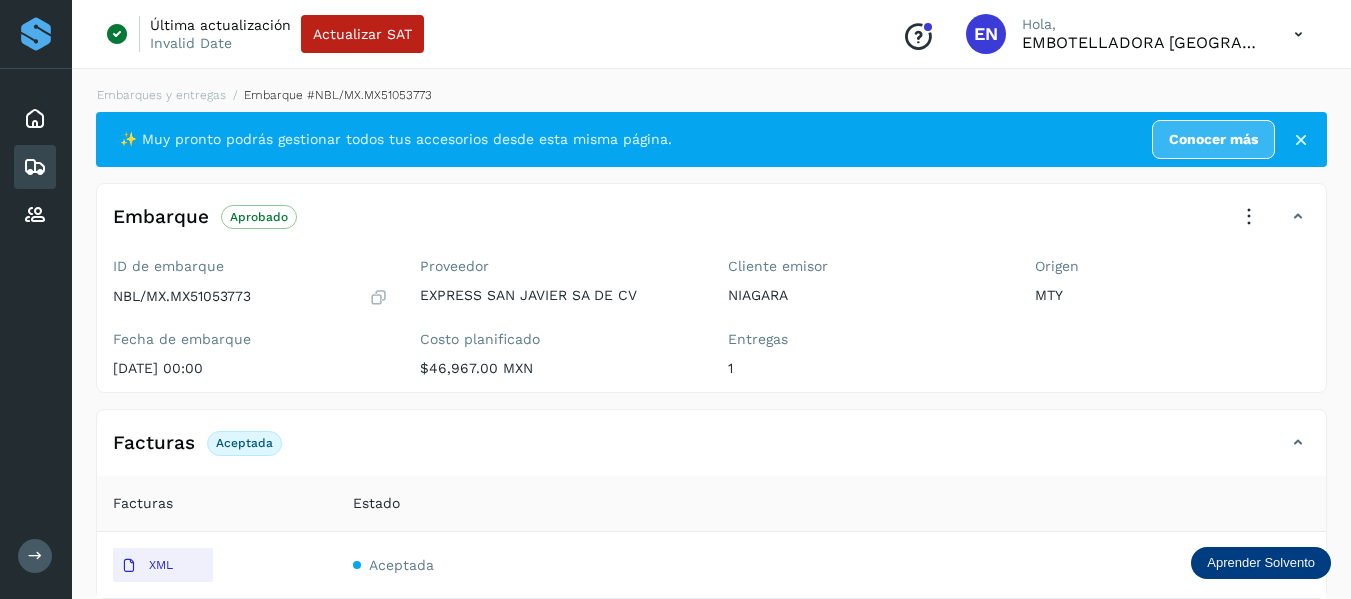 click at bounding box center (35, 167) 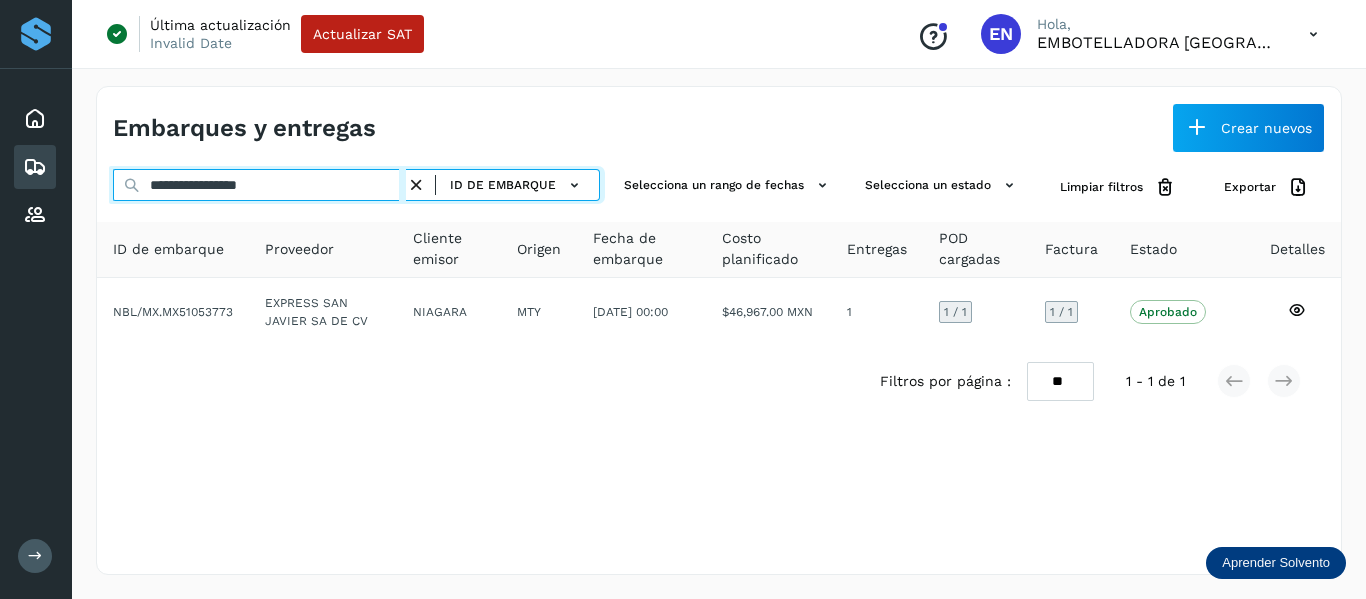 click on "**********" at bounding box center [259, 185] 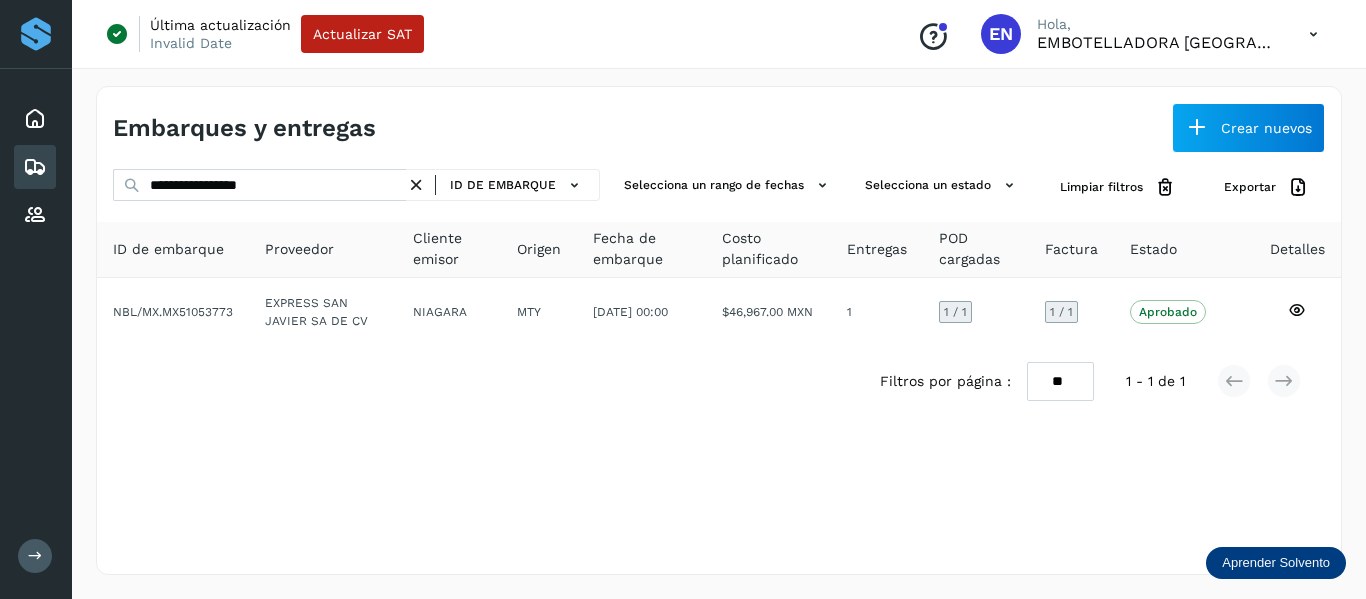 click on "ID de embarque" 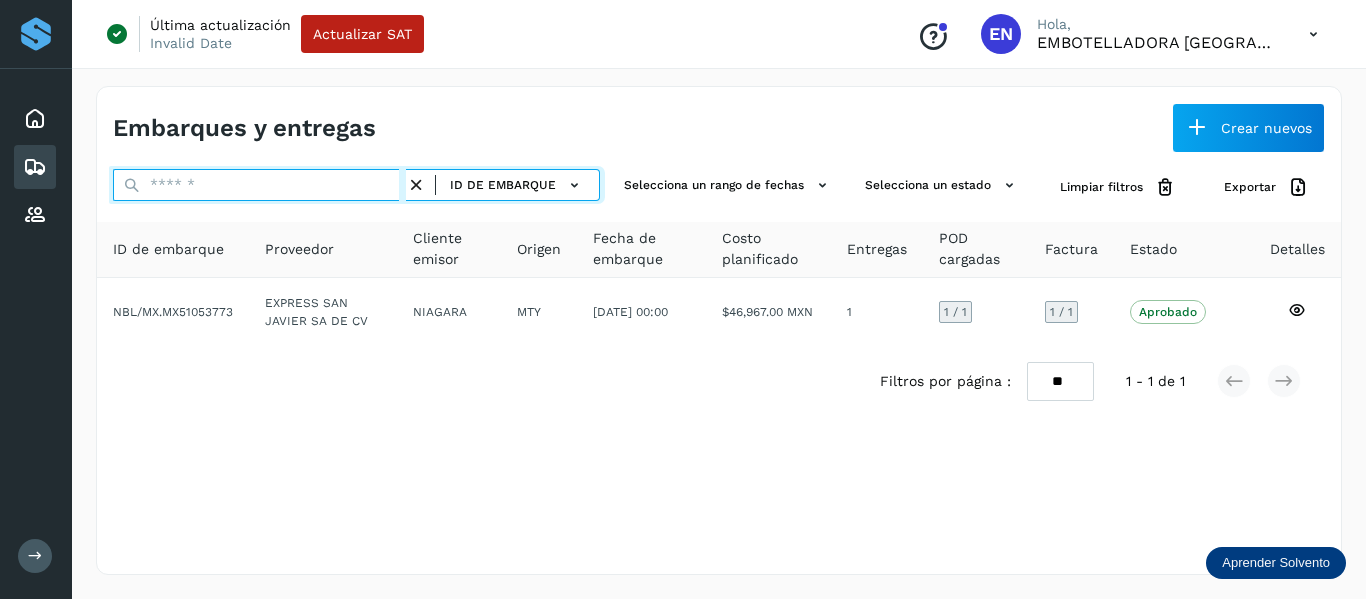 click at bounding box center (259, 185) 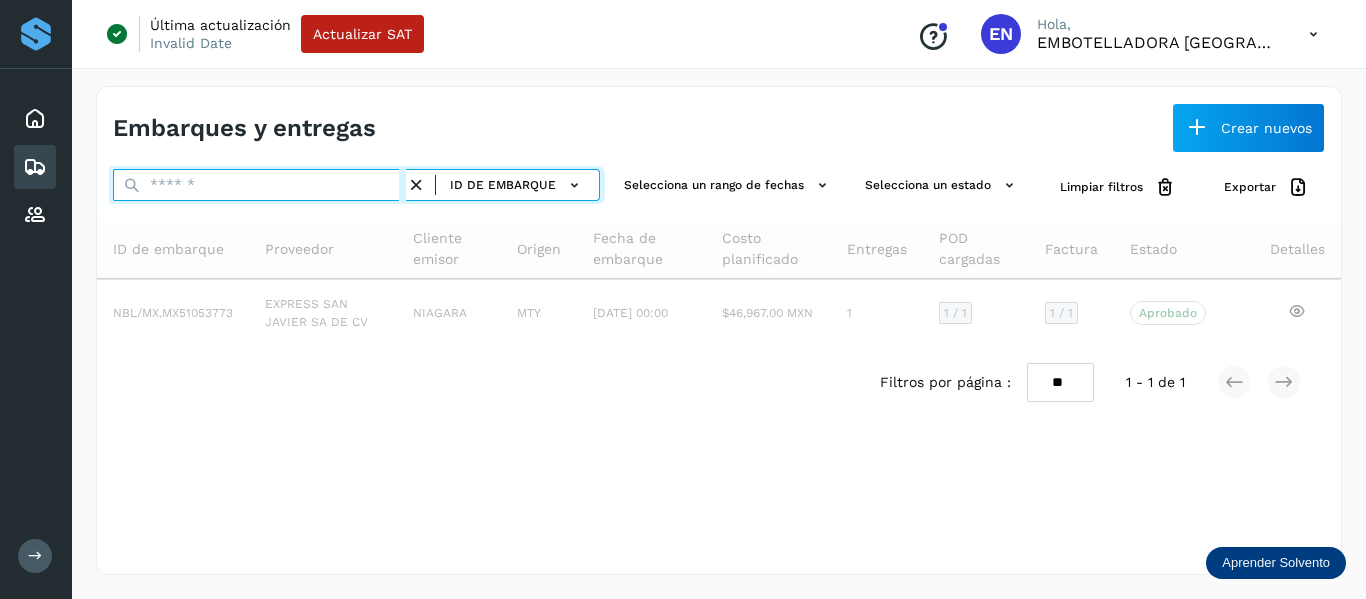 paste on "**********" 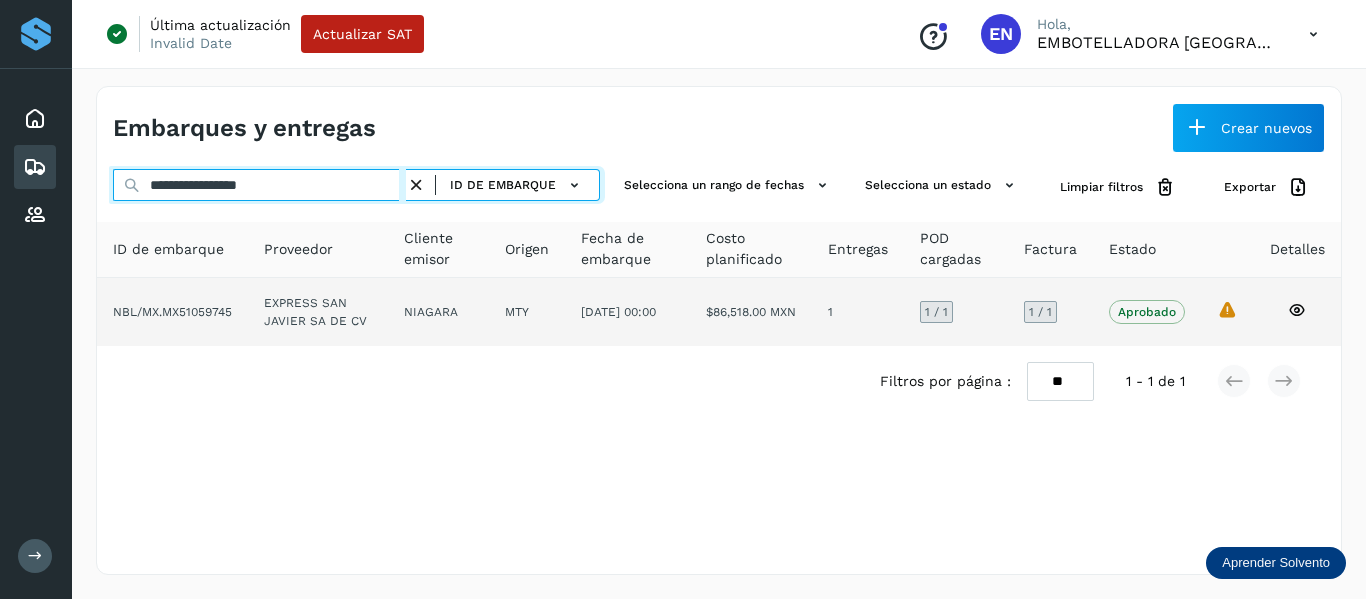 type on "**********" 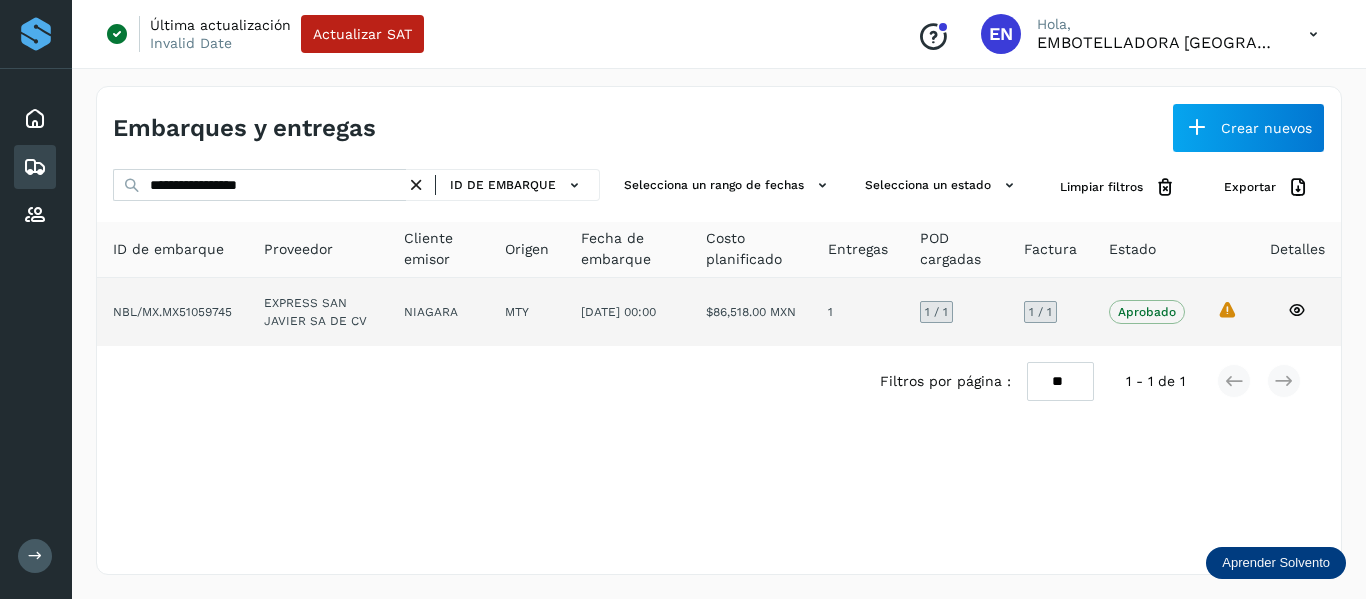 click 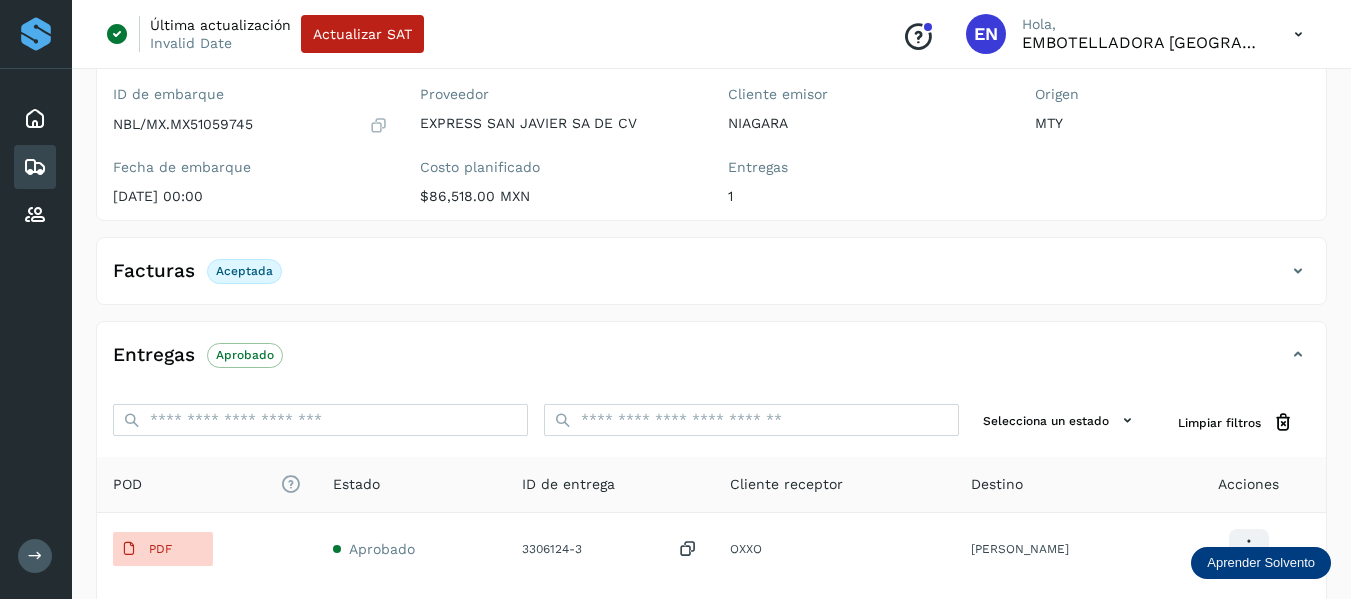 scroll, scrollTop: 300, scrollLeft: 0, axis: vertical 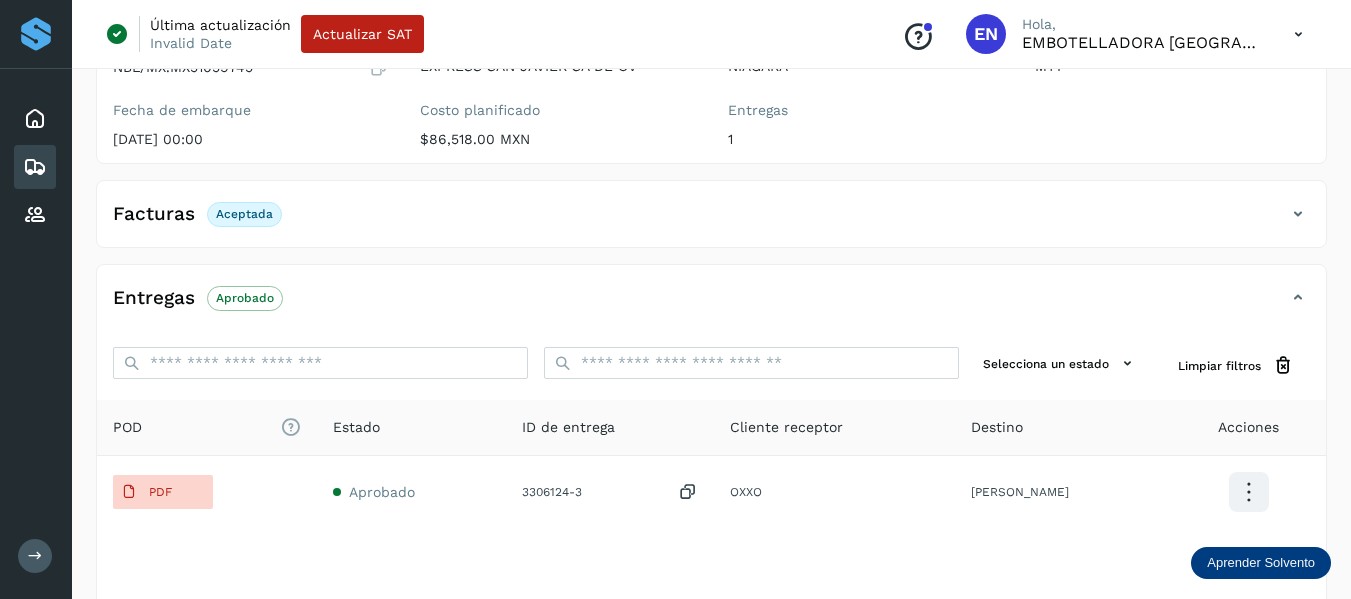 click on "Facturas Aceptada" 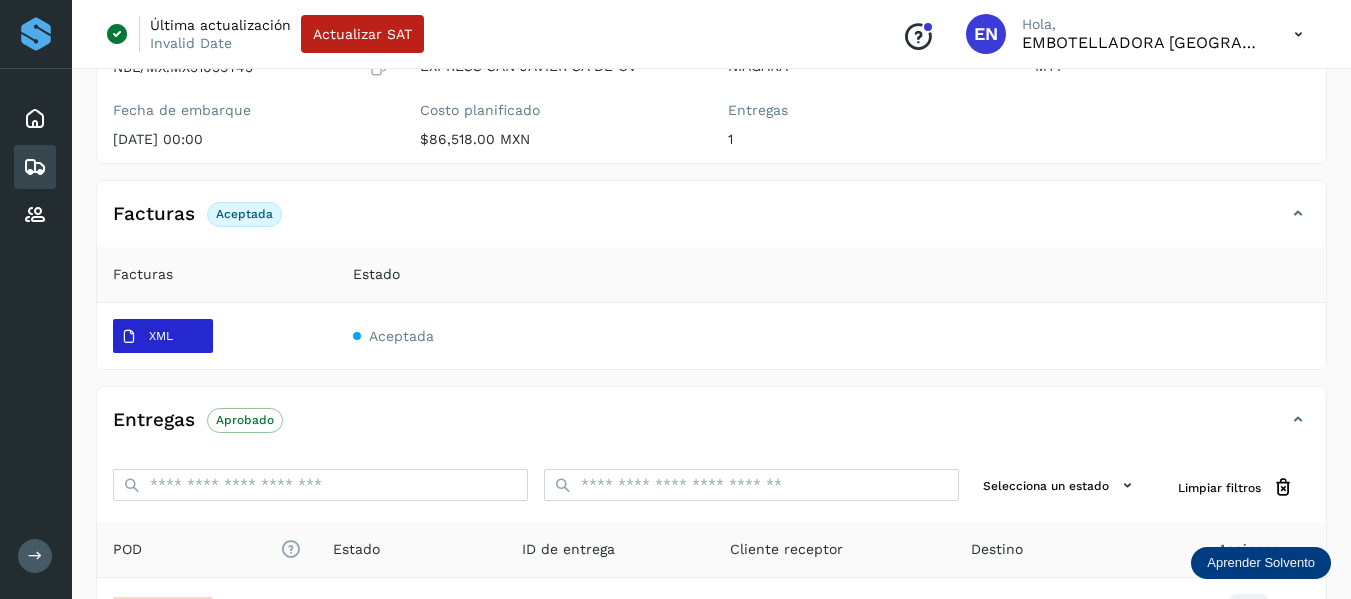 click on "XML" at bounding box center (161, 336) 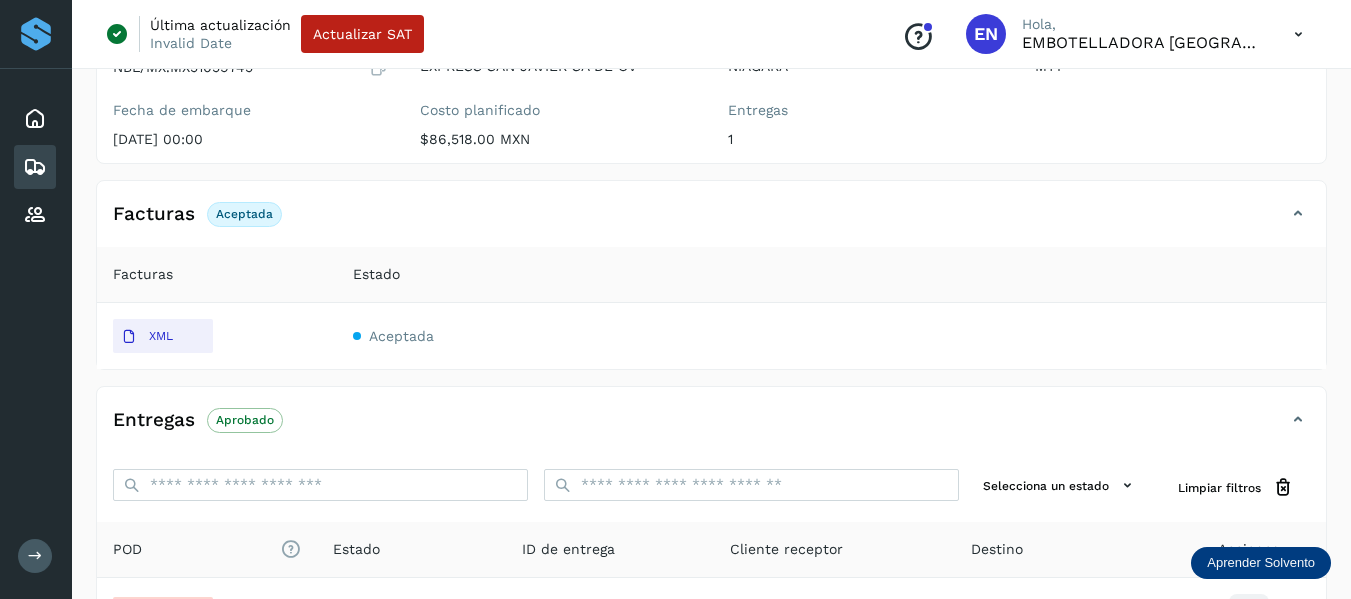 type 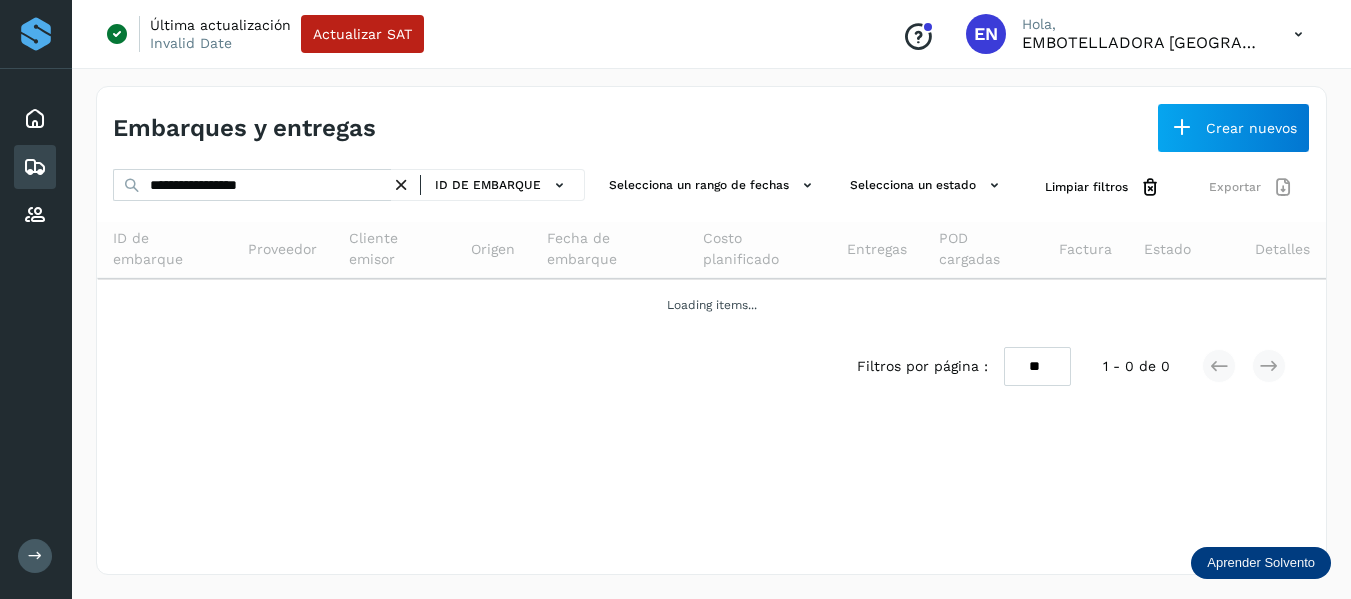 scroll, scrollTop: 0, scrollLeft: 0, axis: both 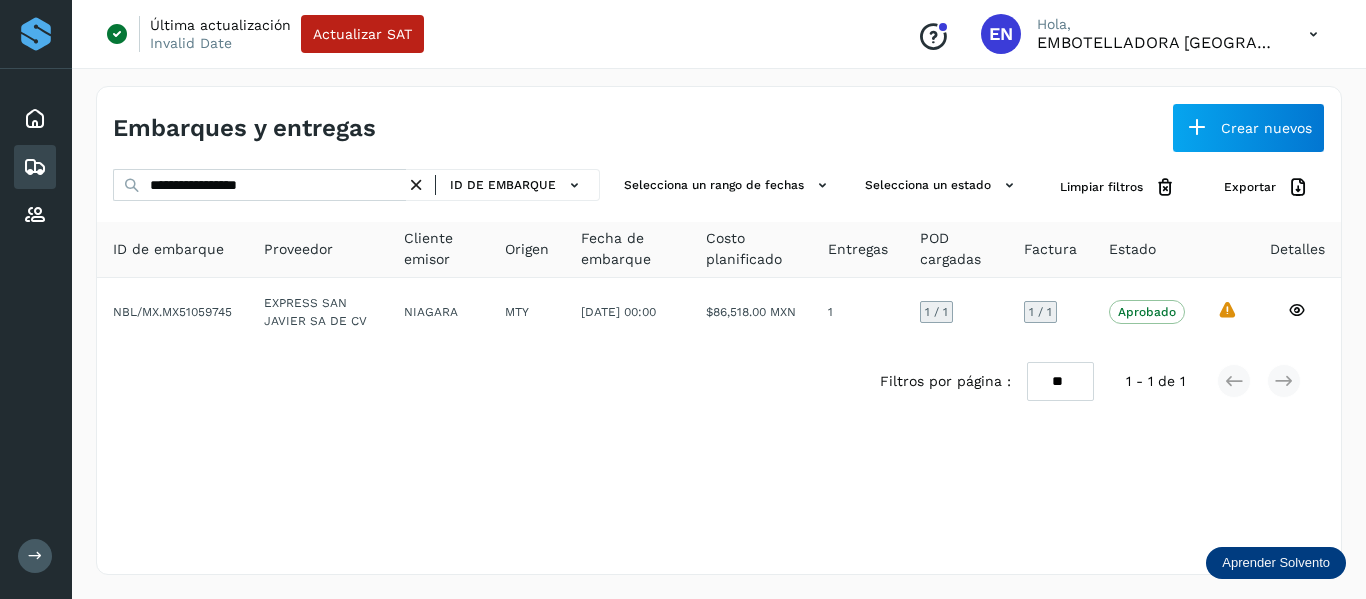 click at bounding box center (416, 185) 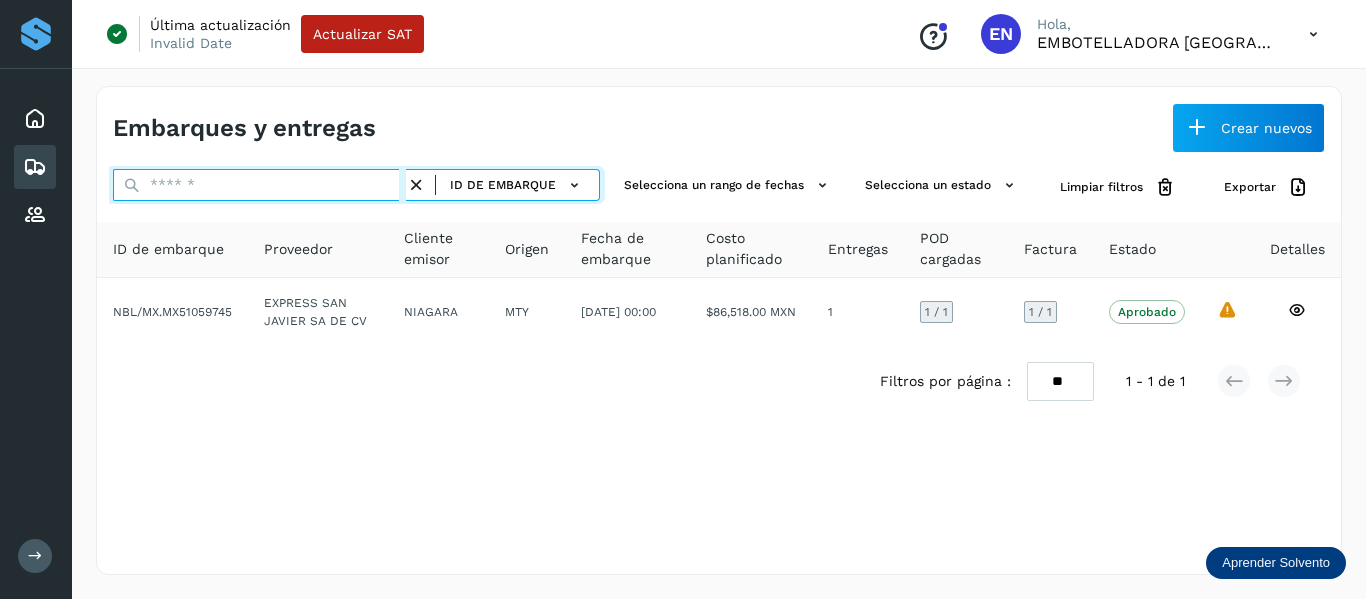 click at bounding box center [259, 185] 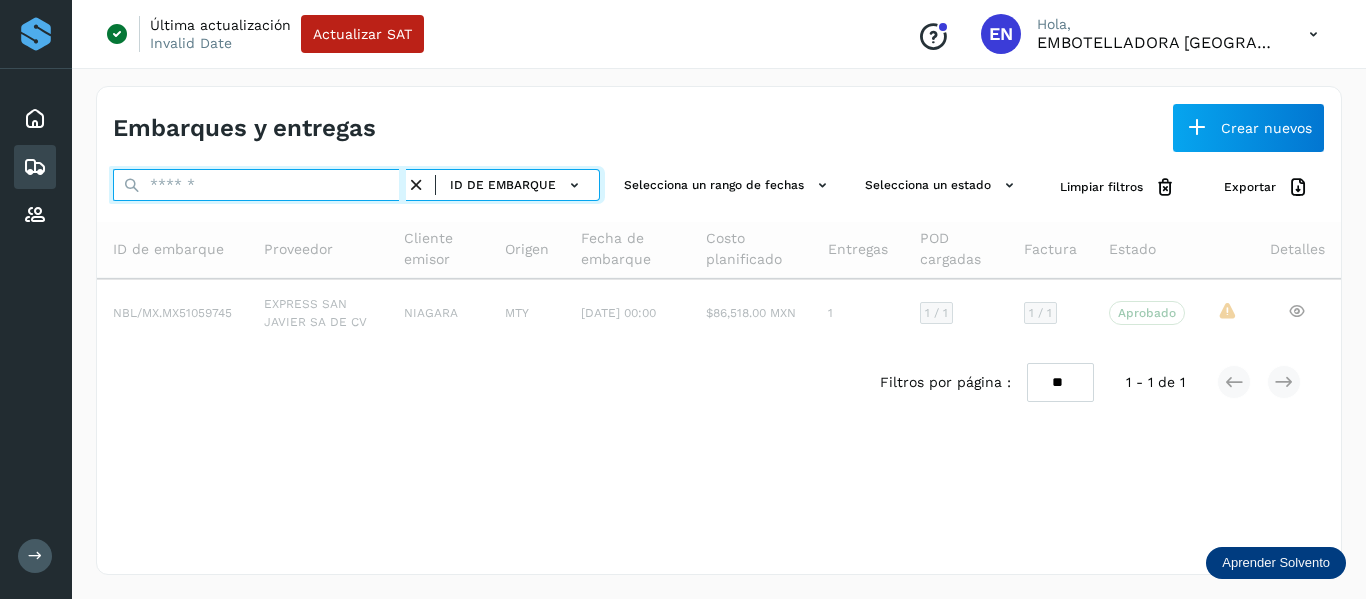 paste on "**********" 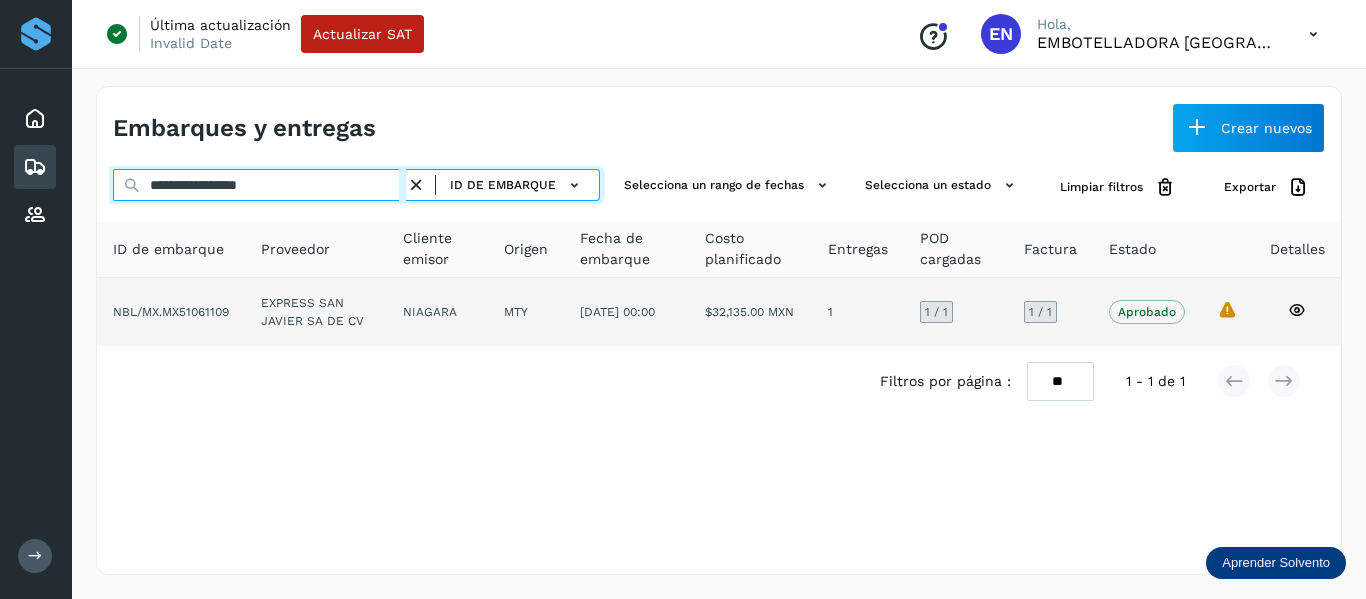 type on "**********" 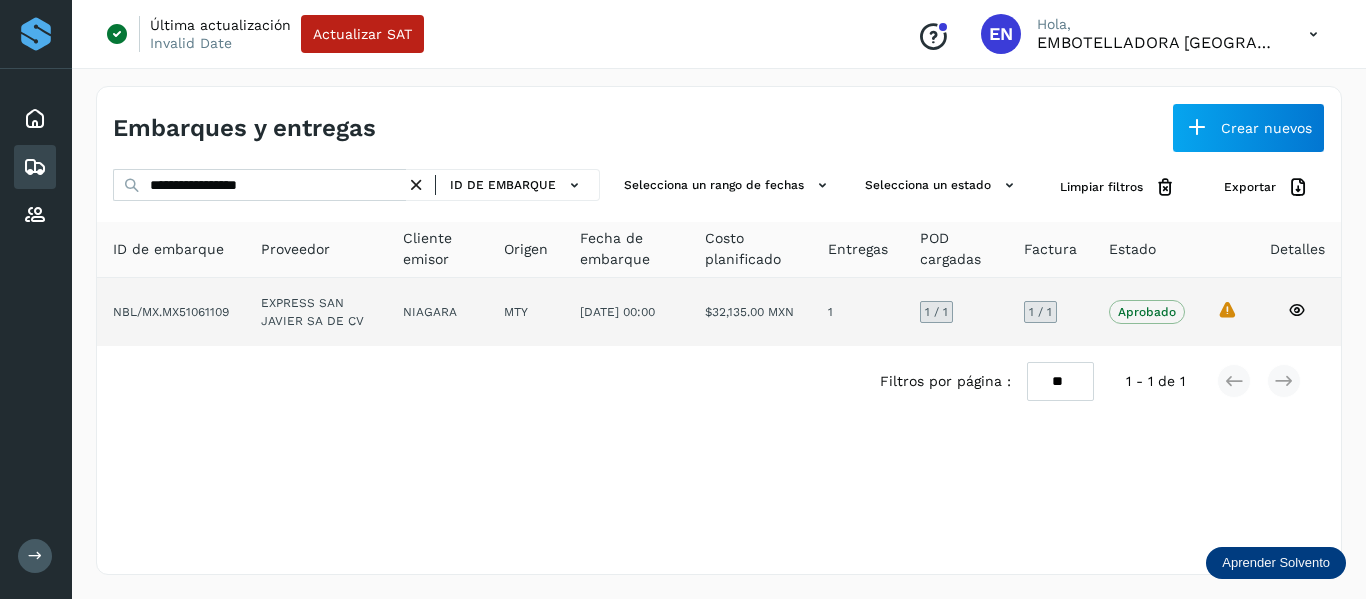 click 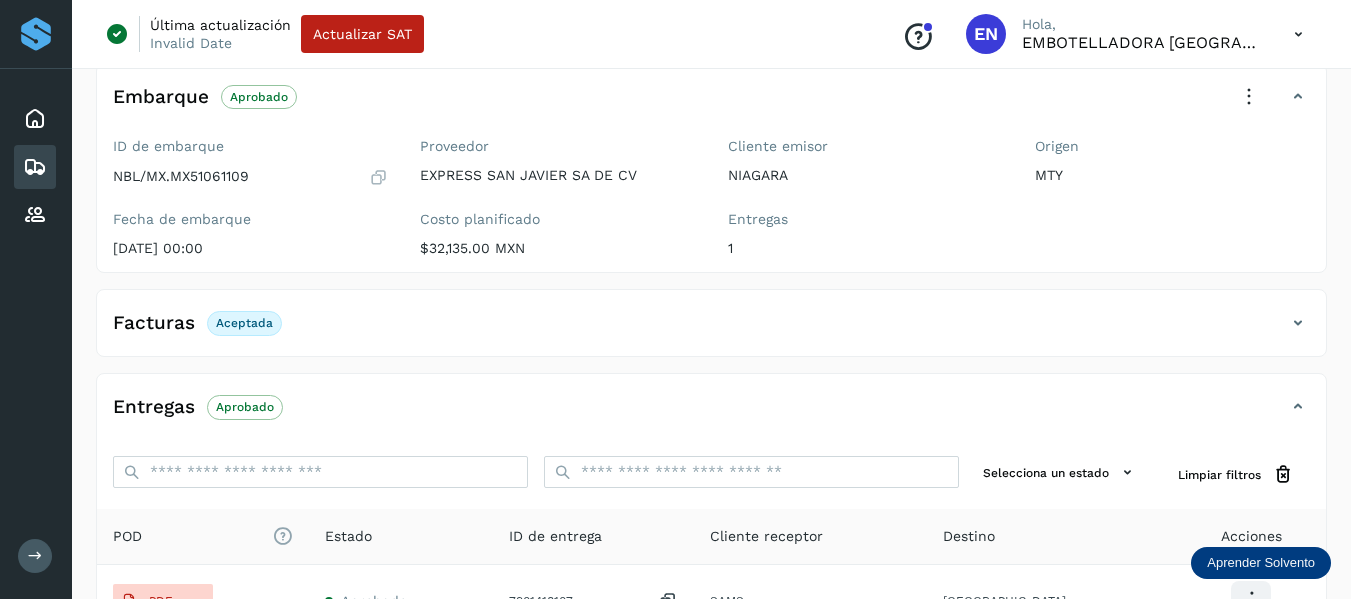 scroll, scrollTop: 200, scrollLeft: 0, axis: vertical 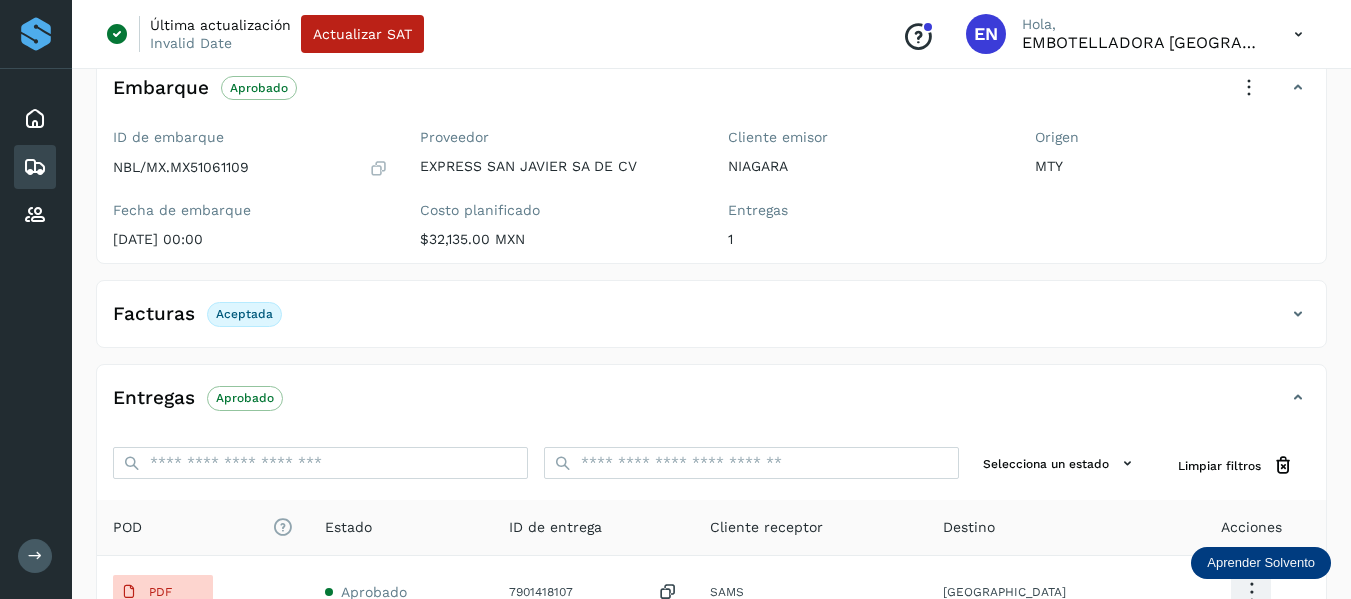 click on "Facturas Aceptada" 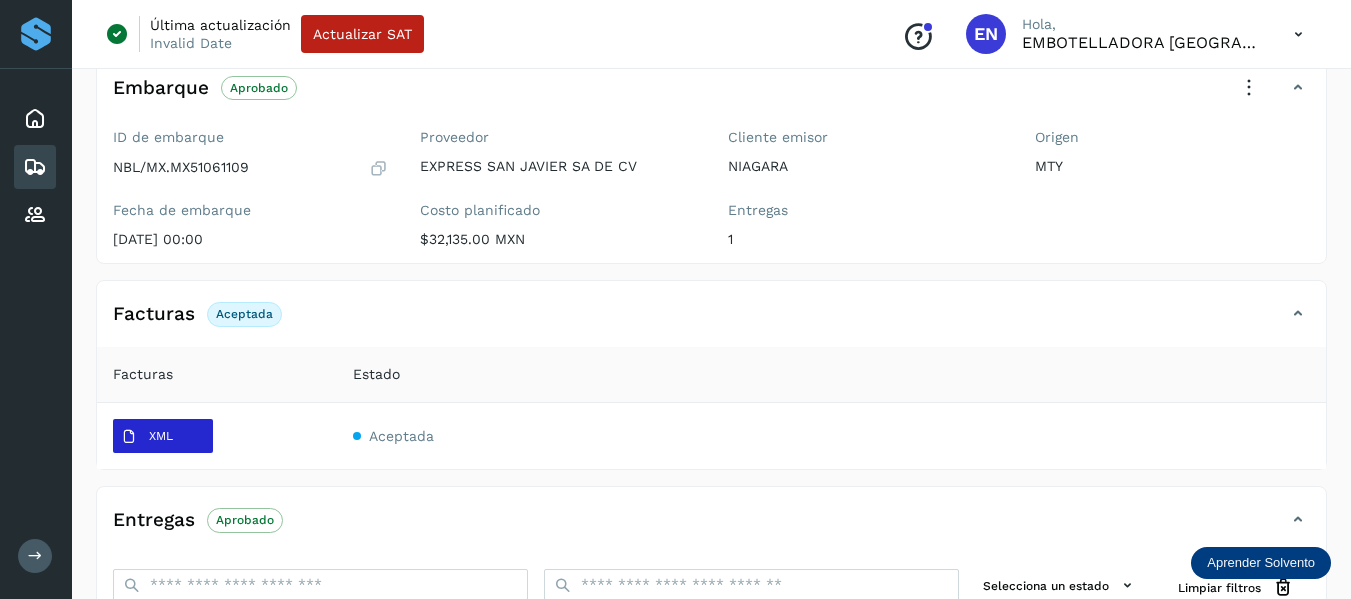 click on "XML" at bounding box center (147, 437) 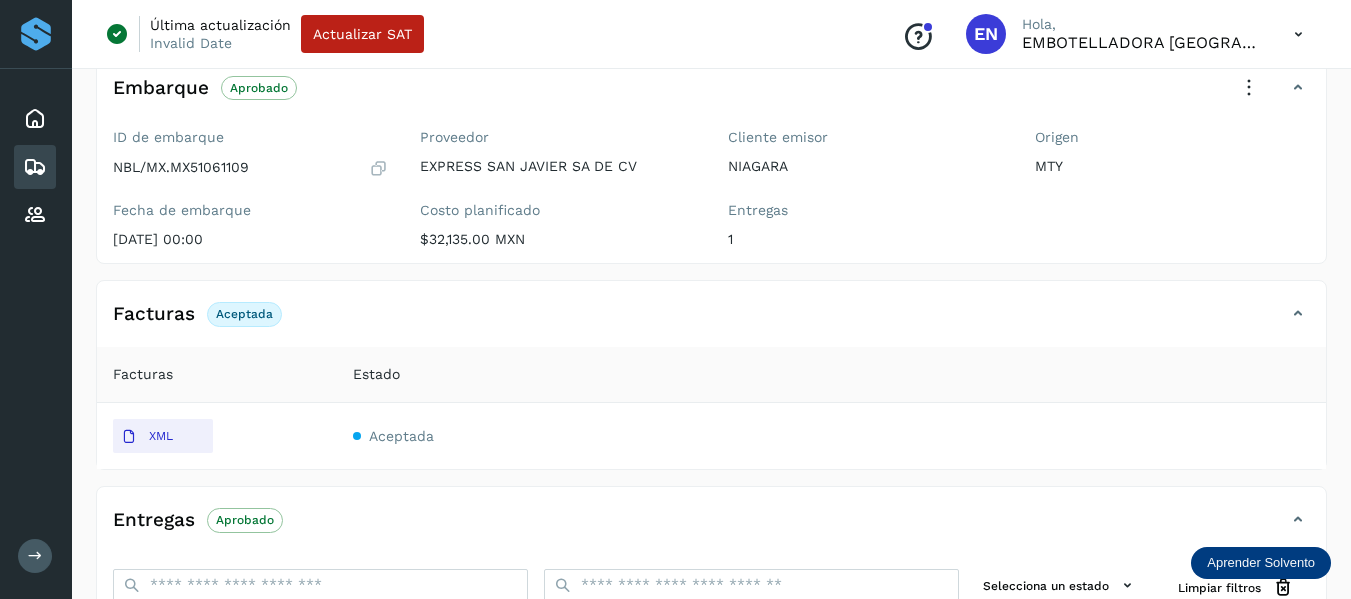 click at bounding box center (35, 167) 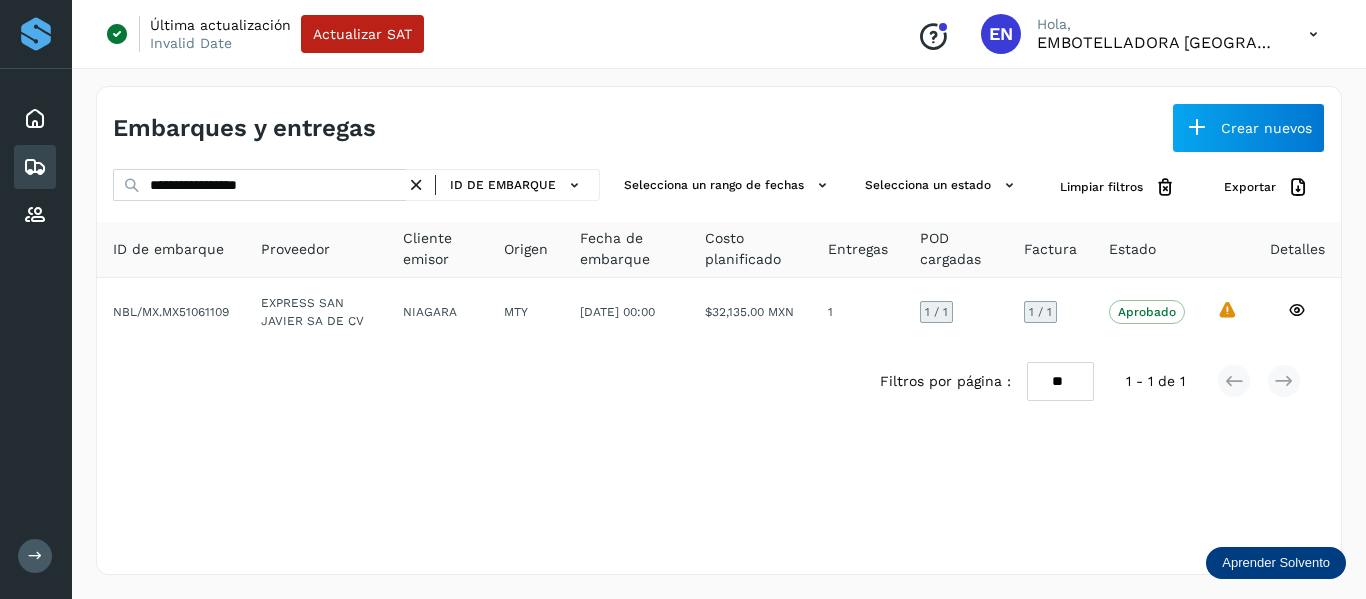 click at bounding box center (416, 185) 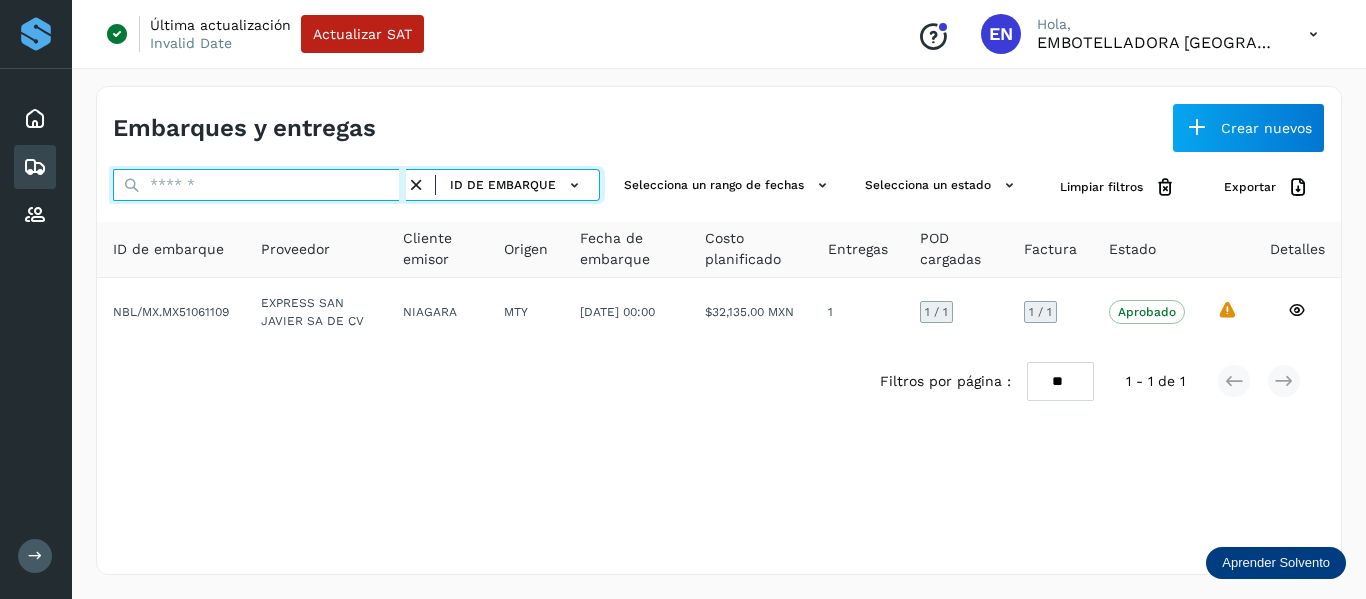 click at bounding box center (259, 185) 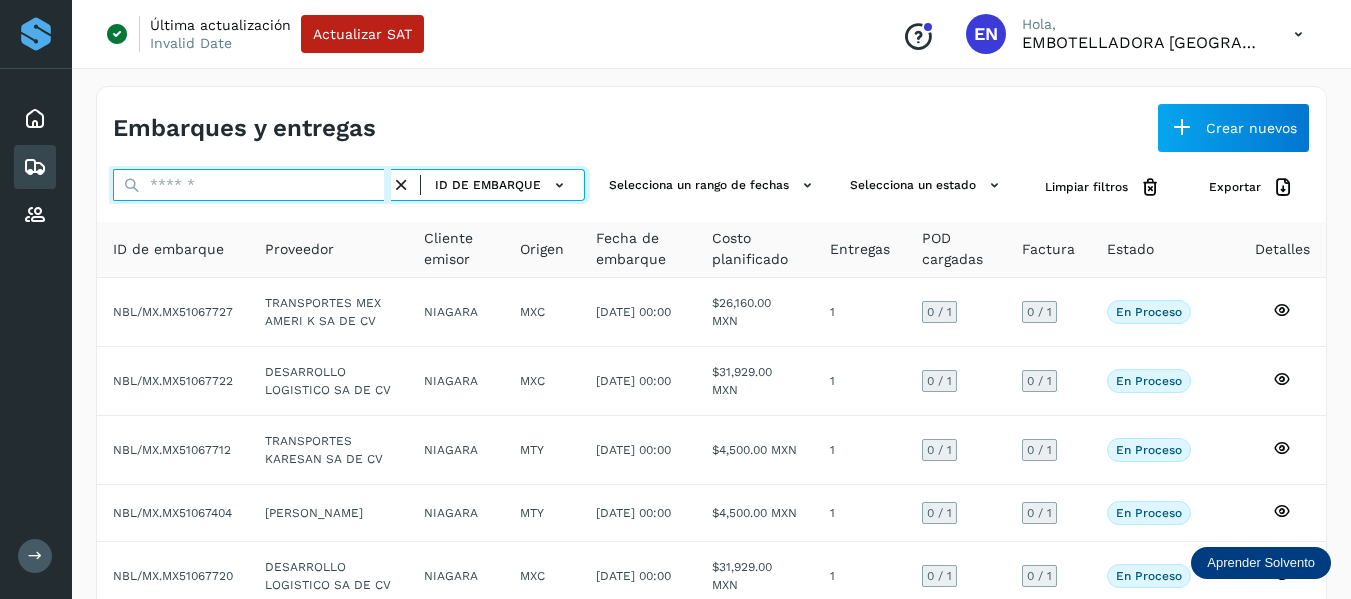 click at bounding box center [252, 185] 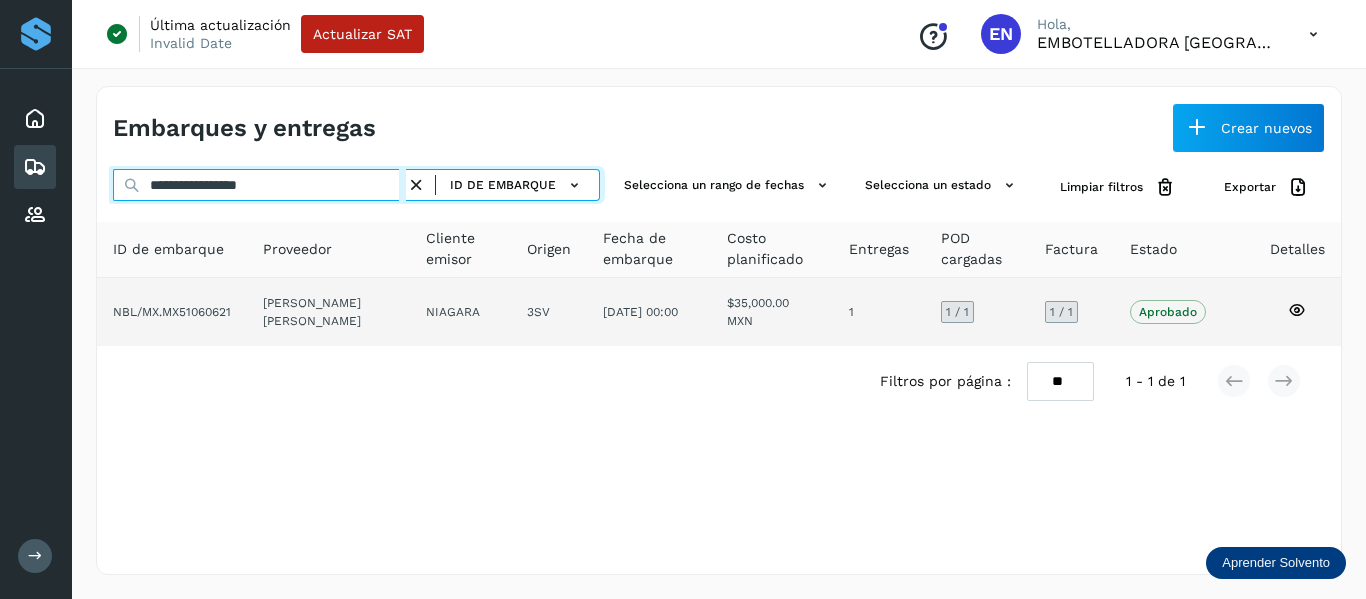 type on "**********" 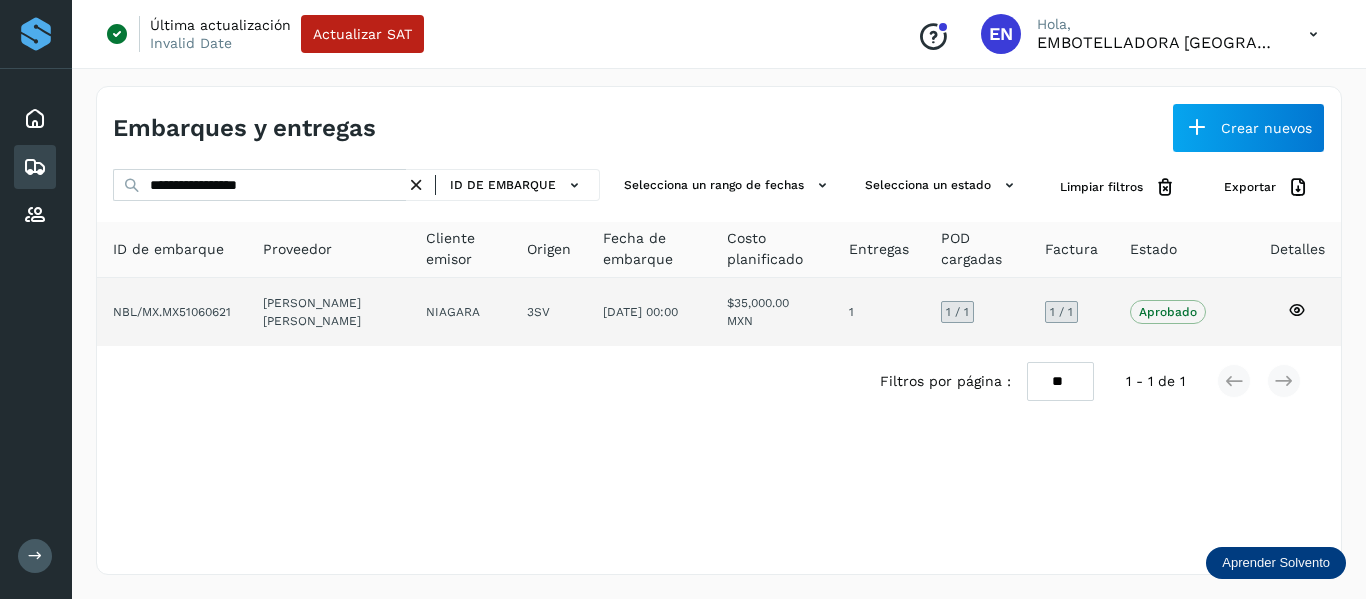 click 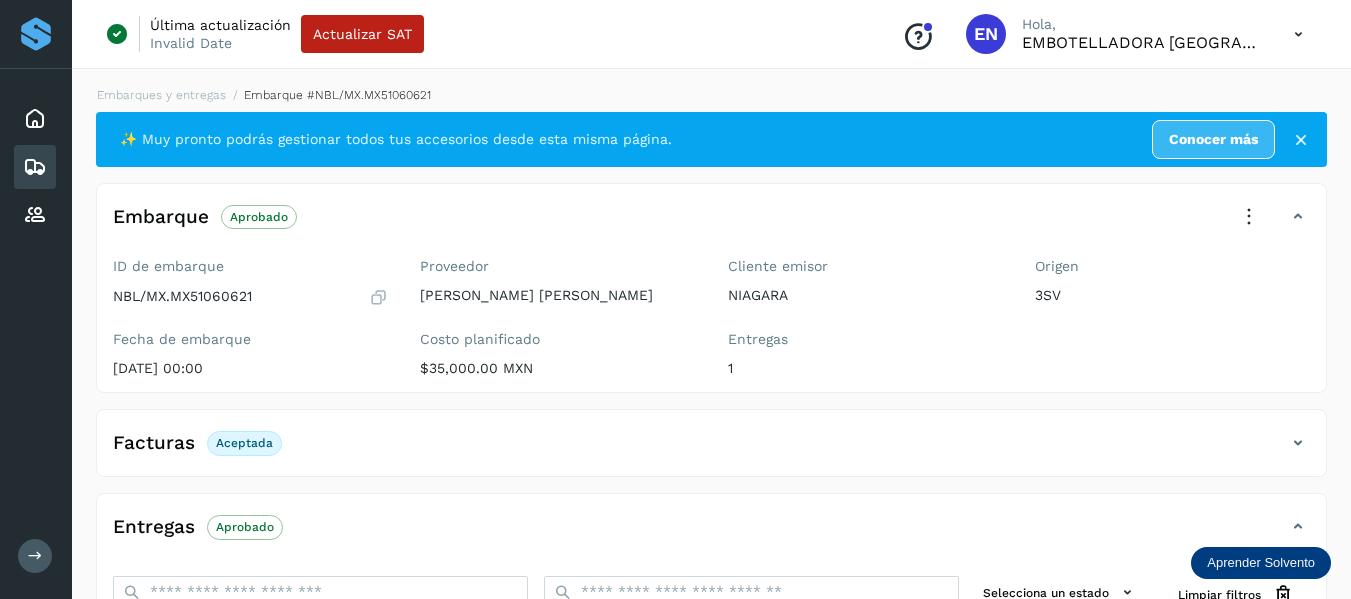 click on "Facturas Aceptada" 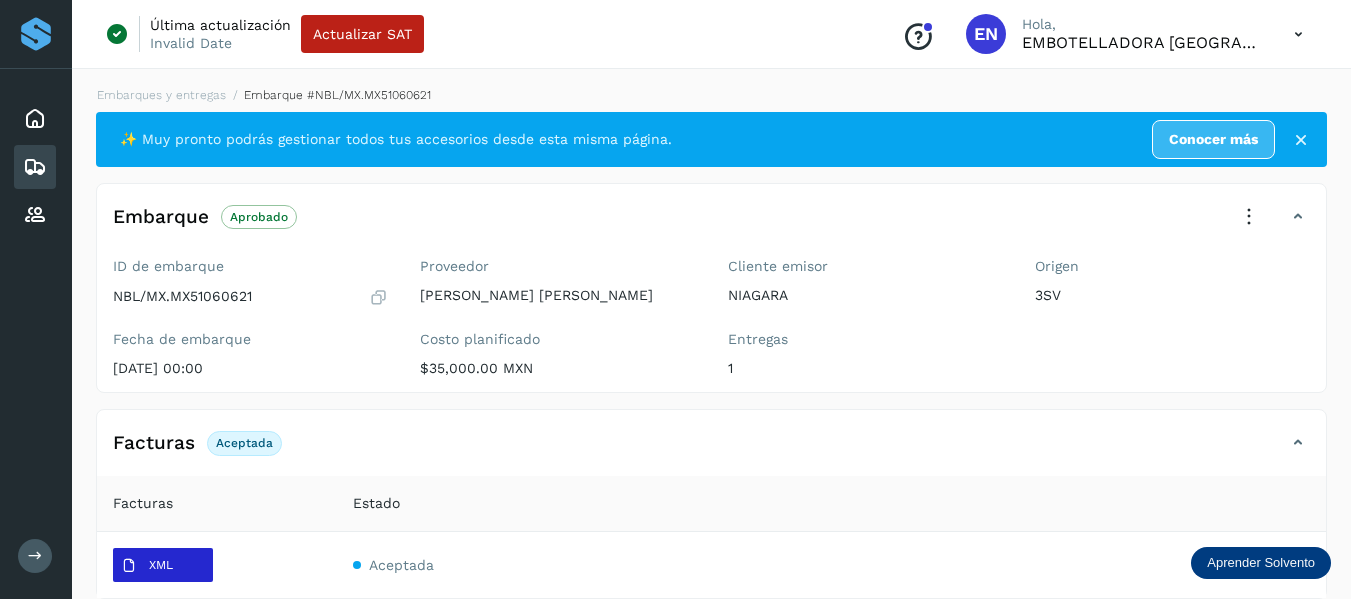 click on "XML" at bounding box center [147, 566] 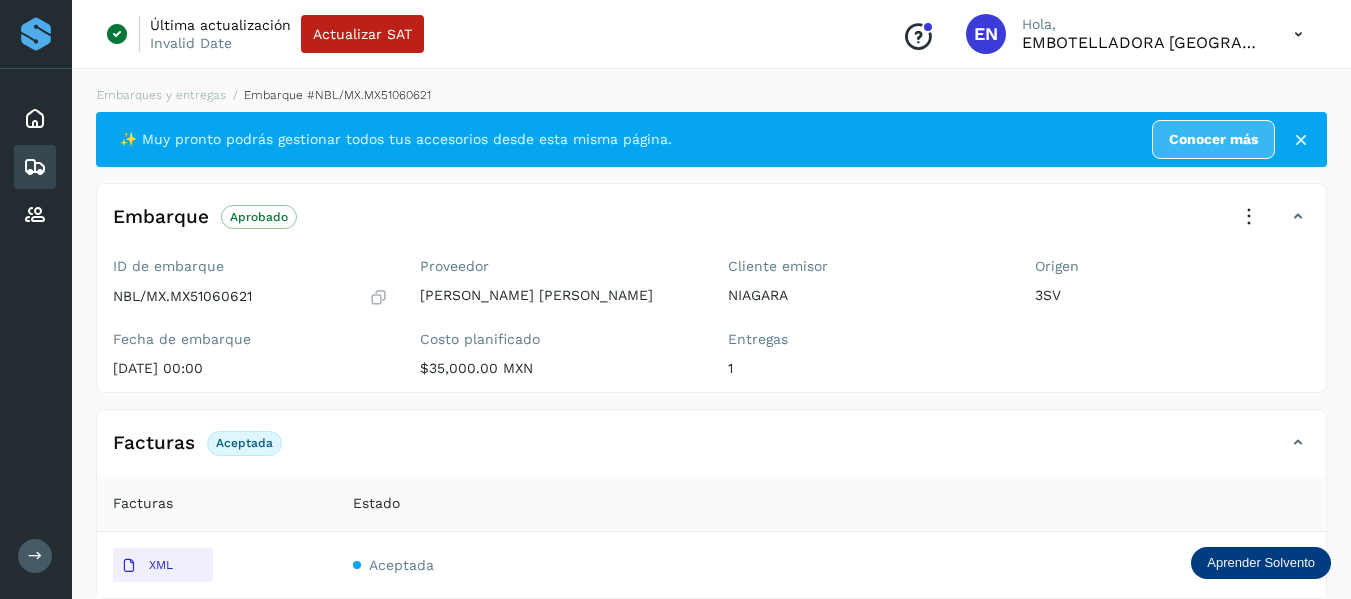 click at bounding box center (35, 167) 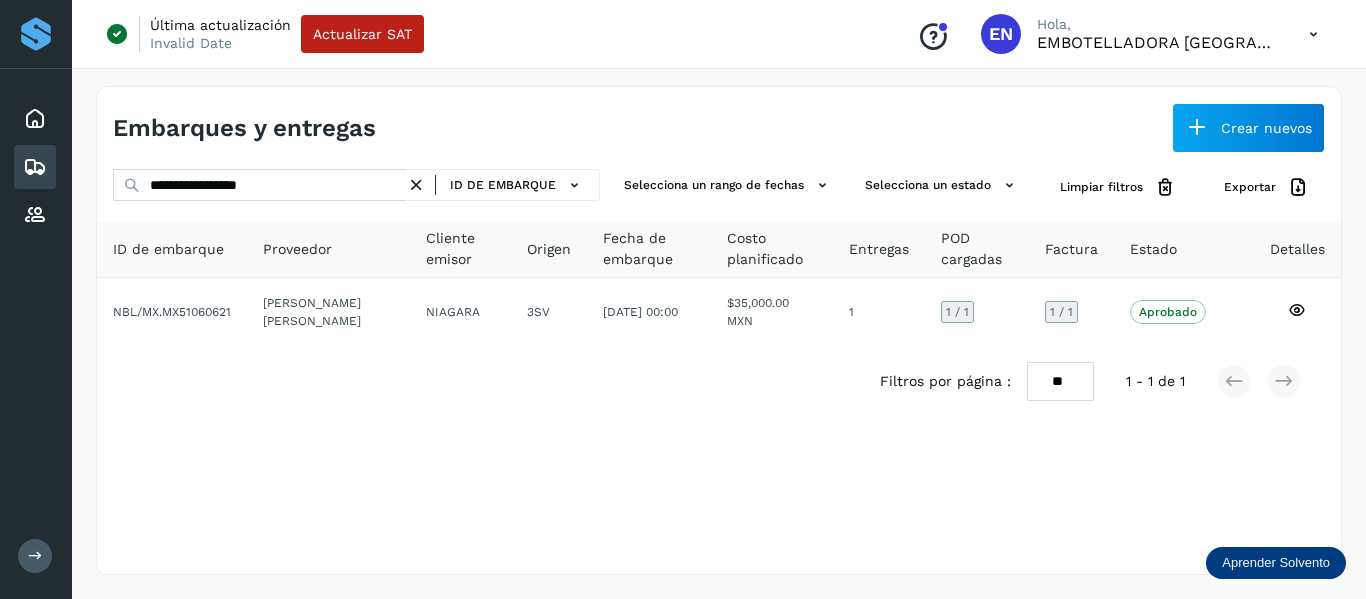 click at bounding box center (416, 185) 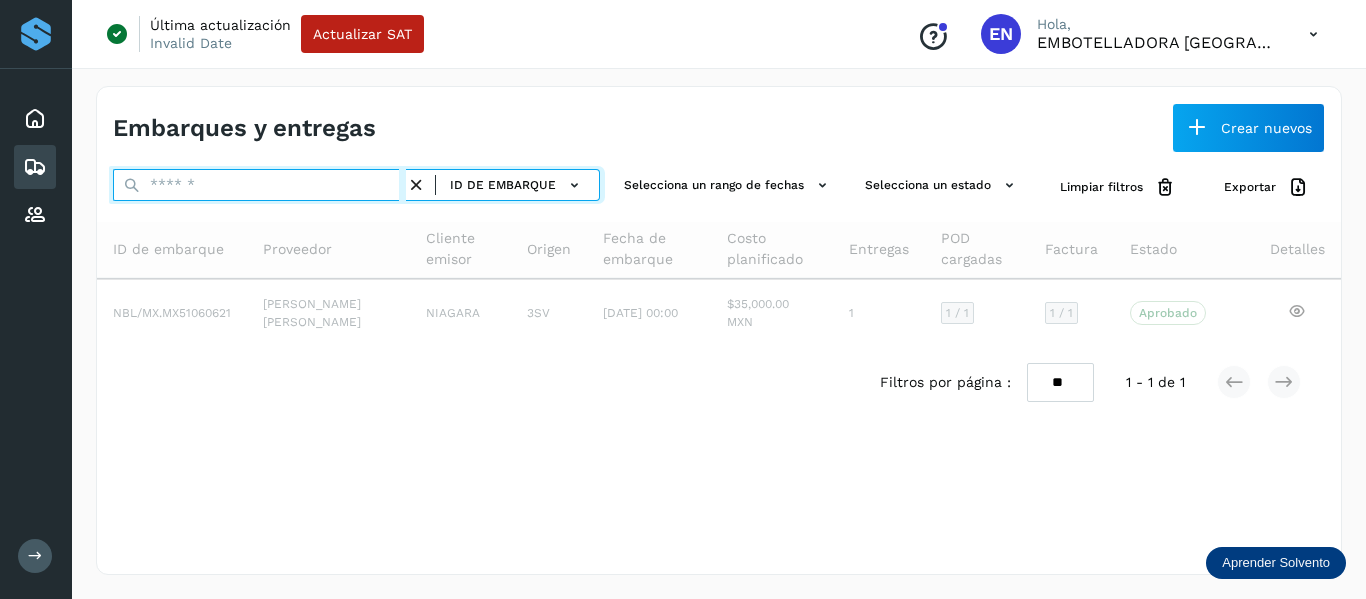 click at bounding box center (259, 185) 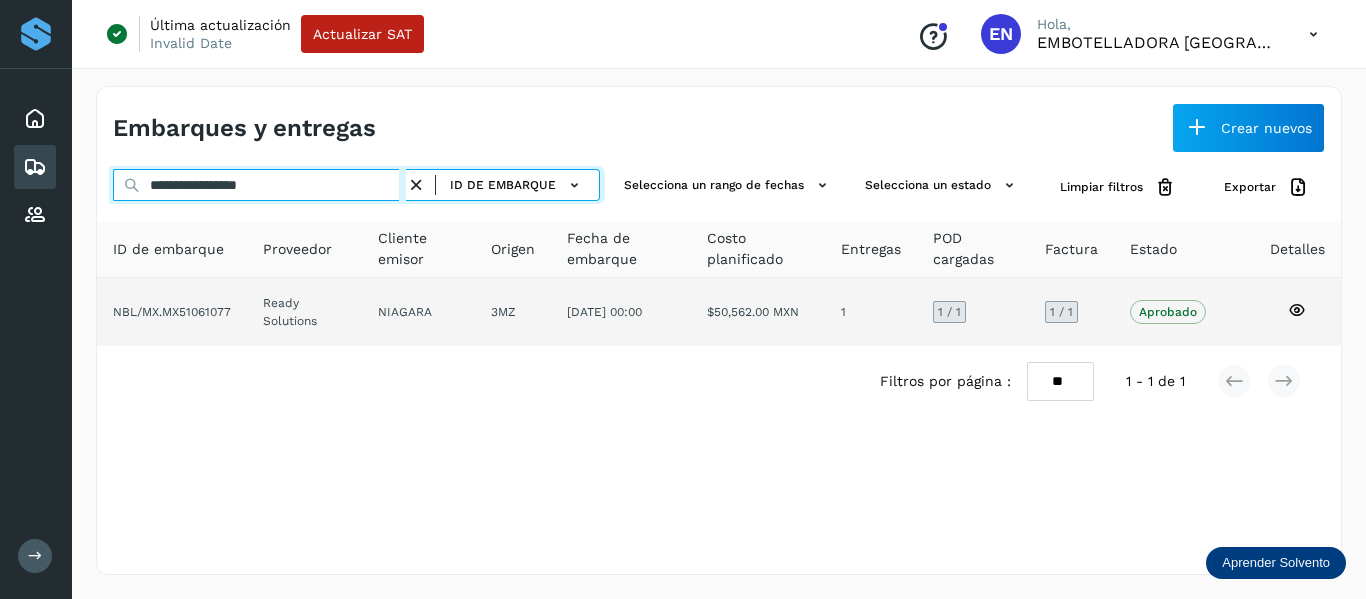 type on "**********" 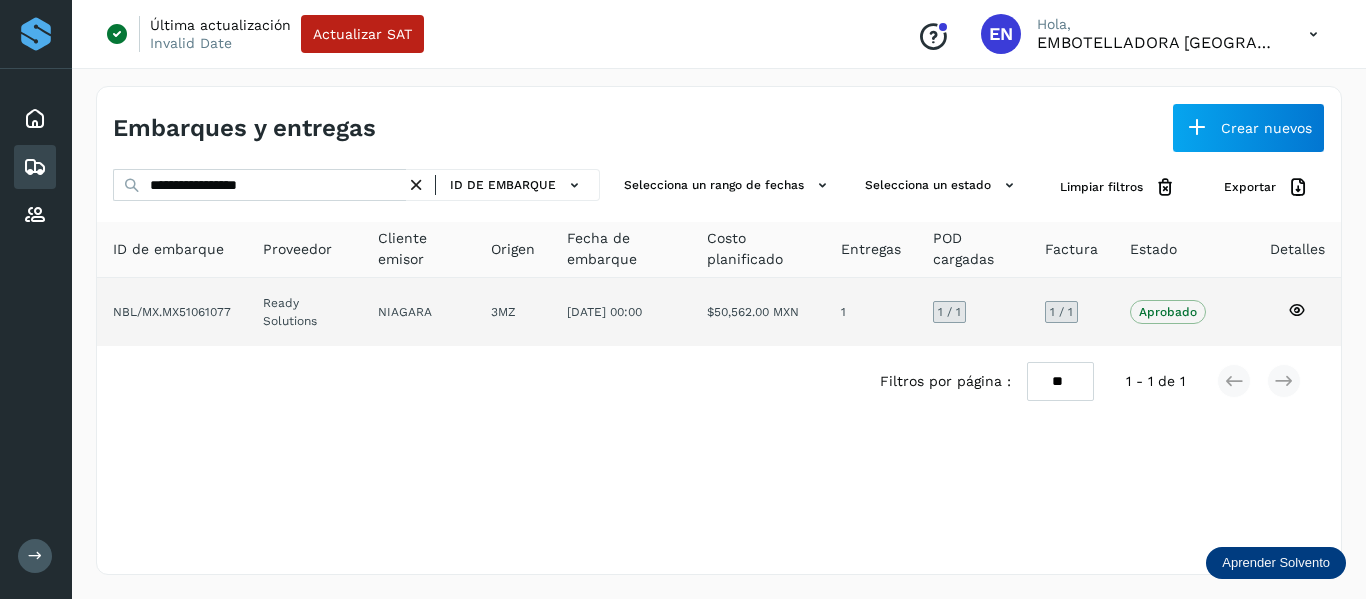 click on "NBL/MX.MX51061077 Ready Solutions NIAGARA 3MZ [DATE] 00:00  $50,562.00 MXN  1 1  / 1 1 / 1 Aprobado
Verifica el estado de la factura o entregas asociadas a este embarque" 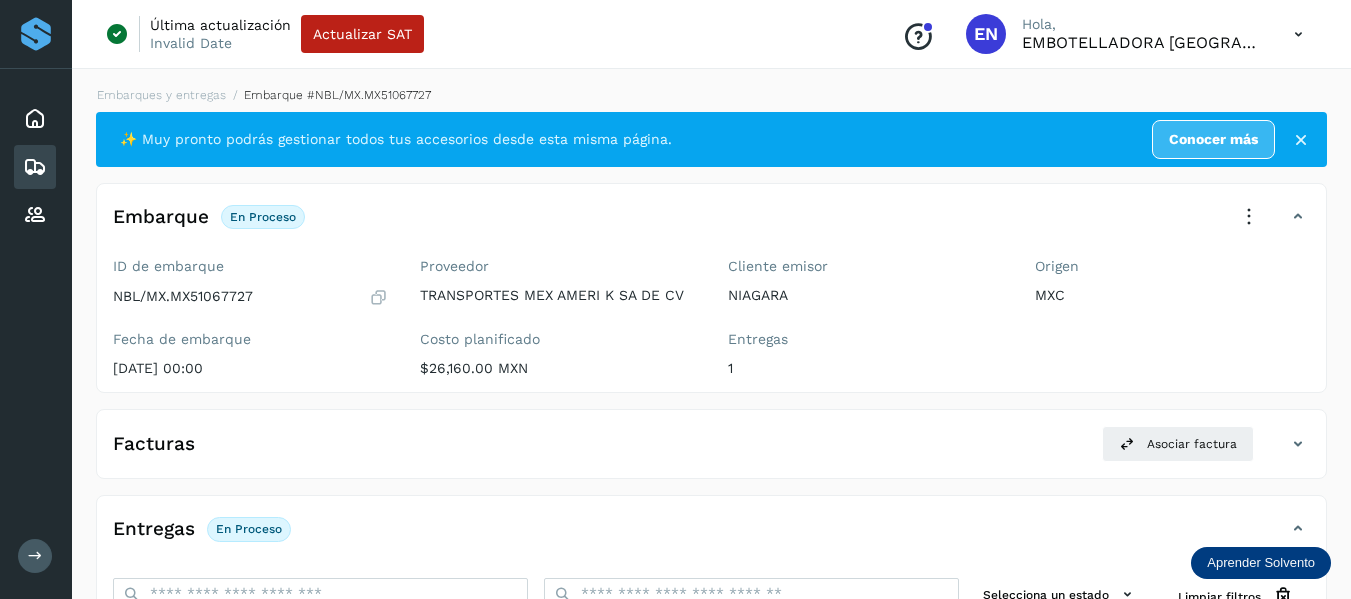 click on "Facturas Asociar factura" 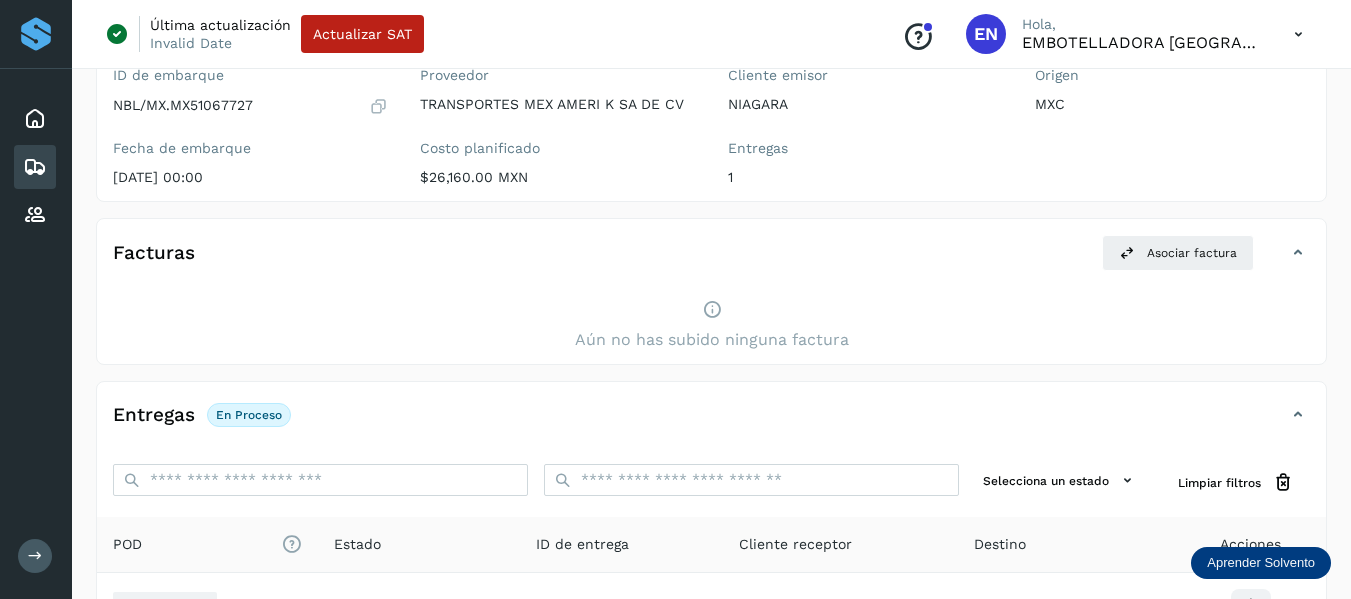 scroll, scrollTop: 200, scrollLeft: 0, axis: vertical 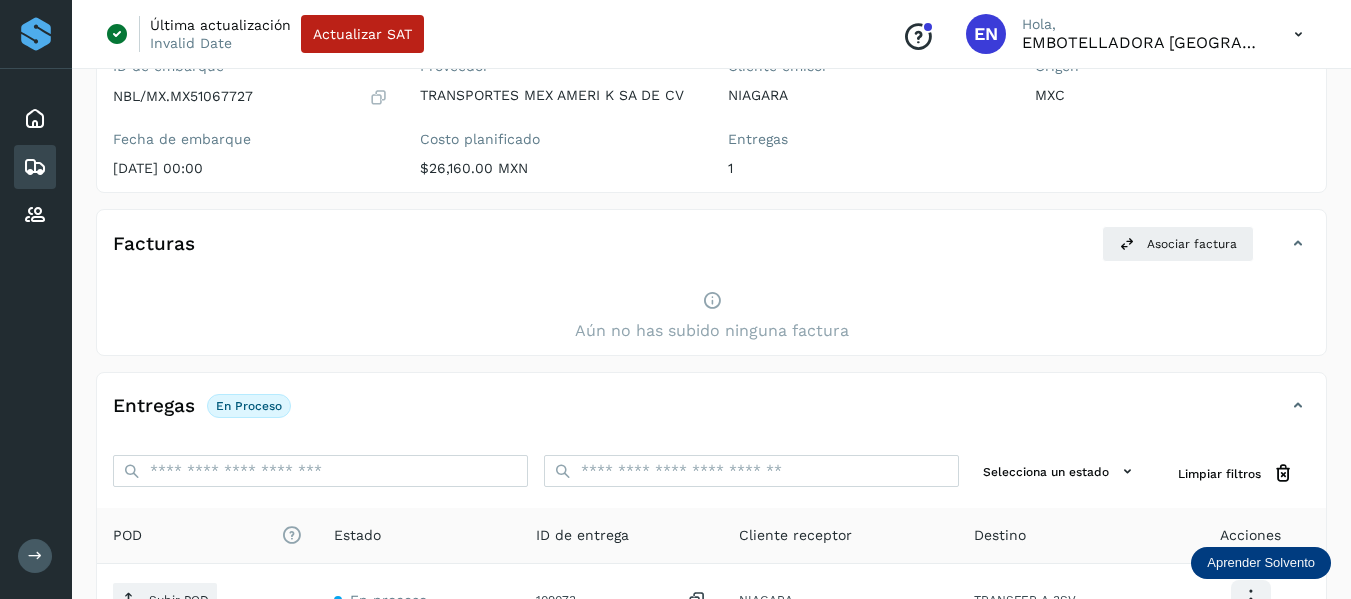 click on "Facturas Asociar factura" 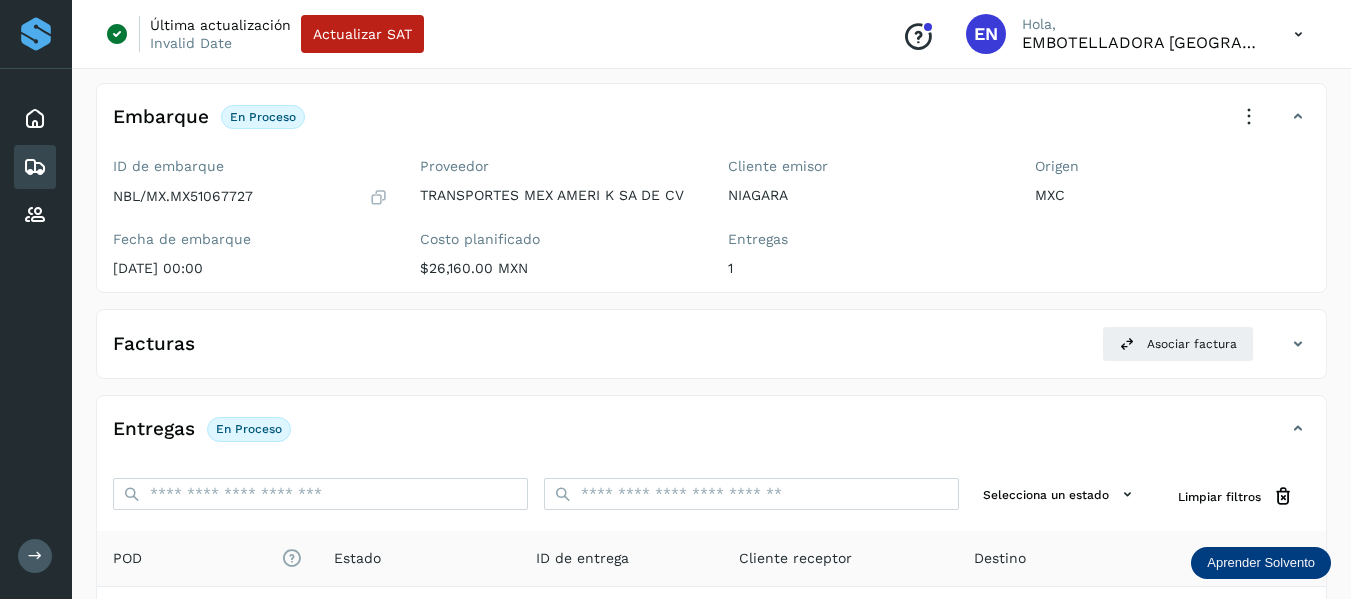 scroll, scrollTop: 0, scrollLeft: 0, axis: both 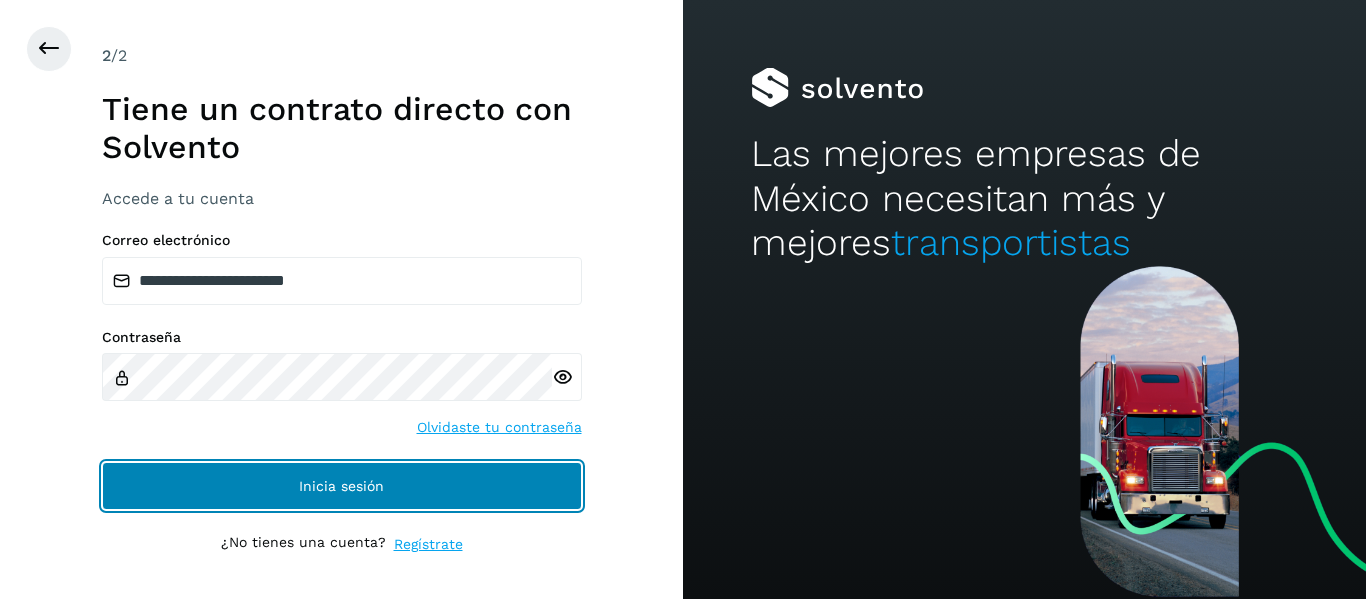 click on "Inicia sesión" at bounding box center (342, 486) 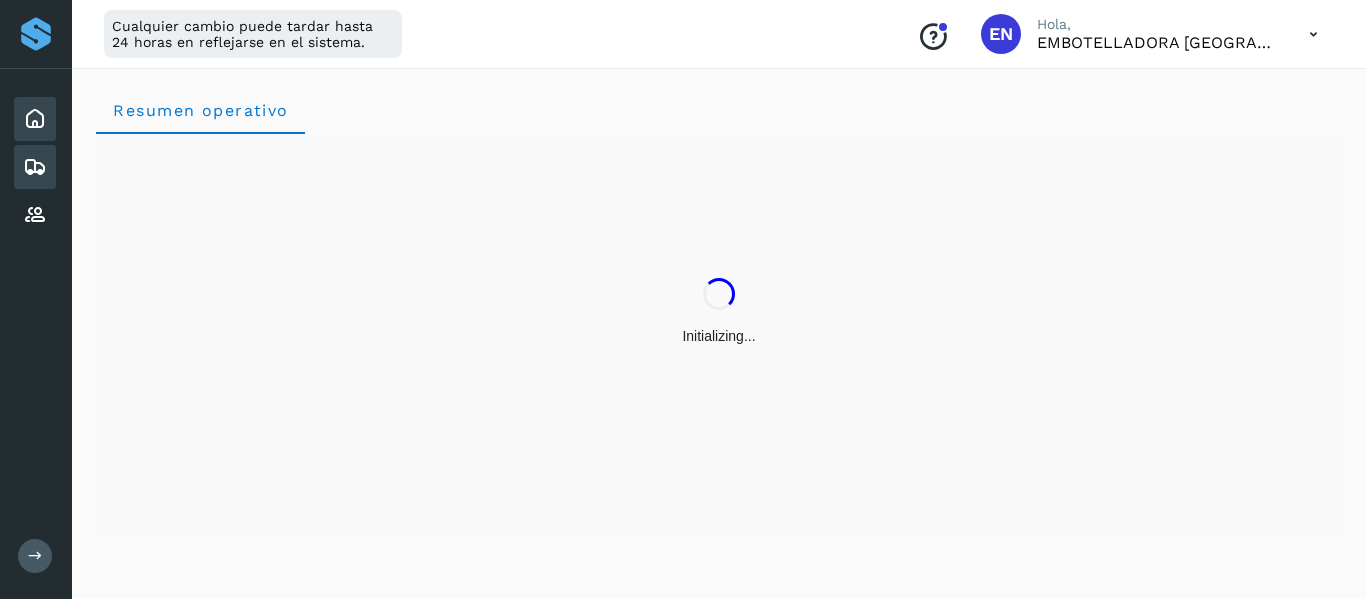 click on "Embarques y entregas" 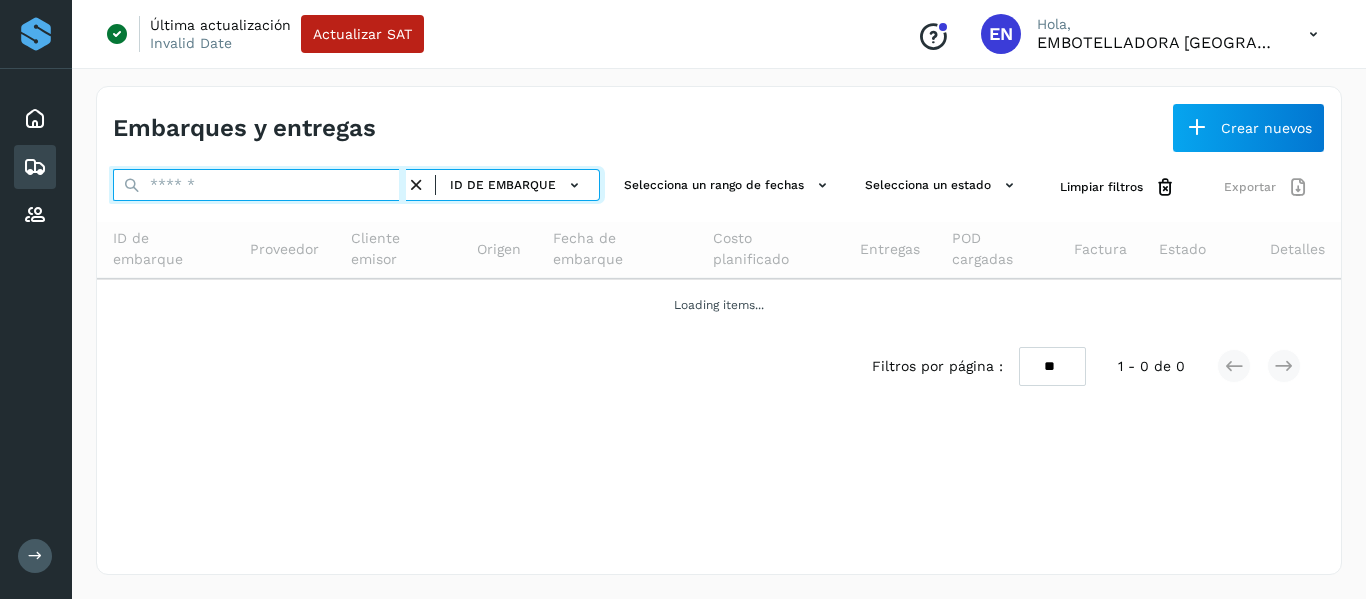 click at bounding box center [259, 185] 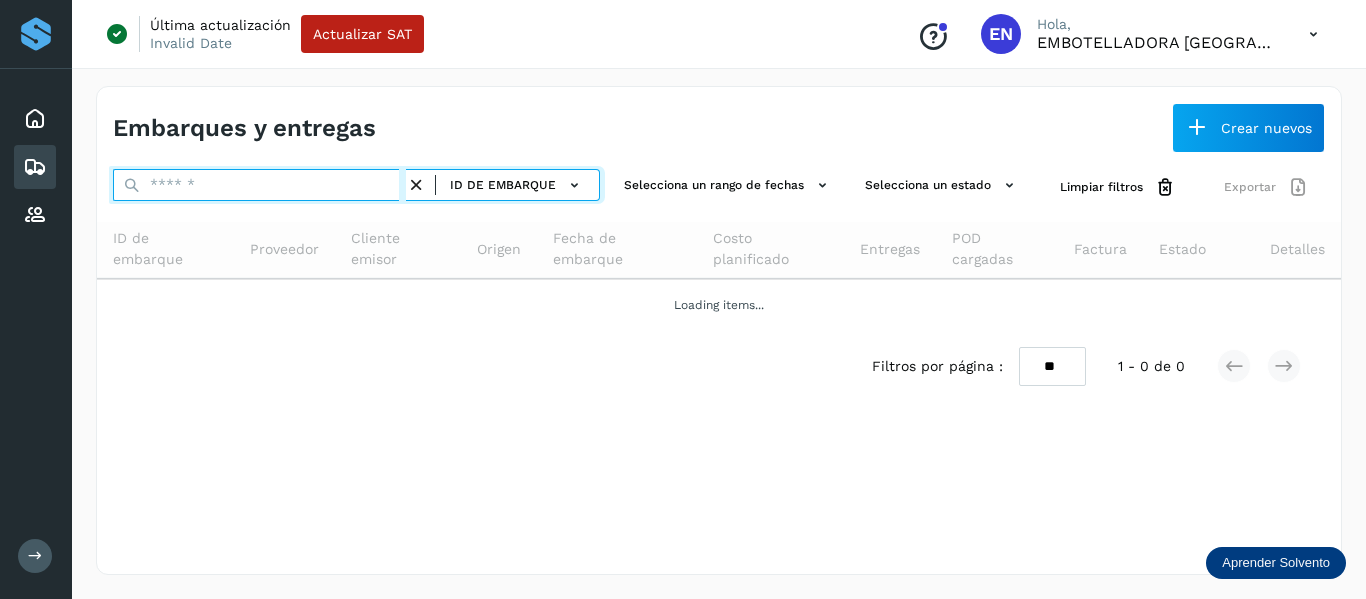 paste on "**********" 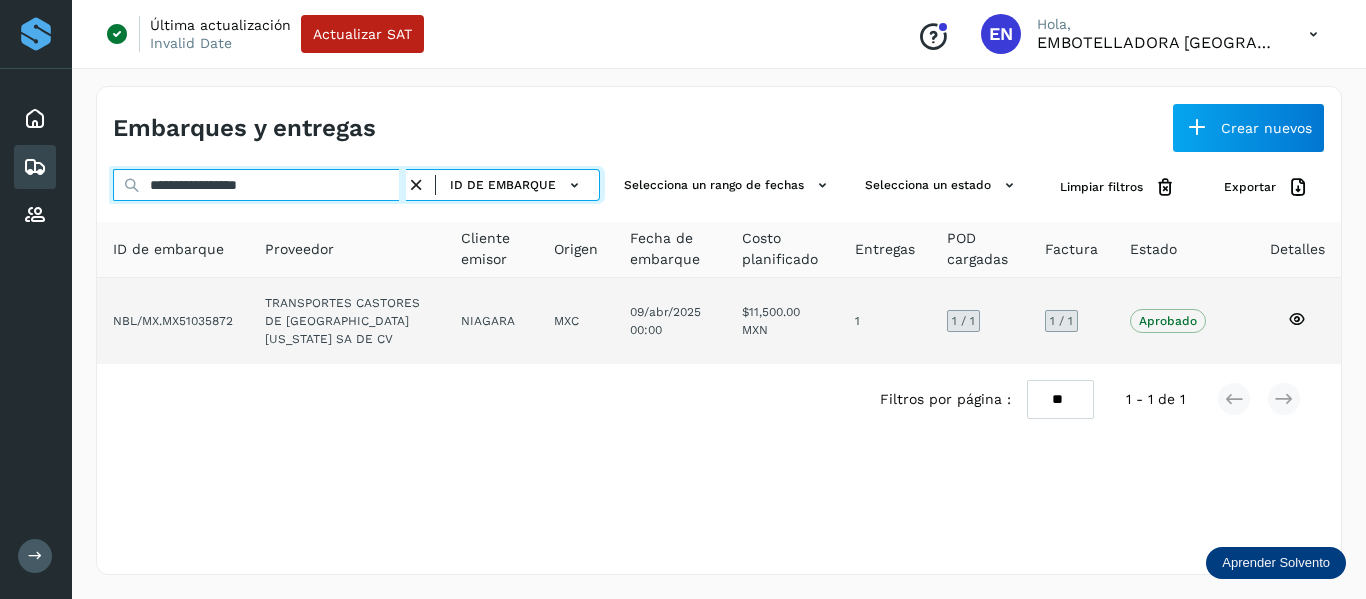 type on "**********" 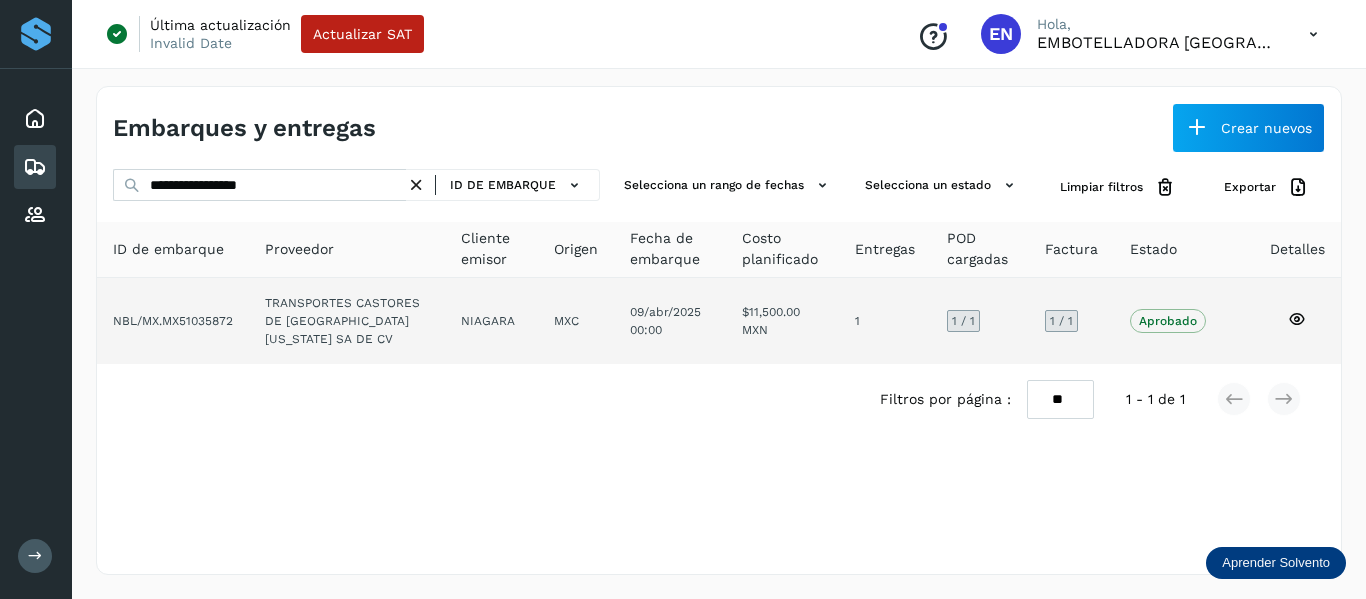 click 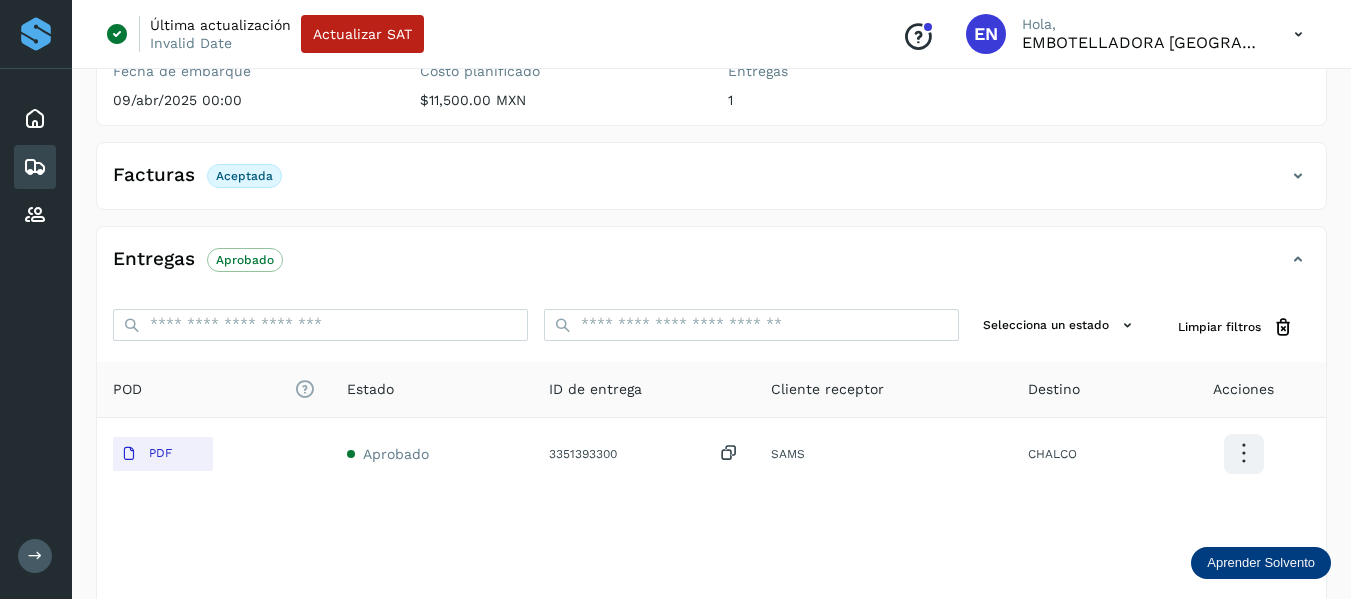 scroll, scrollTop: 368, scrollLeft: 0, axis: vertical 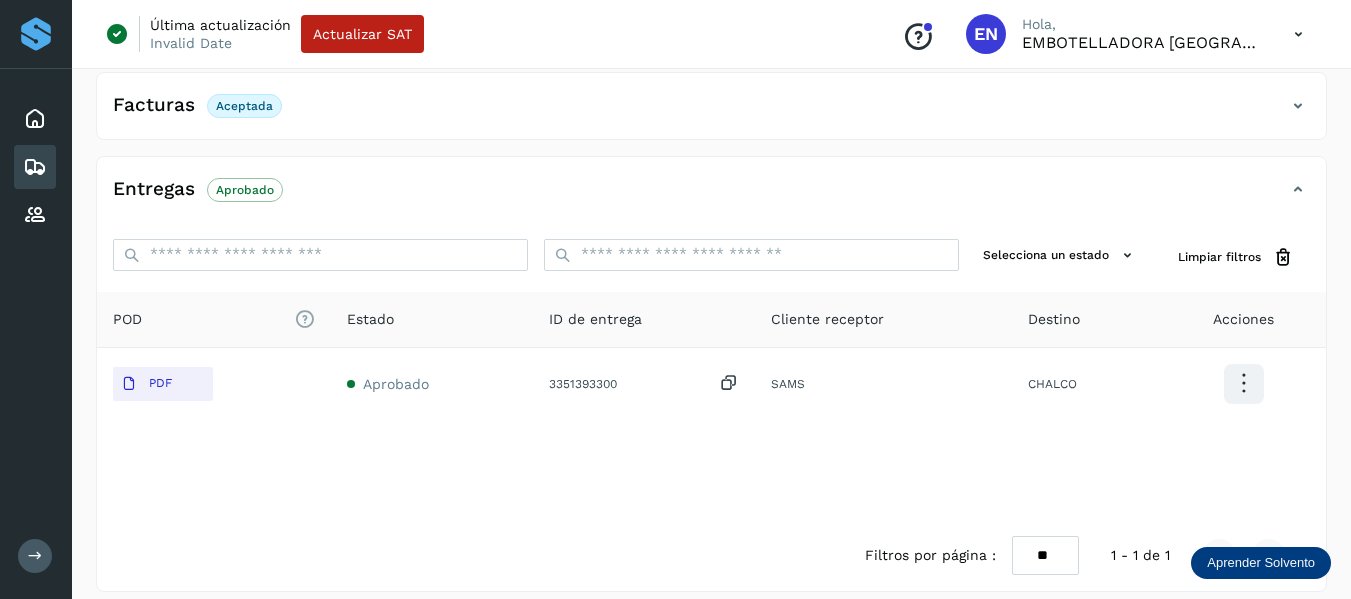 click on "Facturas Aceptada" at bounding box center (711, 114) 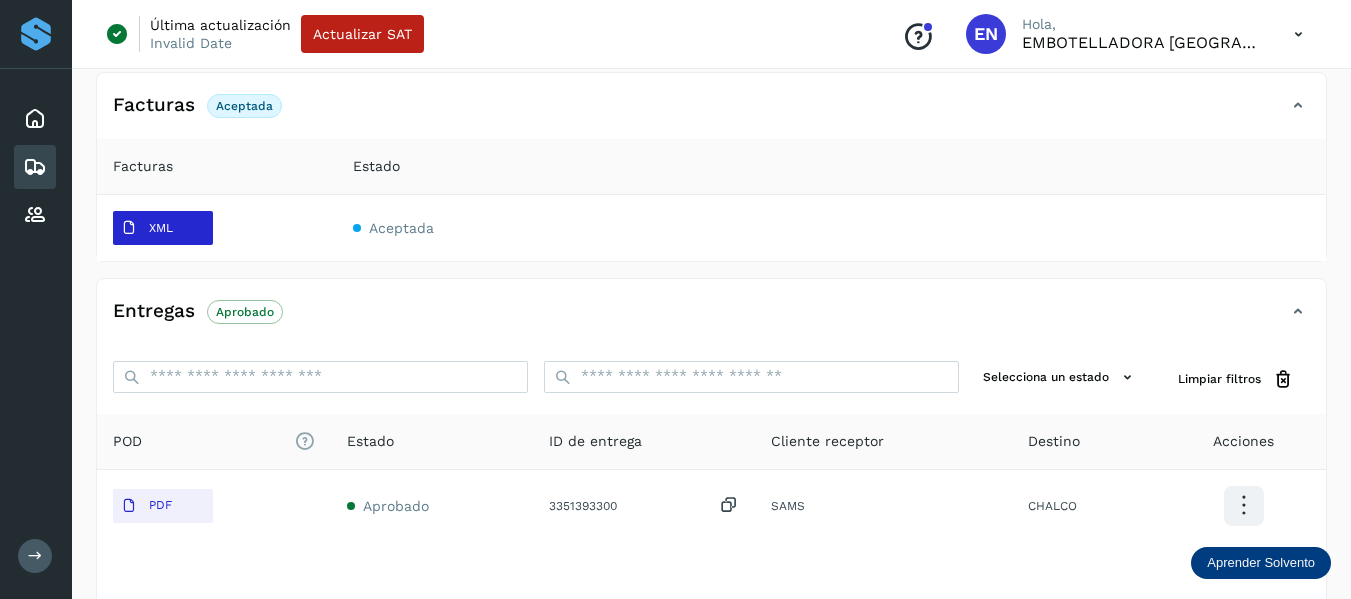 click on "XML" at bounding box center [161, 228] 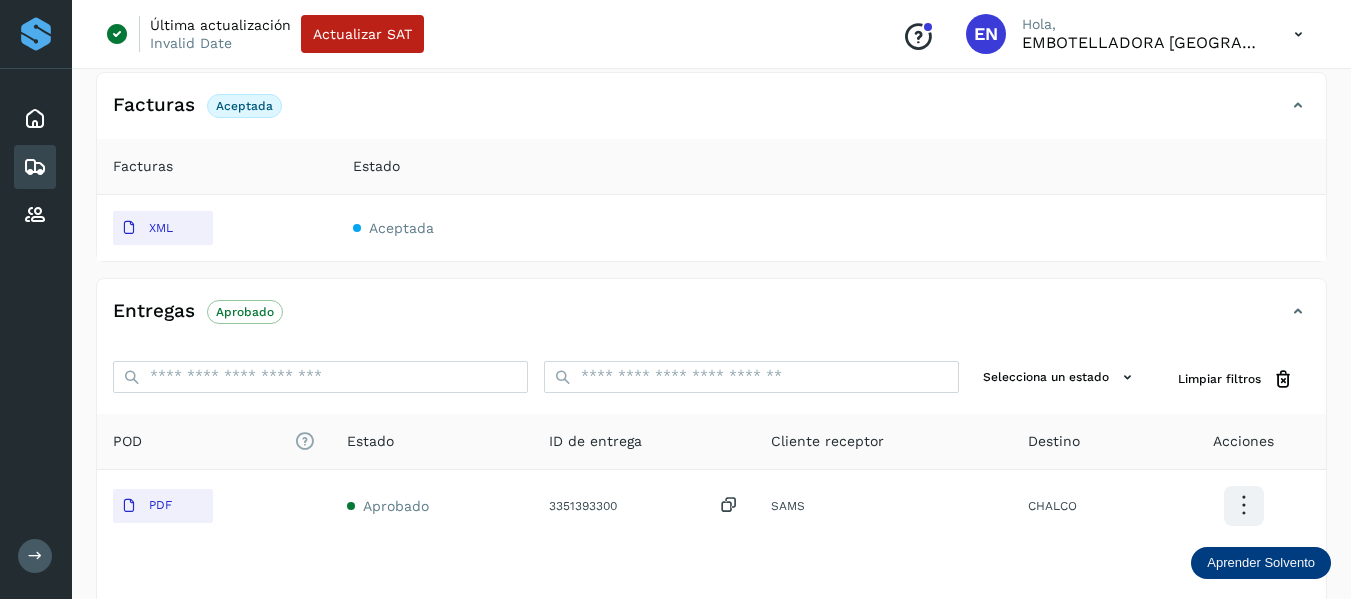 click at bounding box center [35, 167] 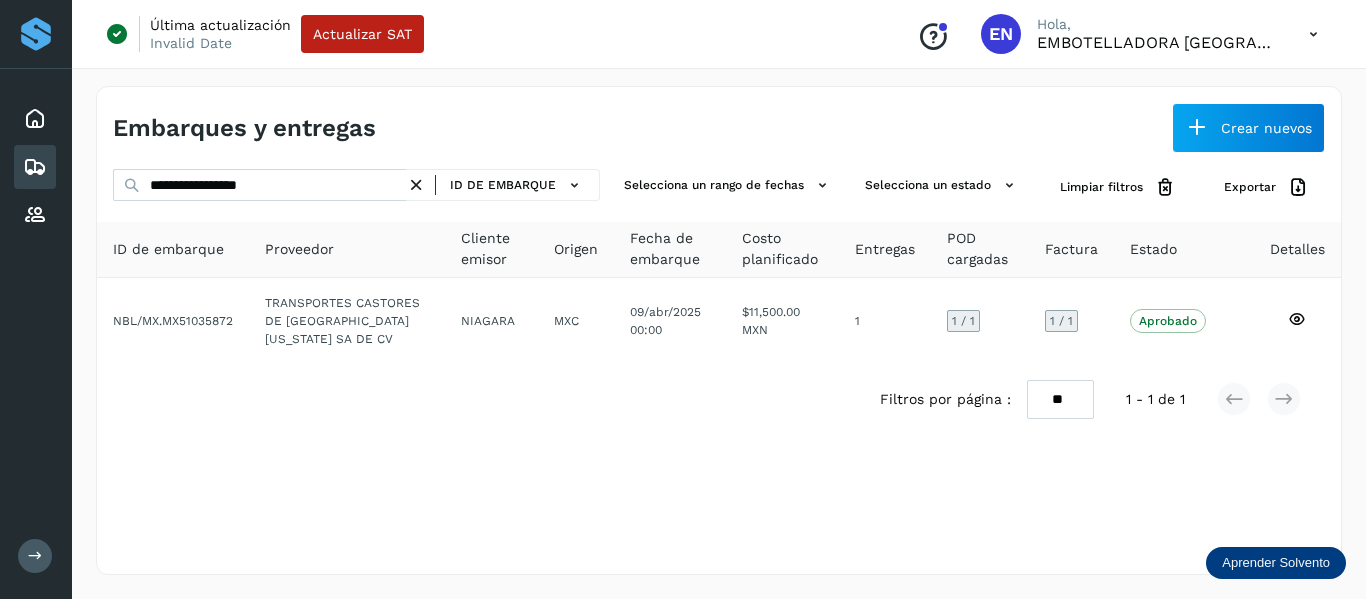 click at bounding box center [416, 185] 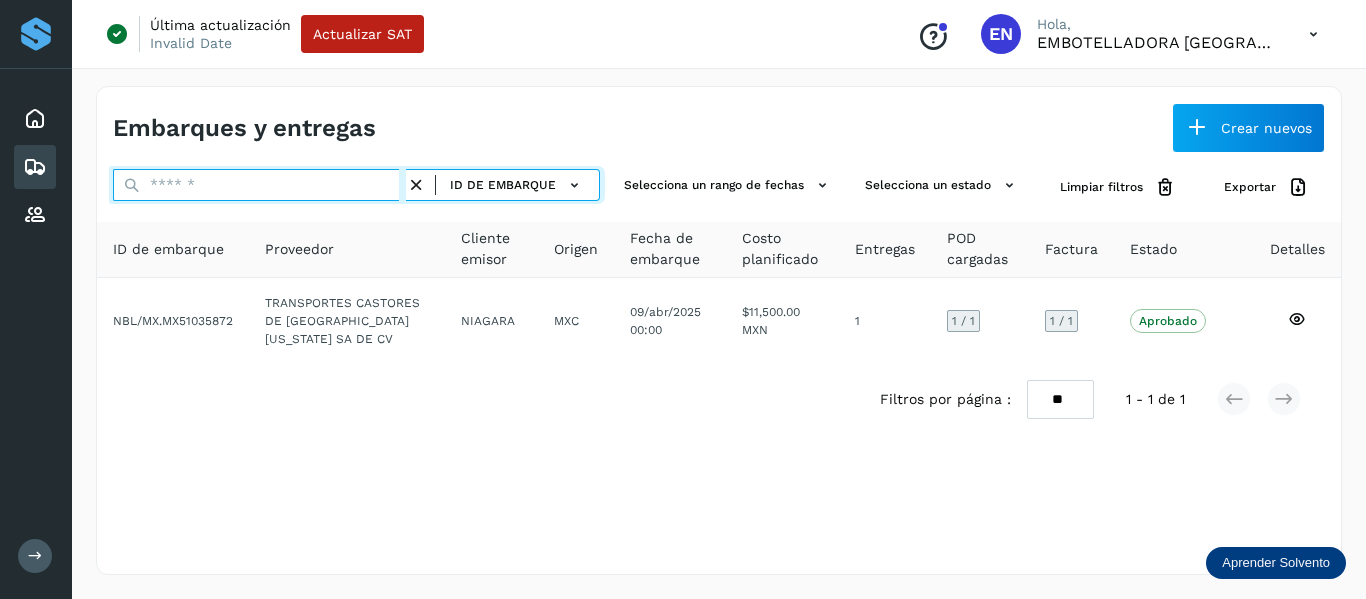 click at bounding box center [259, 185] 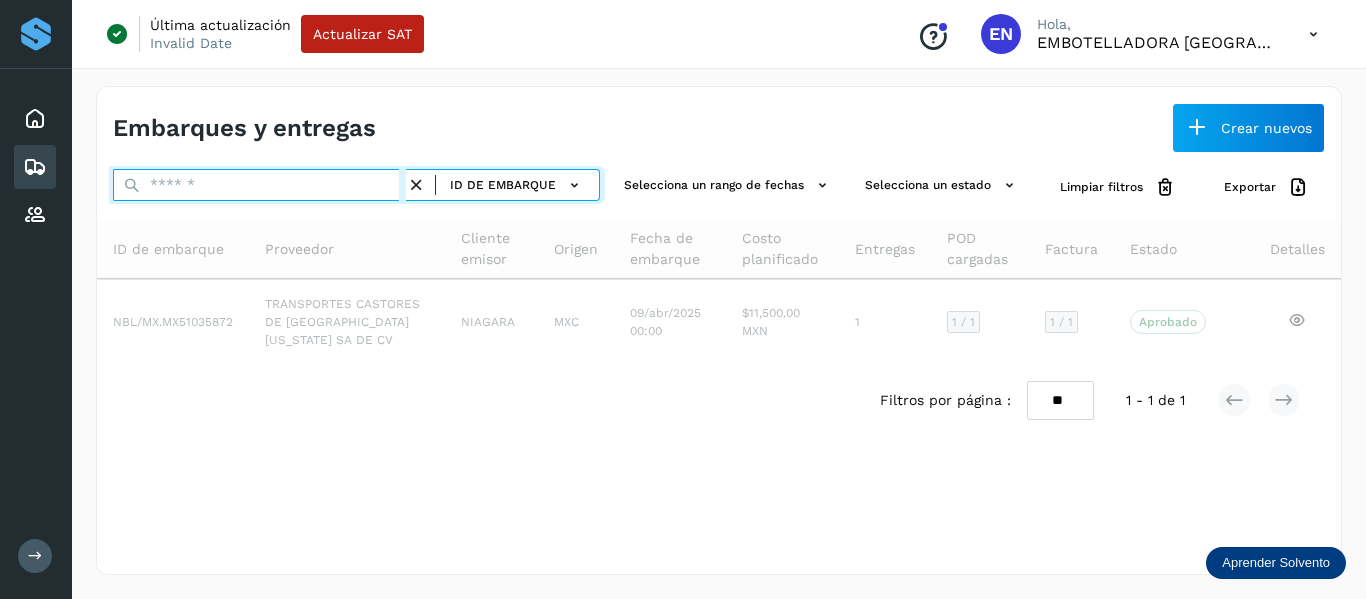 paste on "**********" 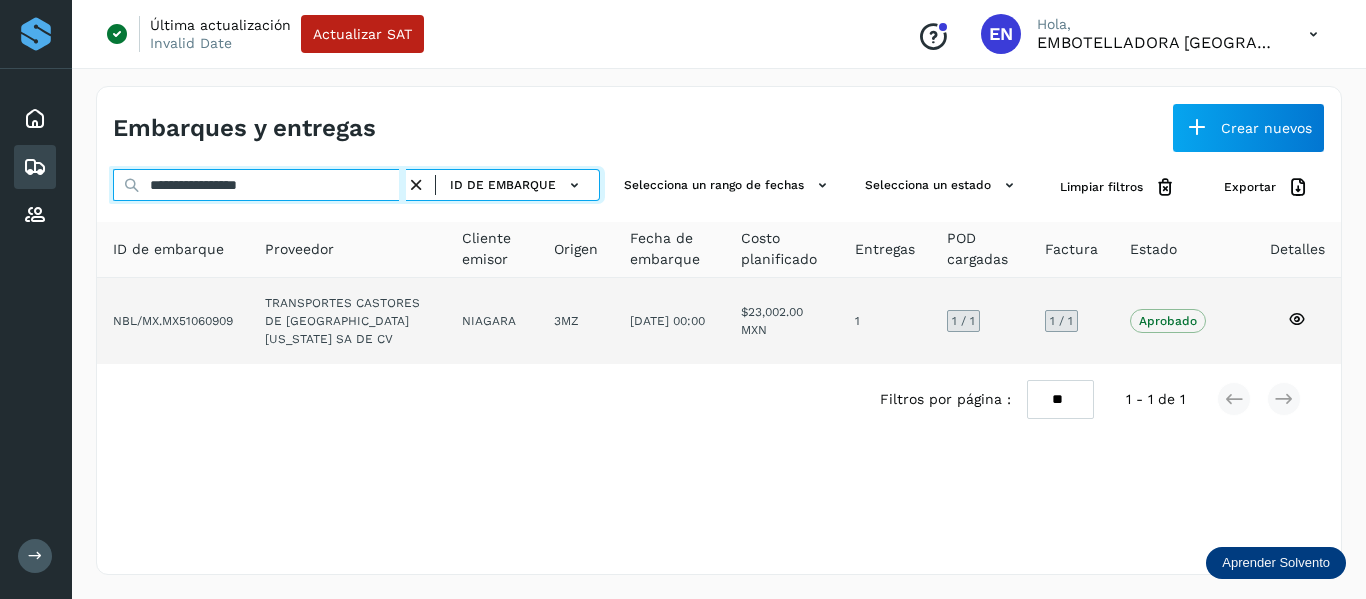 type on "**********" 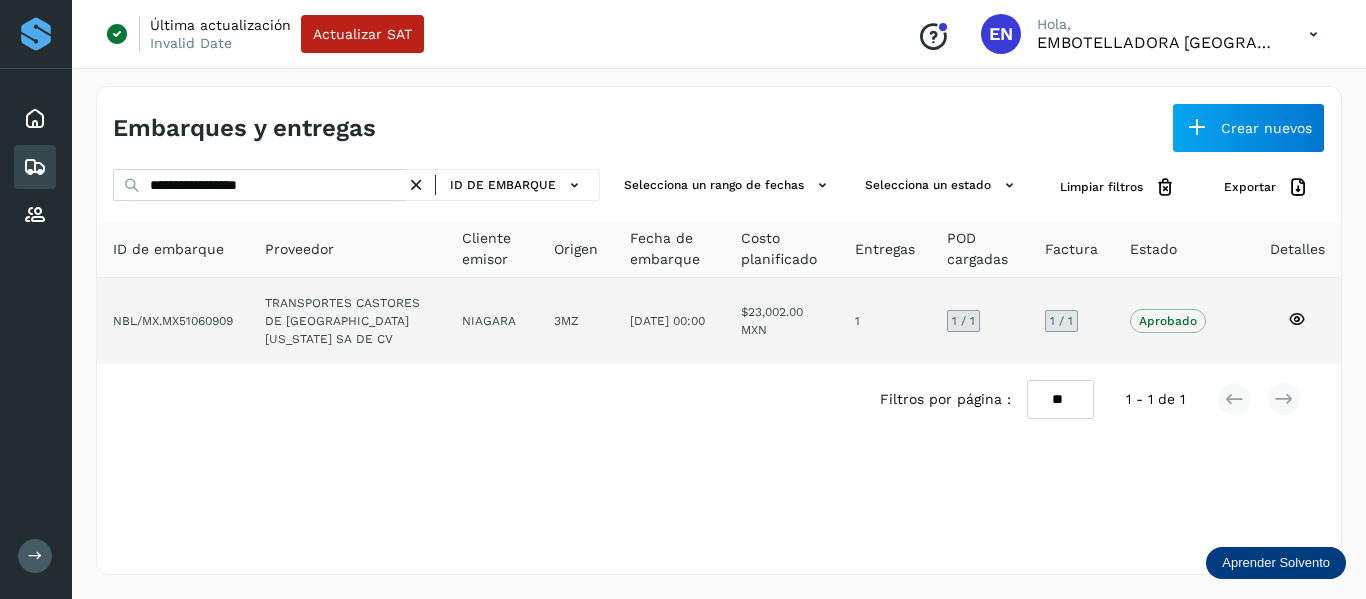 click 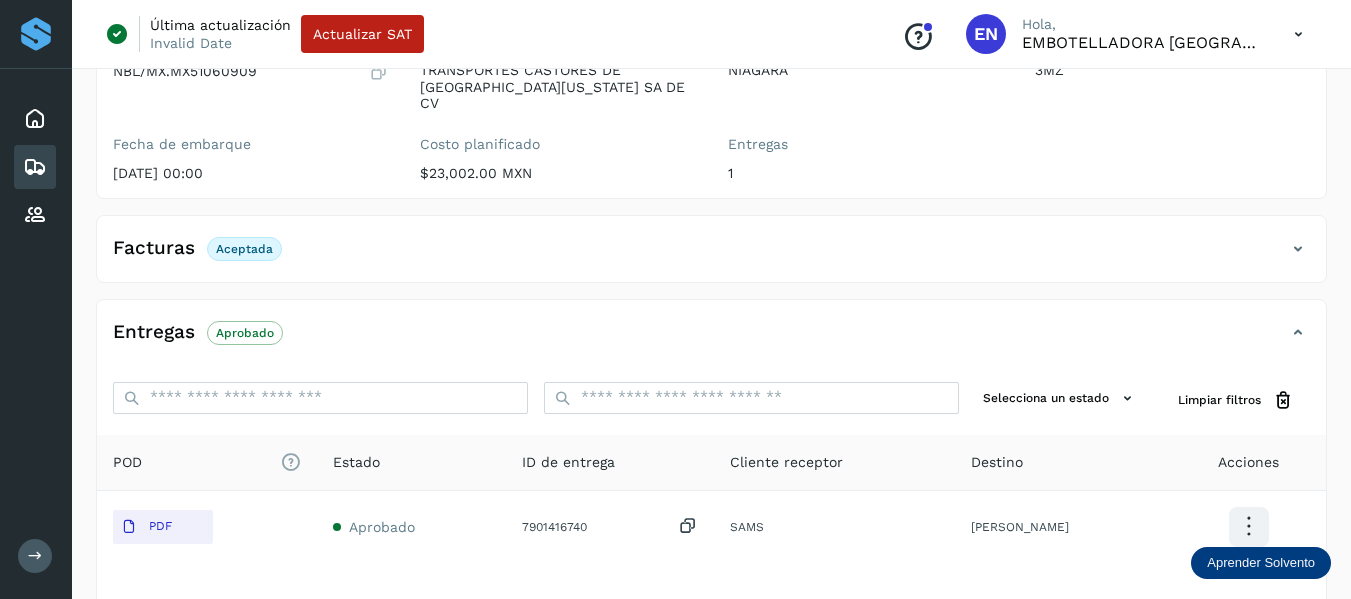 scroll, scrollTop: 168, scrollLeft: 0, axis: vertical 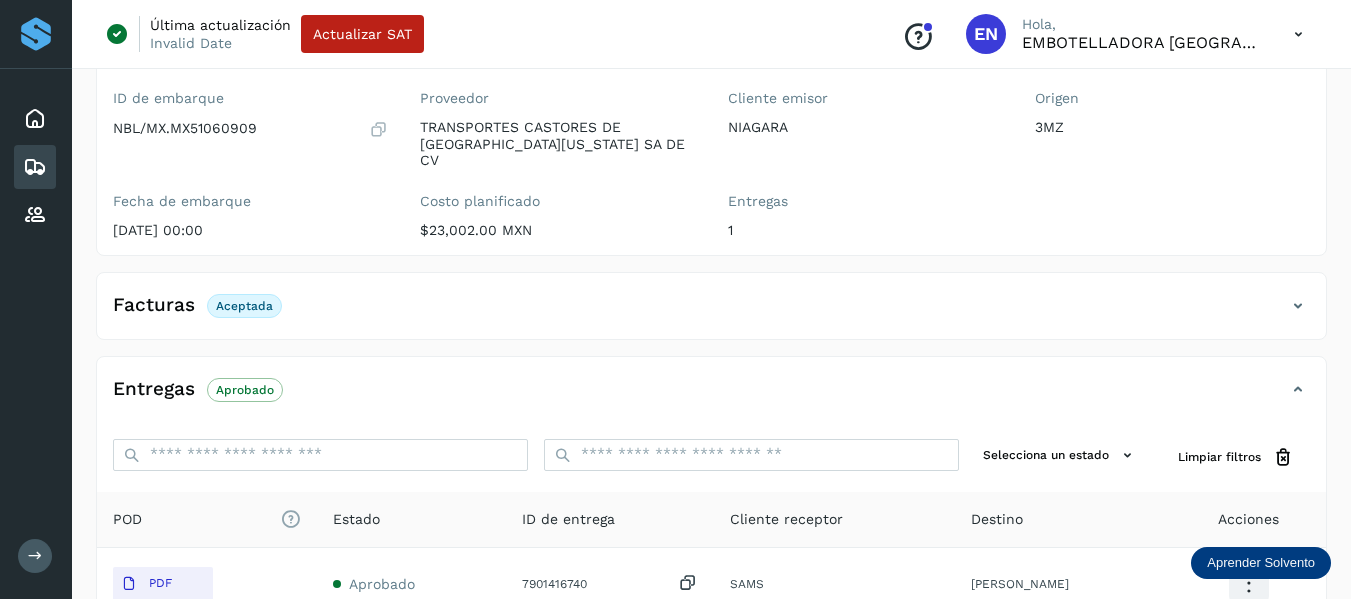 click on "Facturas Aceptada" 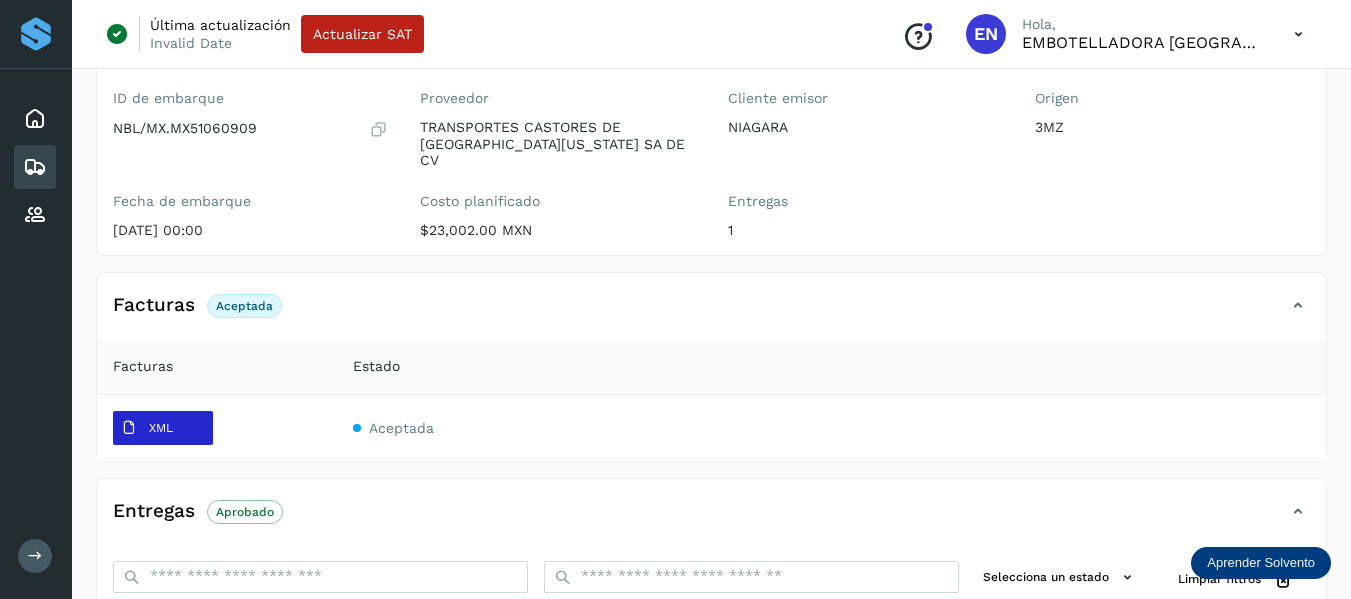 click on "XML" at bounding box center (161, 428) 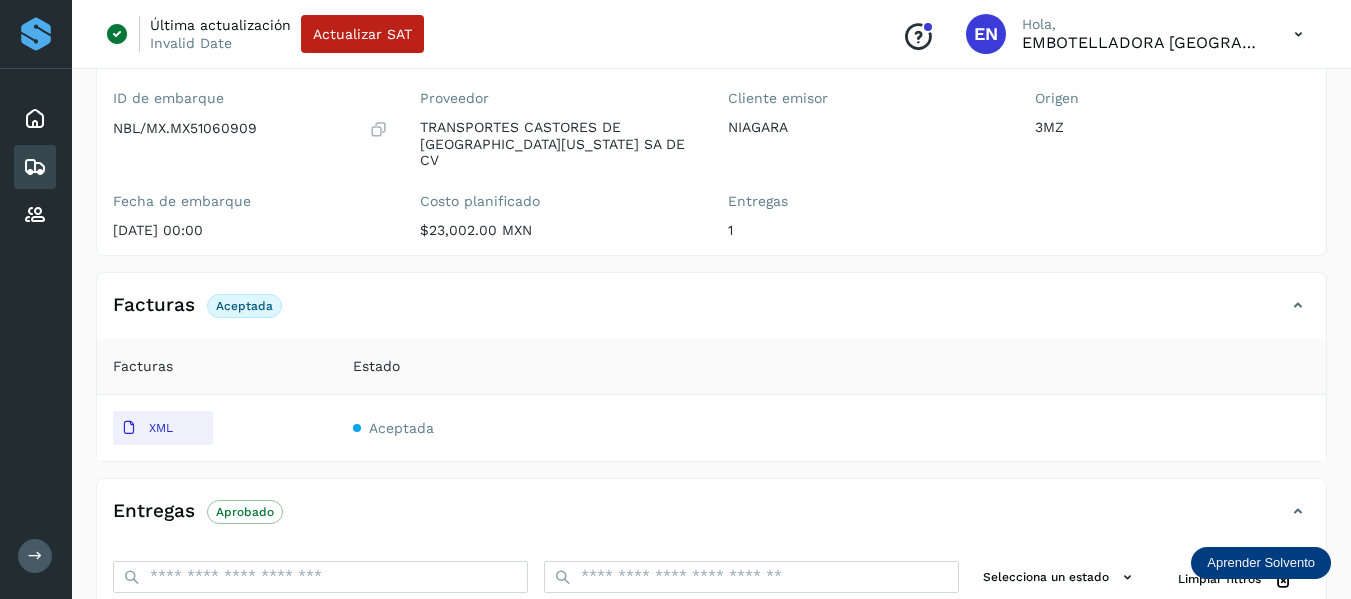 type 